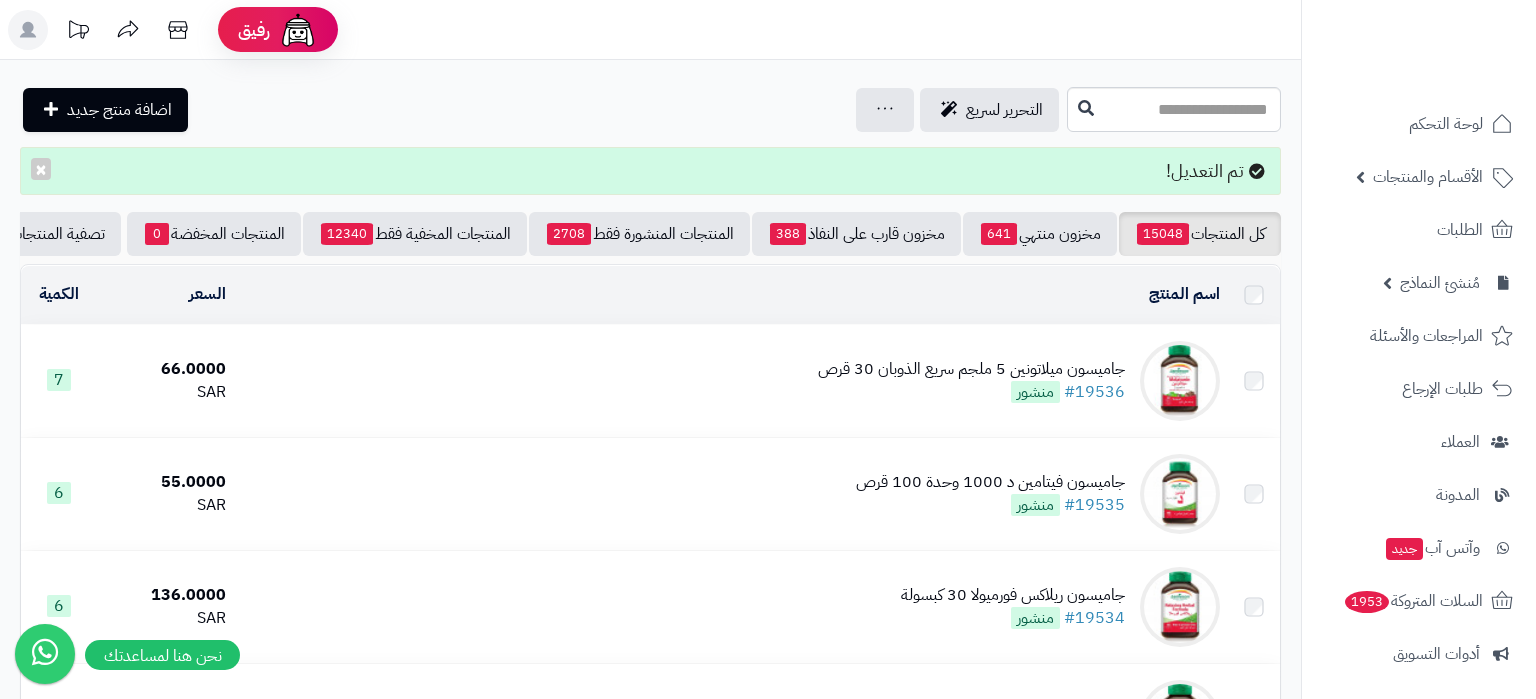 scroll, scrollTop: 0, scrollLeft: 0, axis: both 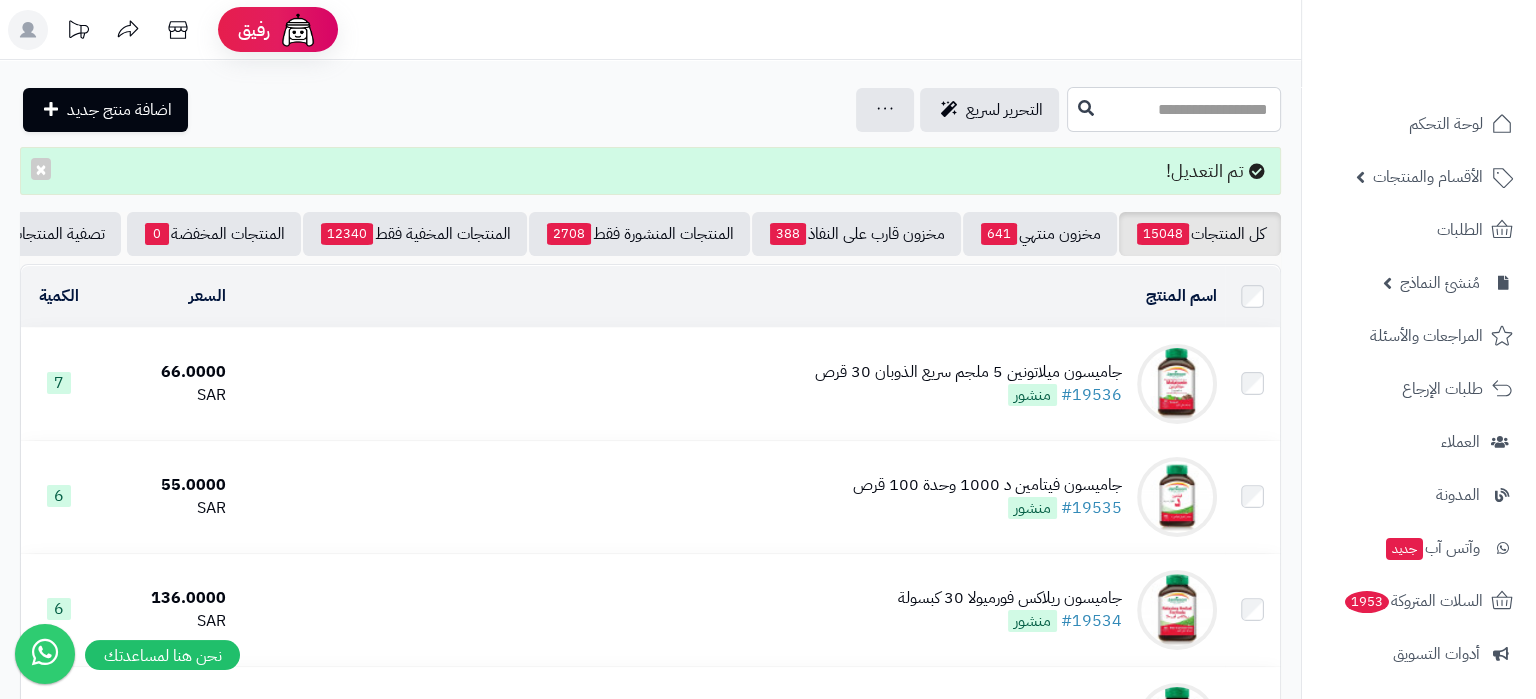 click at bounding box center (1174, 109) 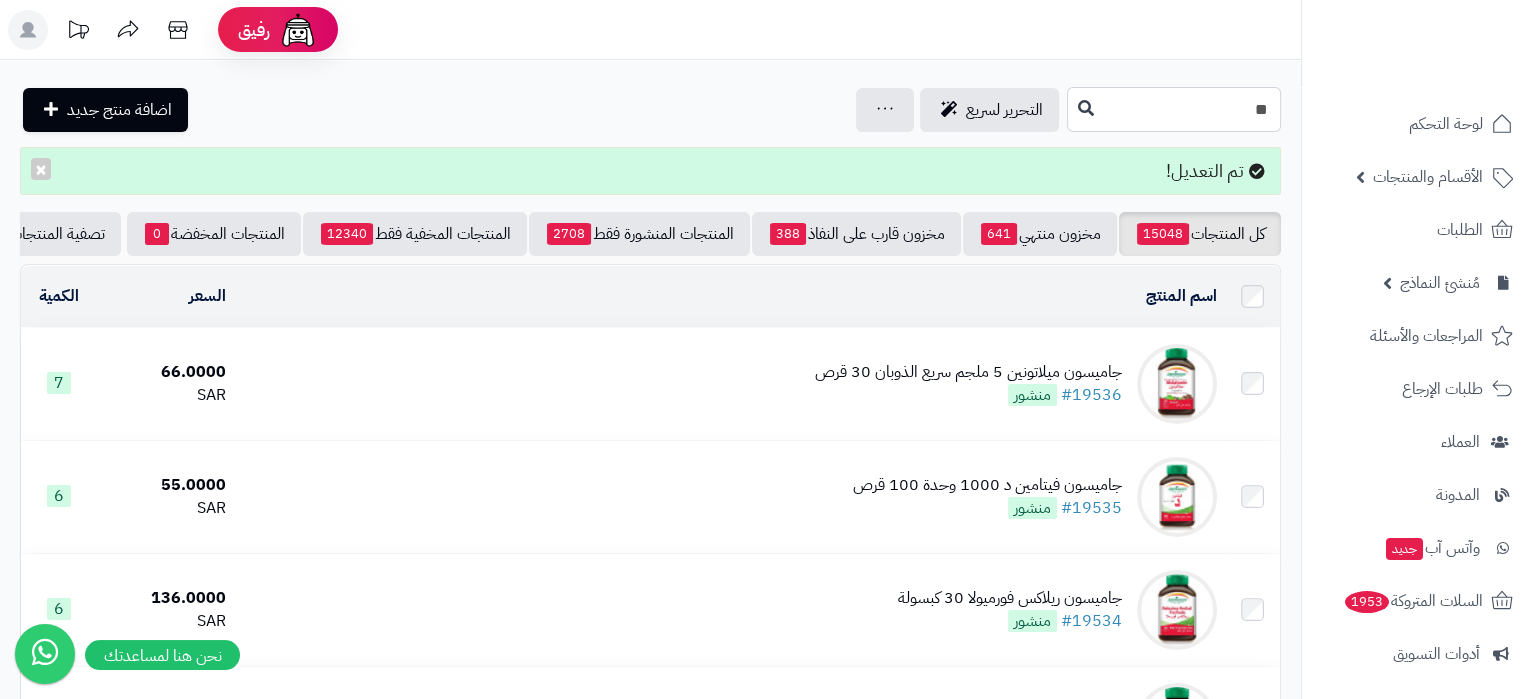 type on "*" 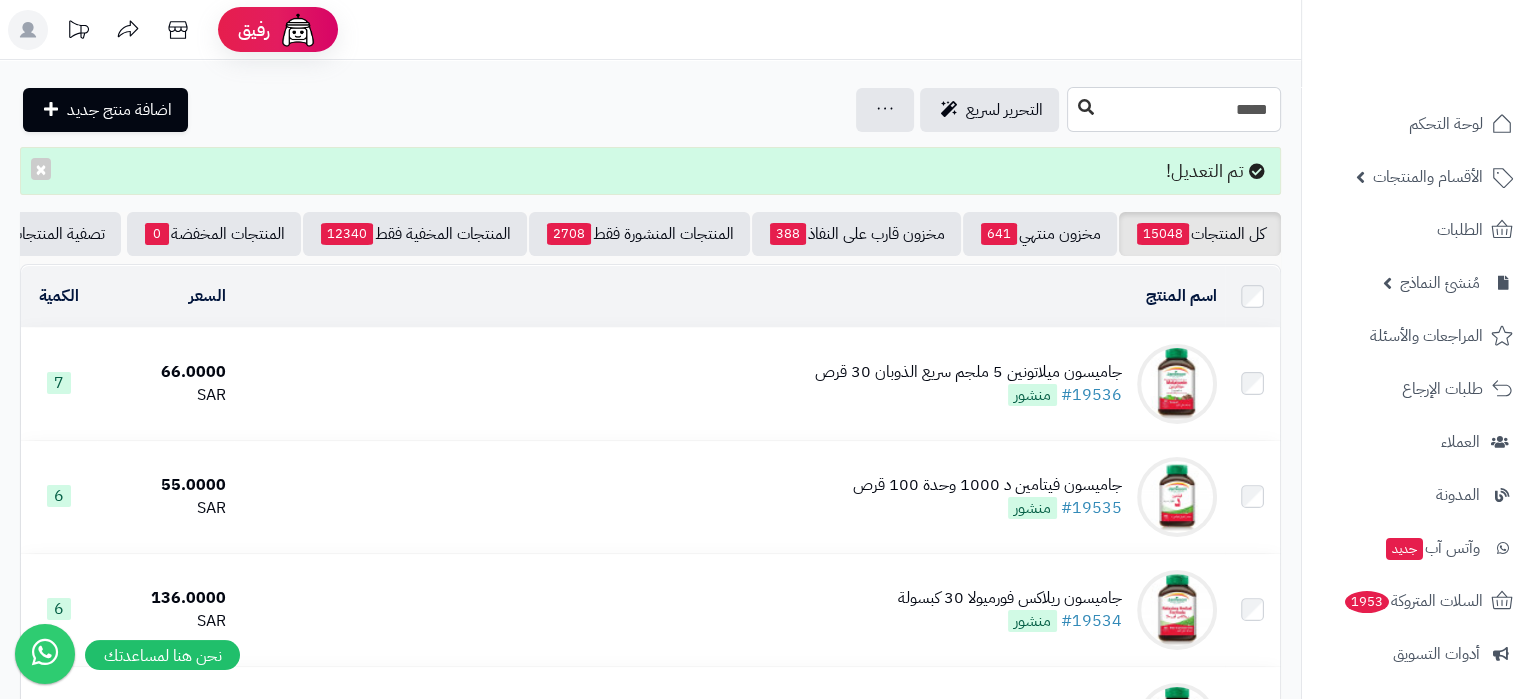 type on "*****" 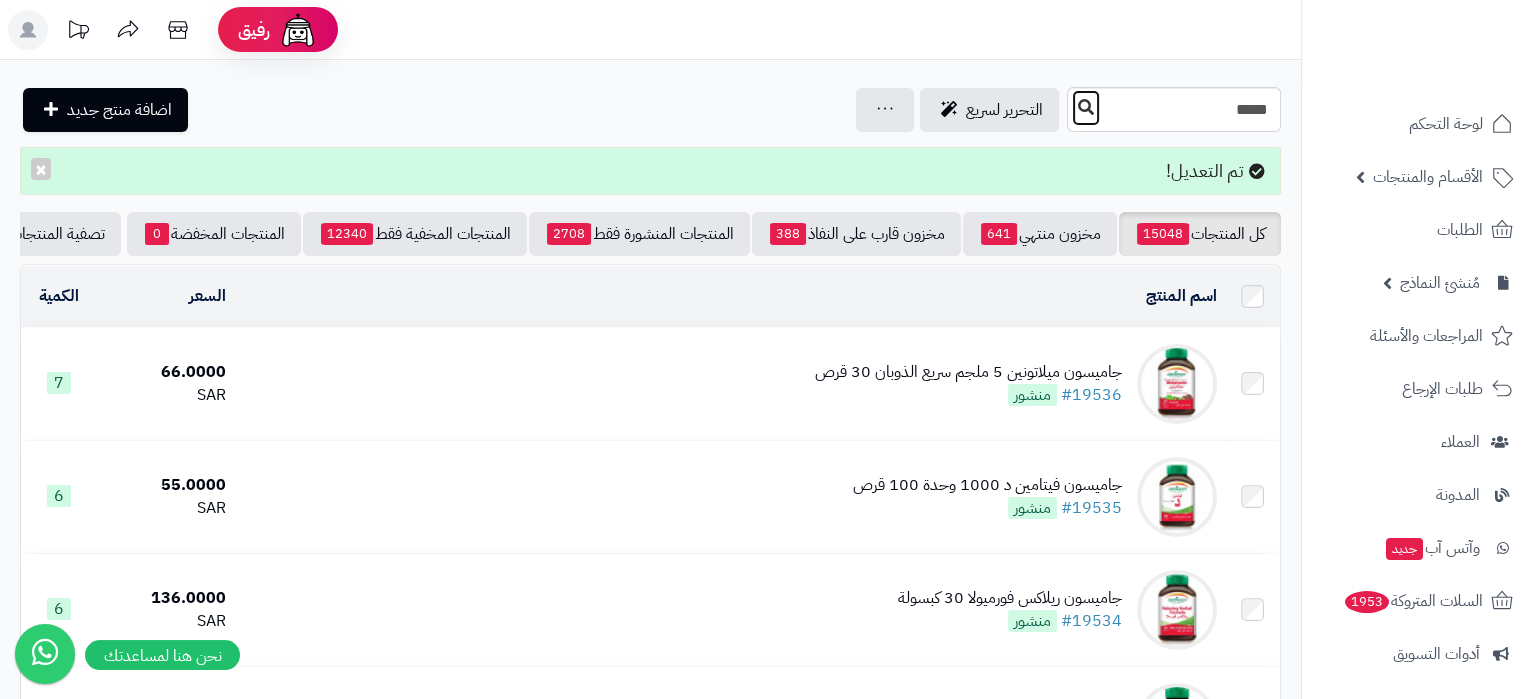 click at bounding box center (1086, 107) 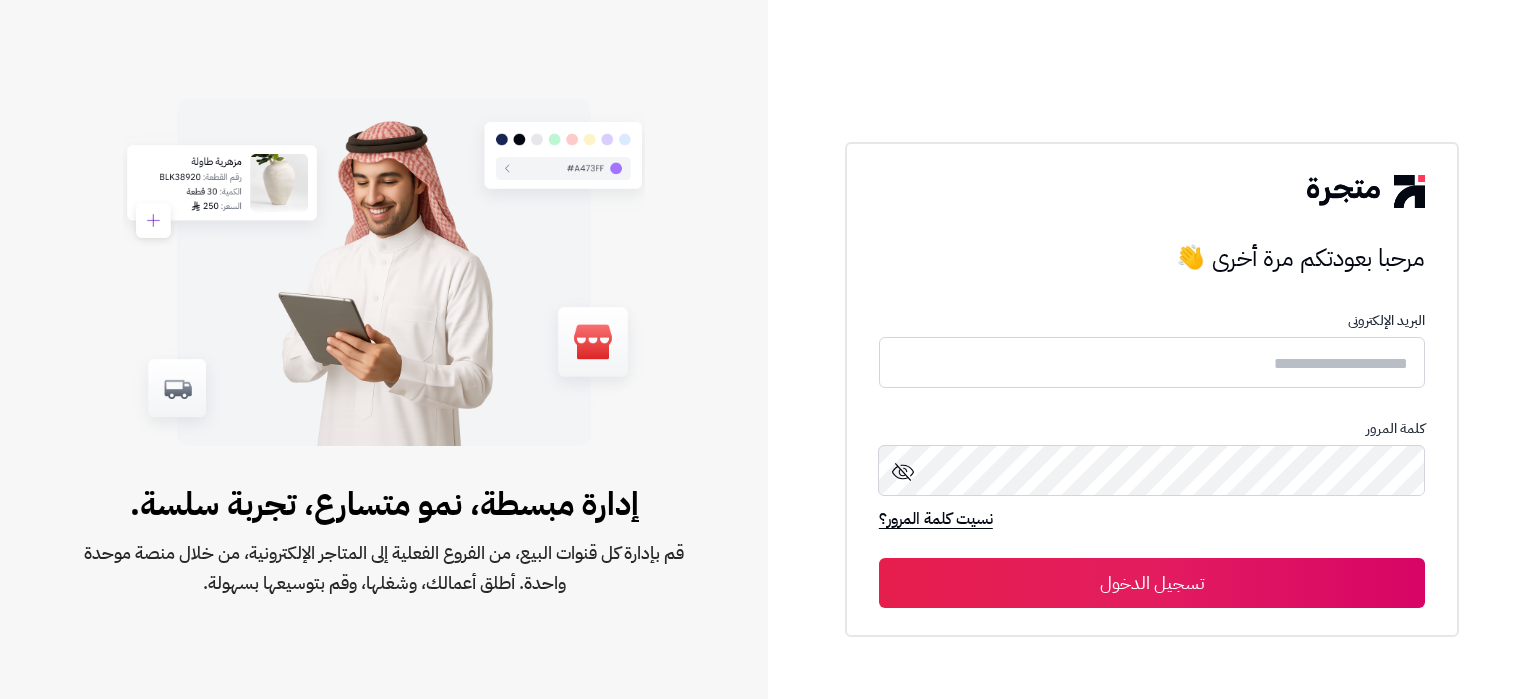 scroll, scrollTop: 0, scrollLeft: 0, axis: both 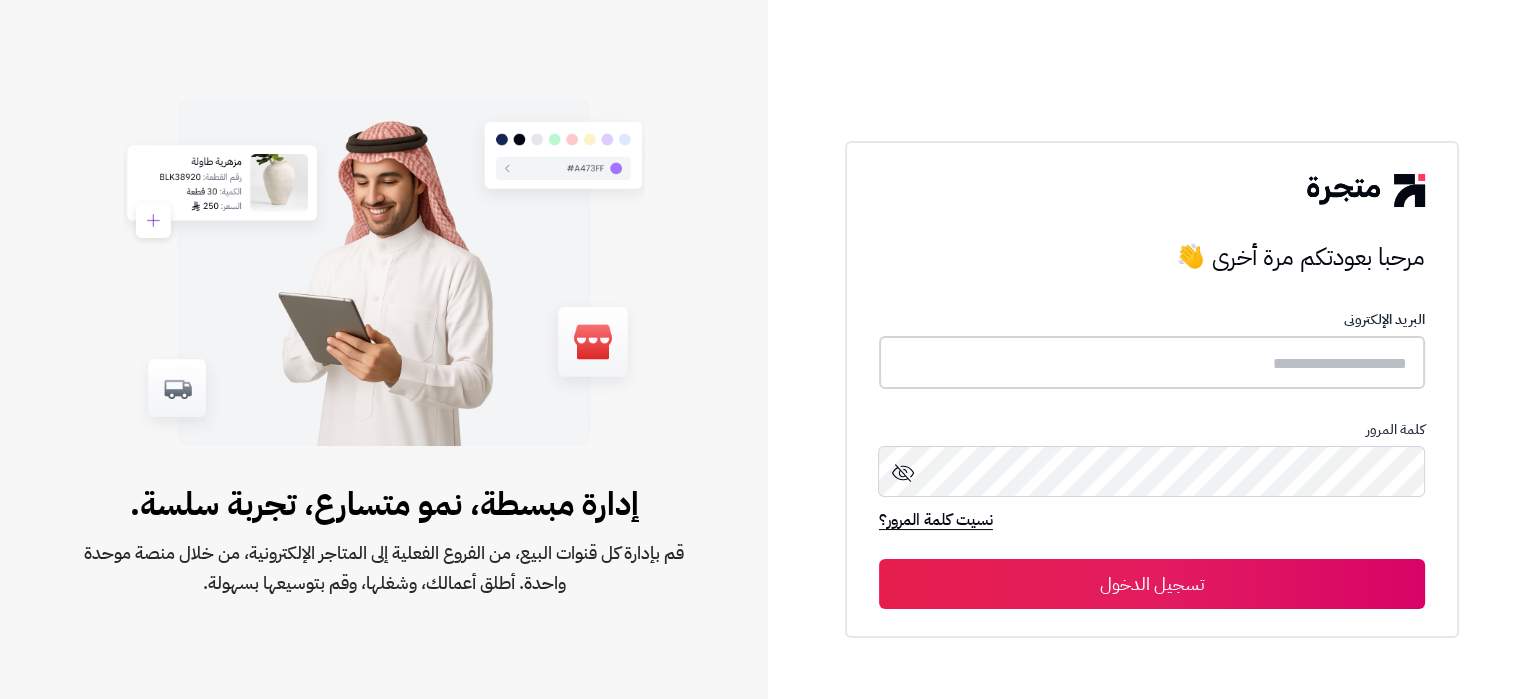 click at bounding box center (1152, 362) 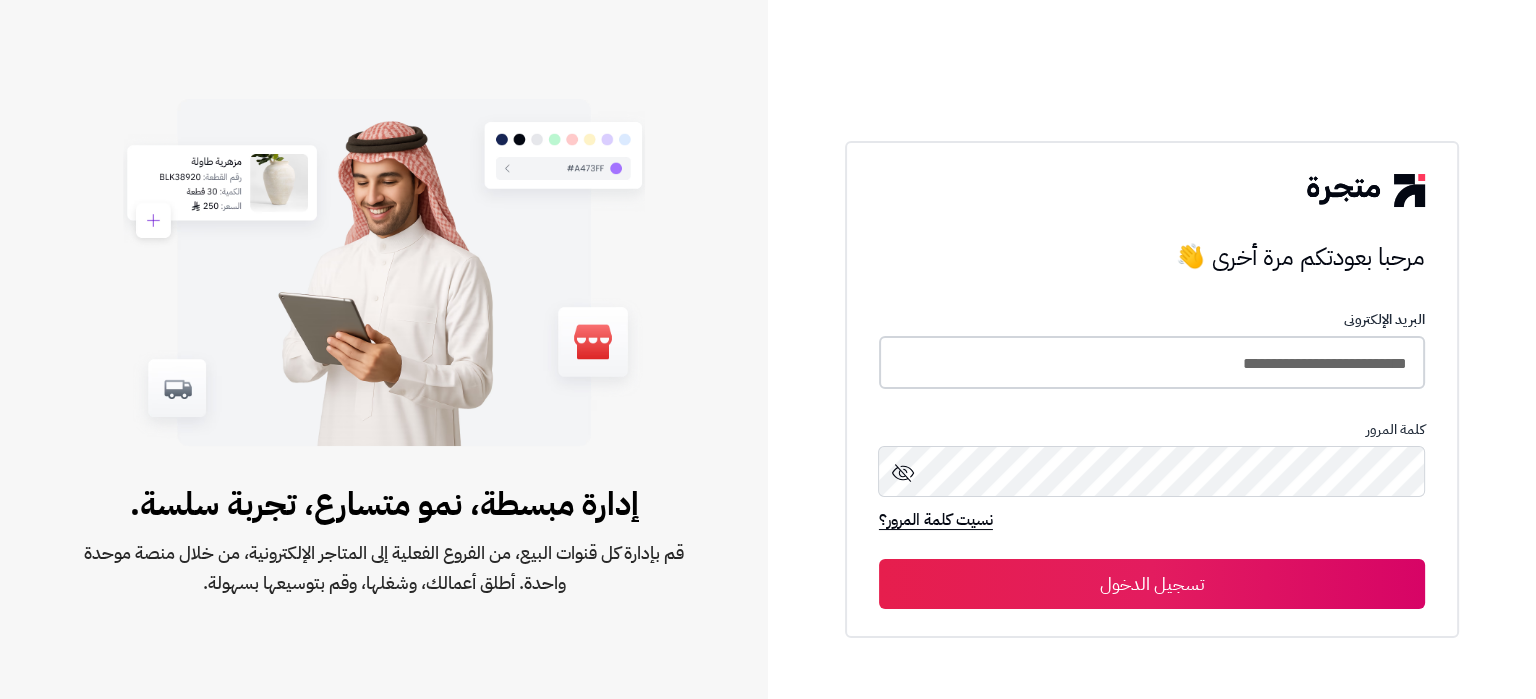 type on "**********" 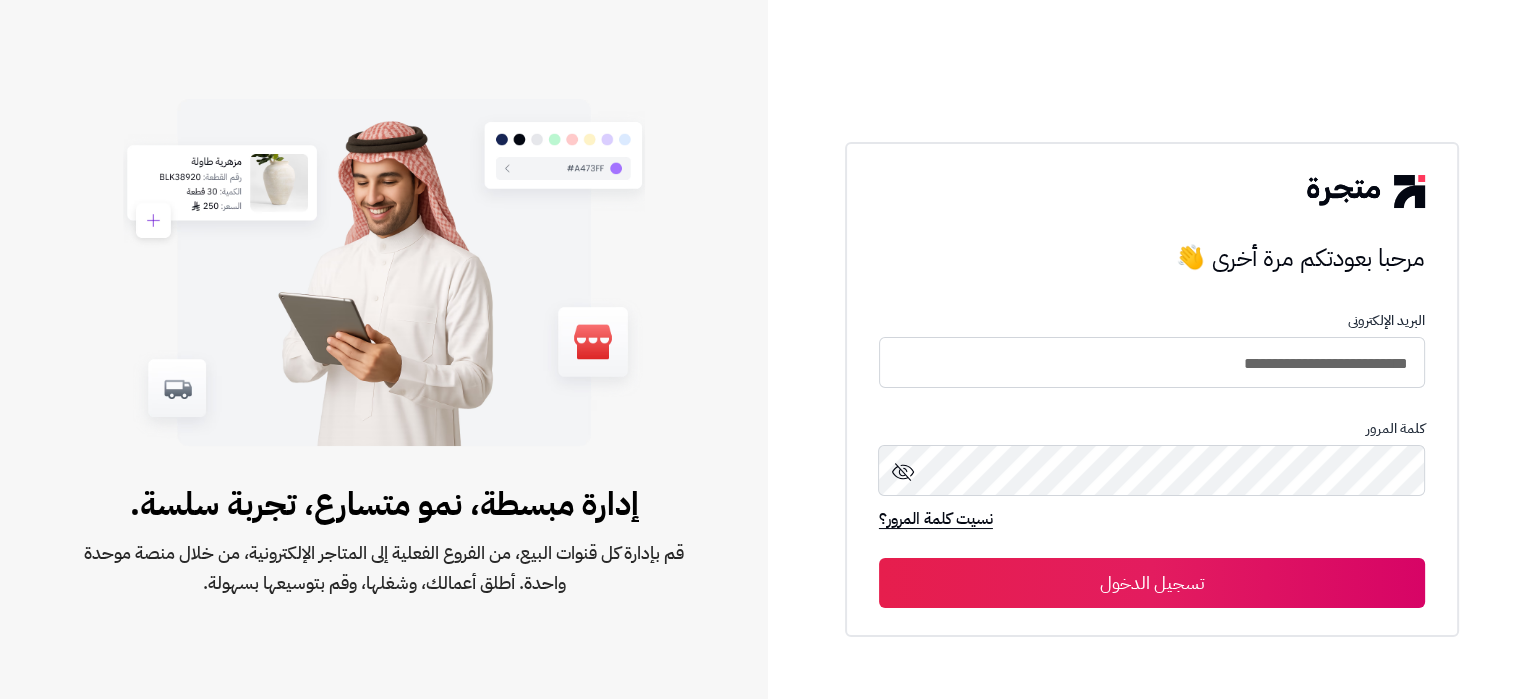 click on "تسجيل الدخول" at bounding box center (1152, 583) 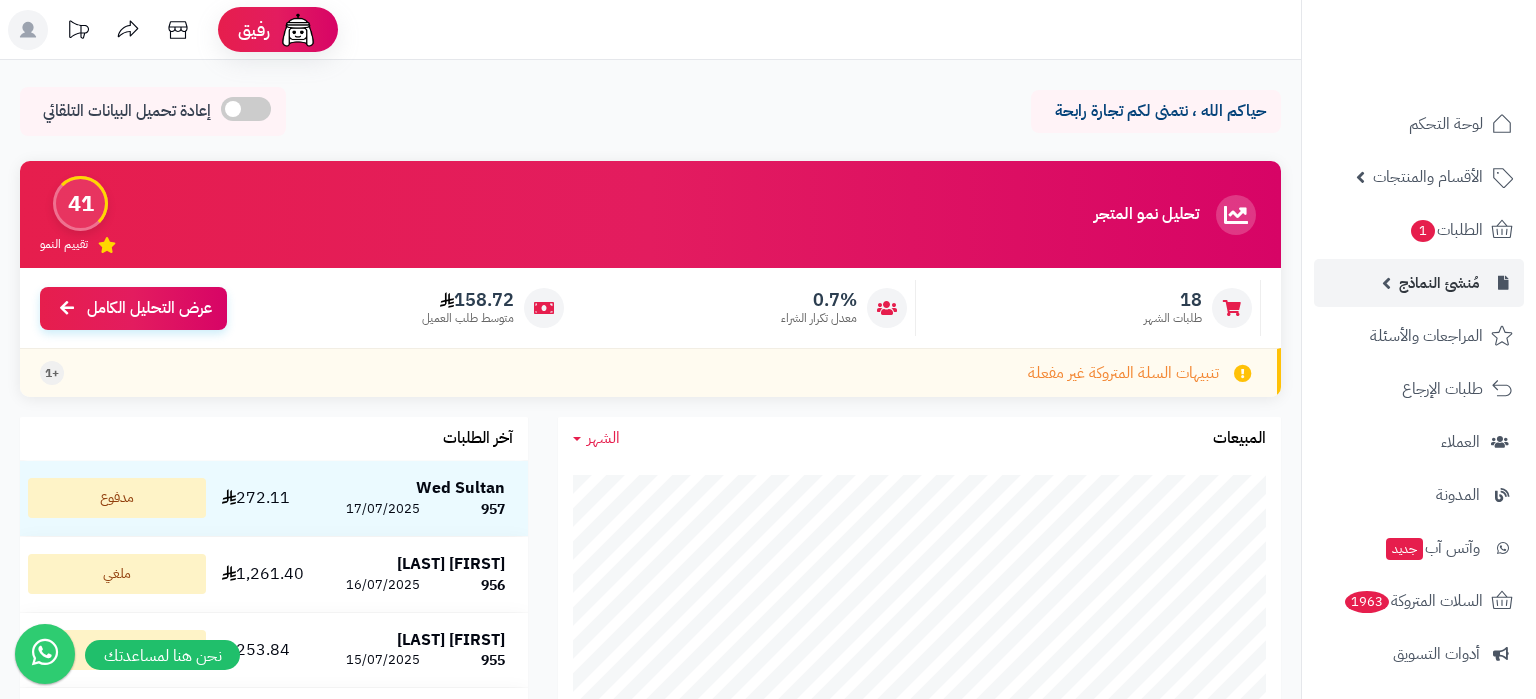 click on "الطلبات  1" at bounding box center (1419, 230) 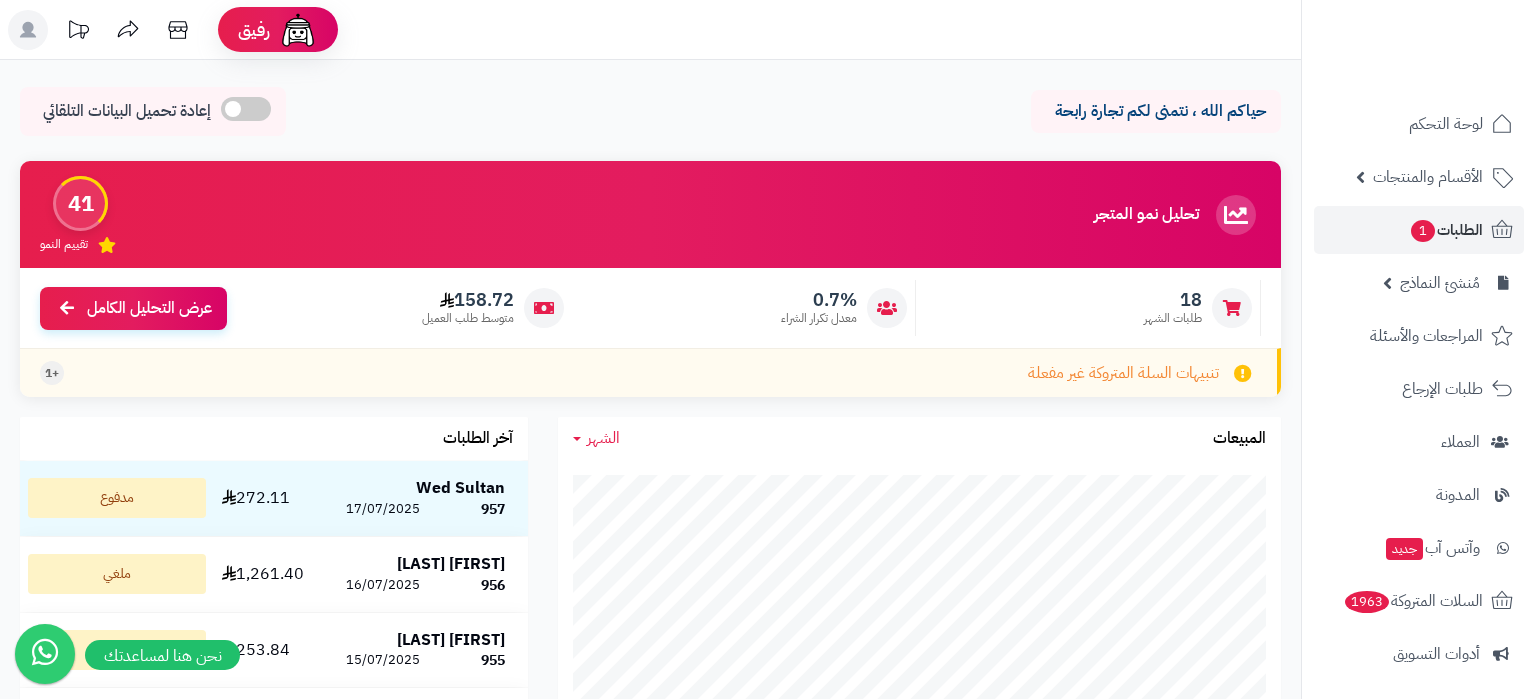 click on "الطلبات  1" at bounding box center [1446, 230] 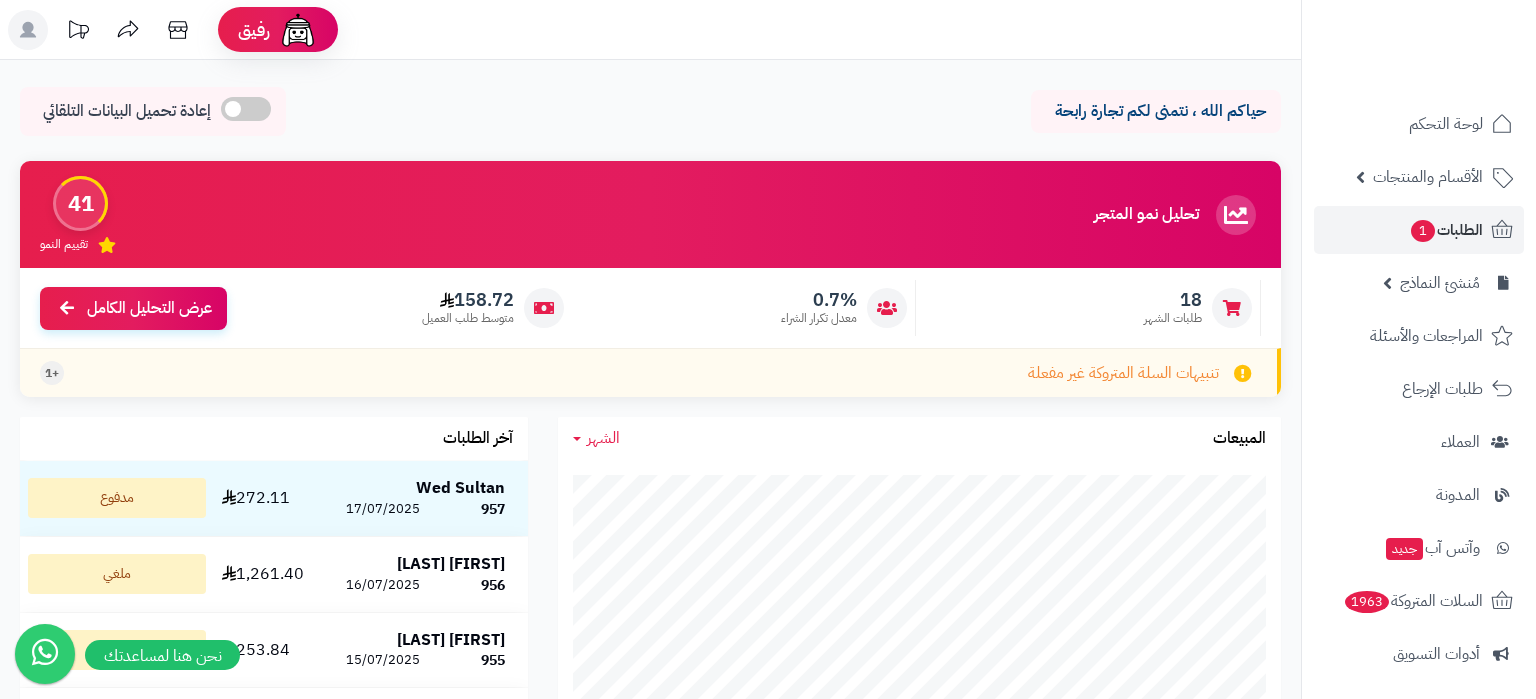 scroll, scrollTop: 0, scrollLeft: 0, axis: both 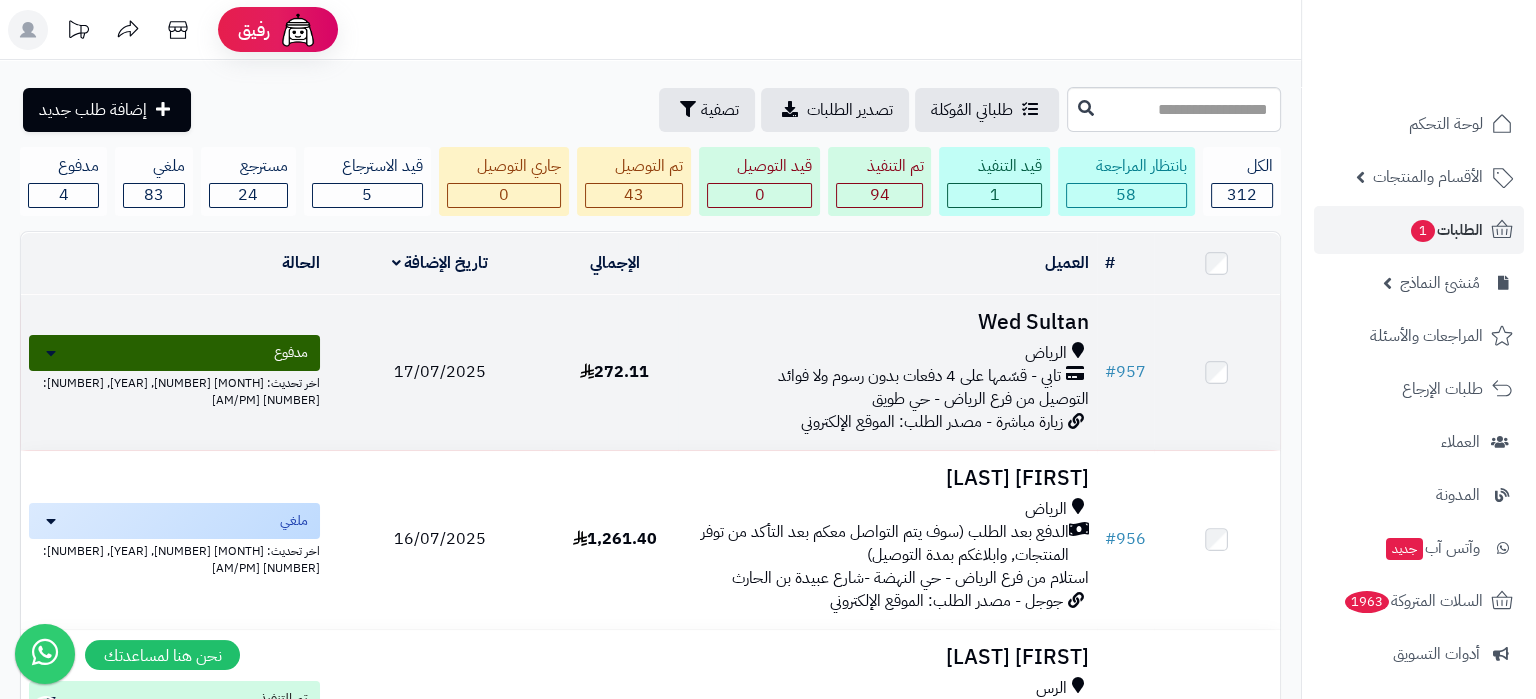 click on "الرياض" at bounding box center [887, 353] 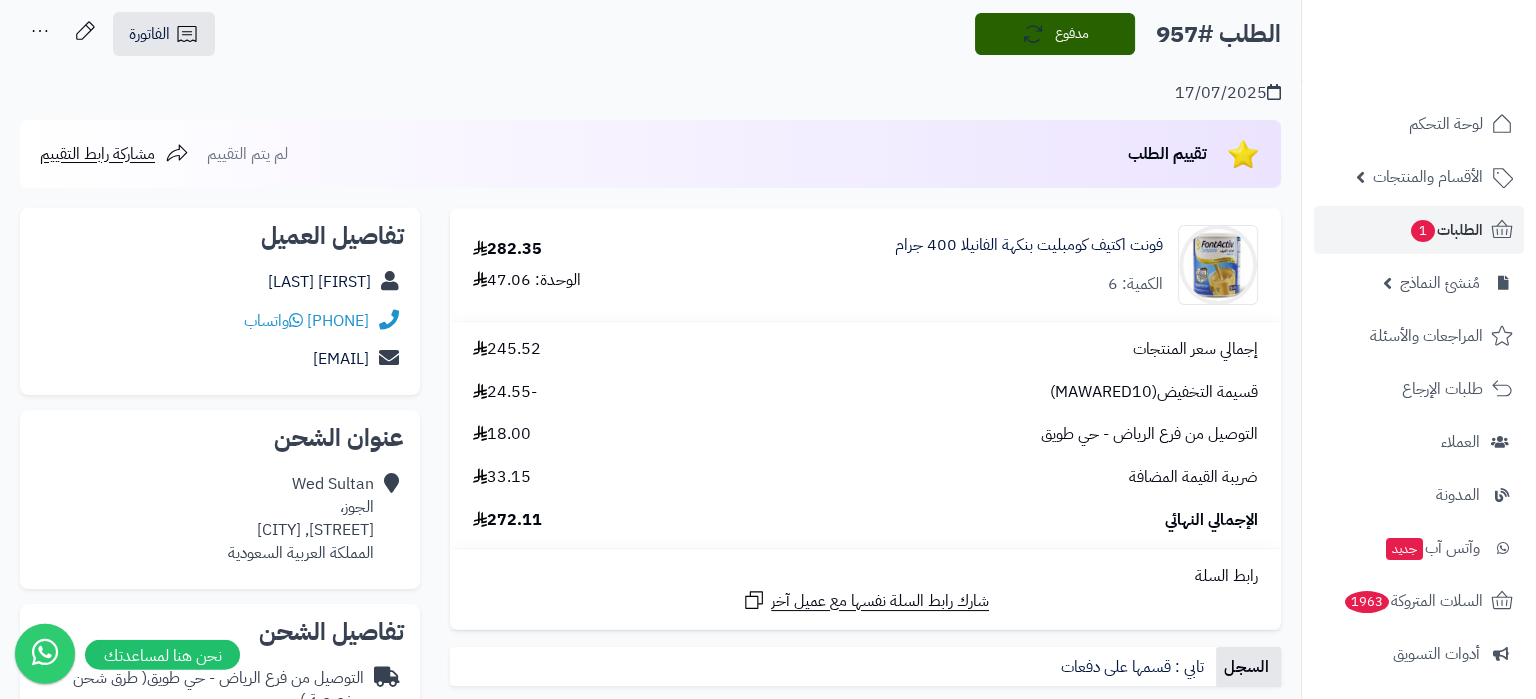 scroll, scrollTop: 0, scrollLeft: 0, axis: both 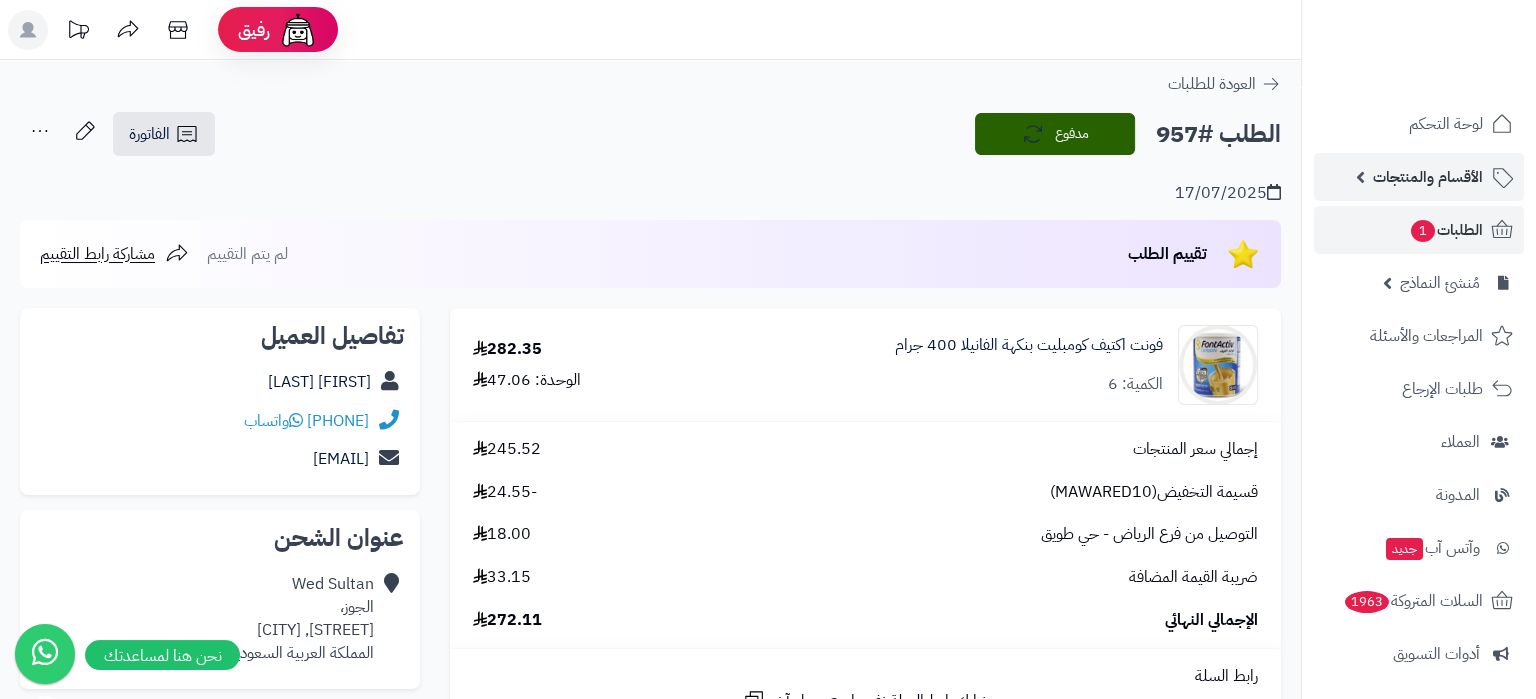 click on "الأقسام والمنتجات" at bounding box center (1428, 177) 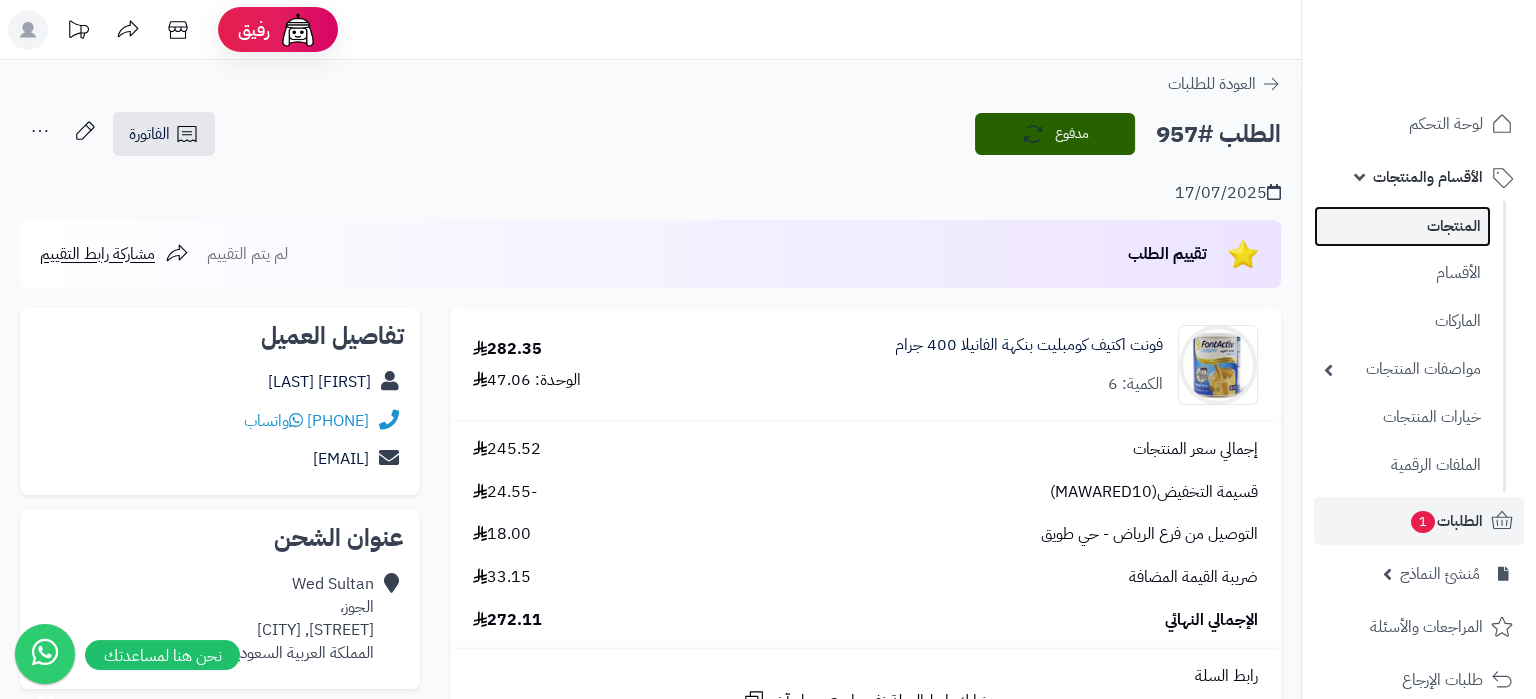 click on "المنتجات" at bounding box center [1402, 226] 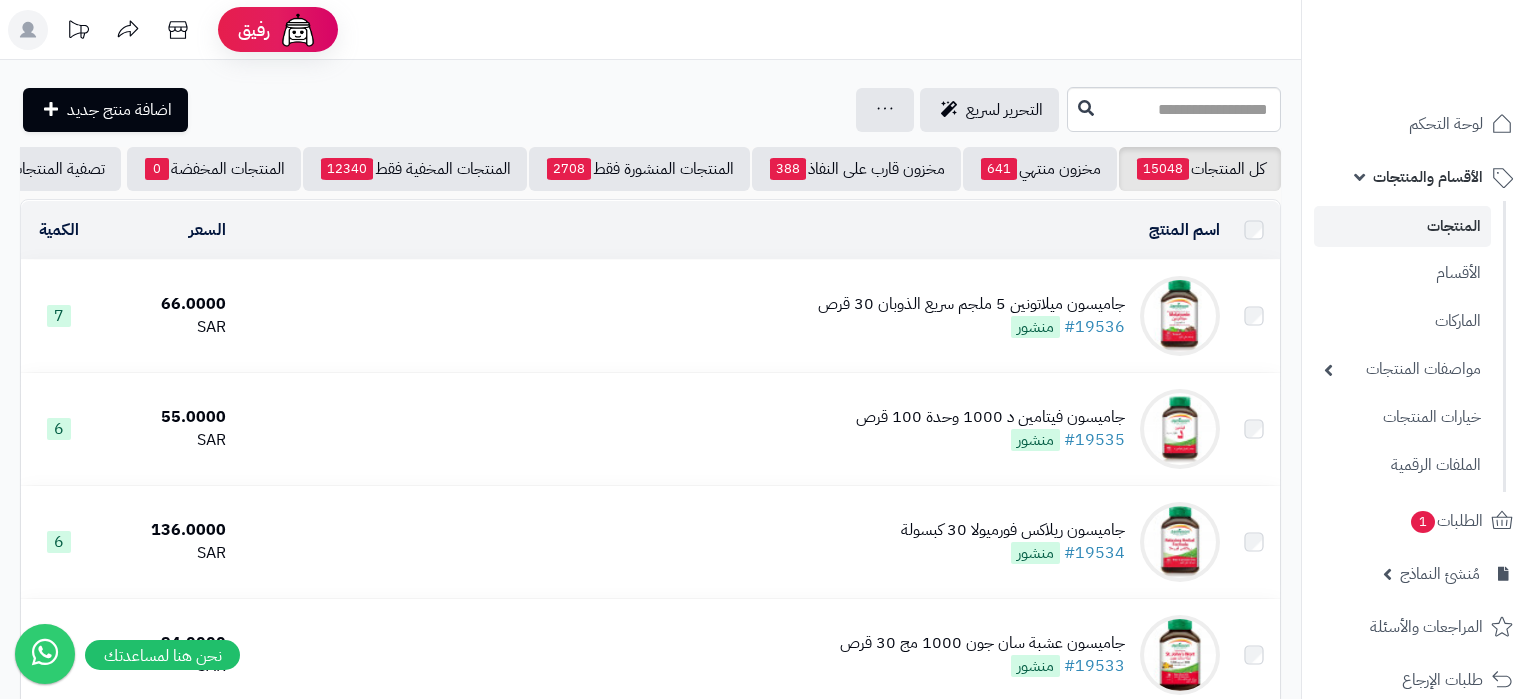 scroll, scrollTop: 0, scrollLeft: 0, axis: both 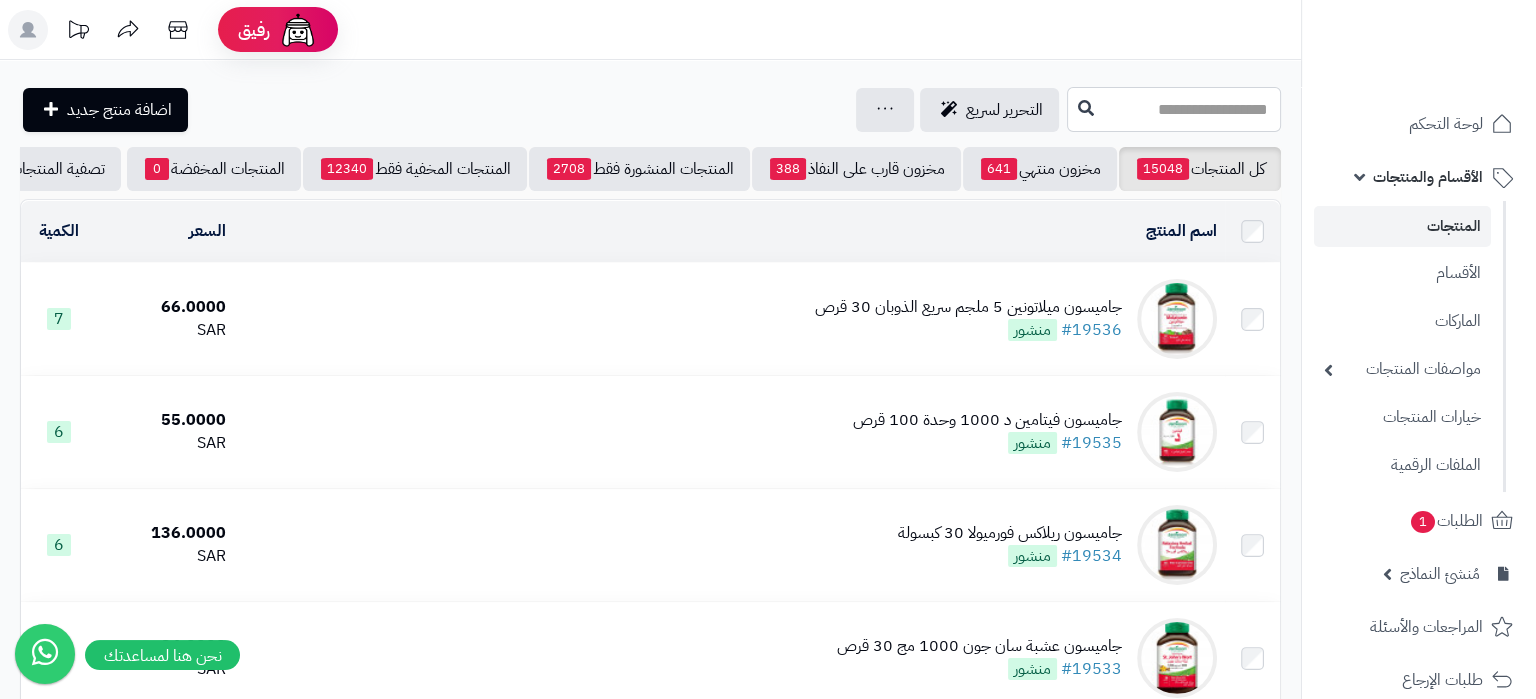 click at bounding box center (1174, 109) 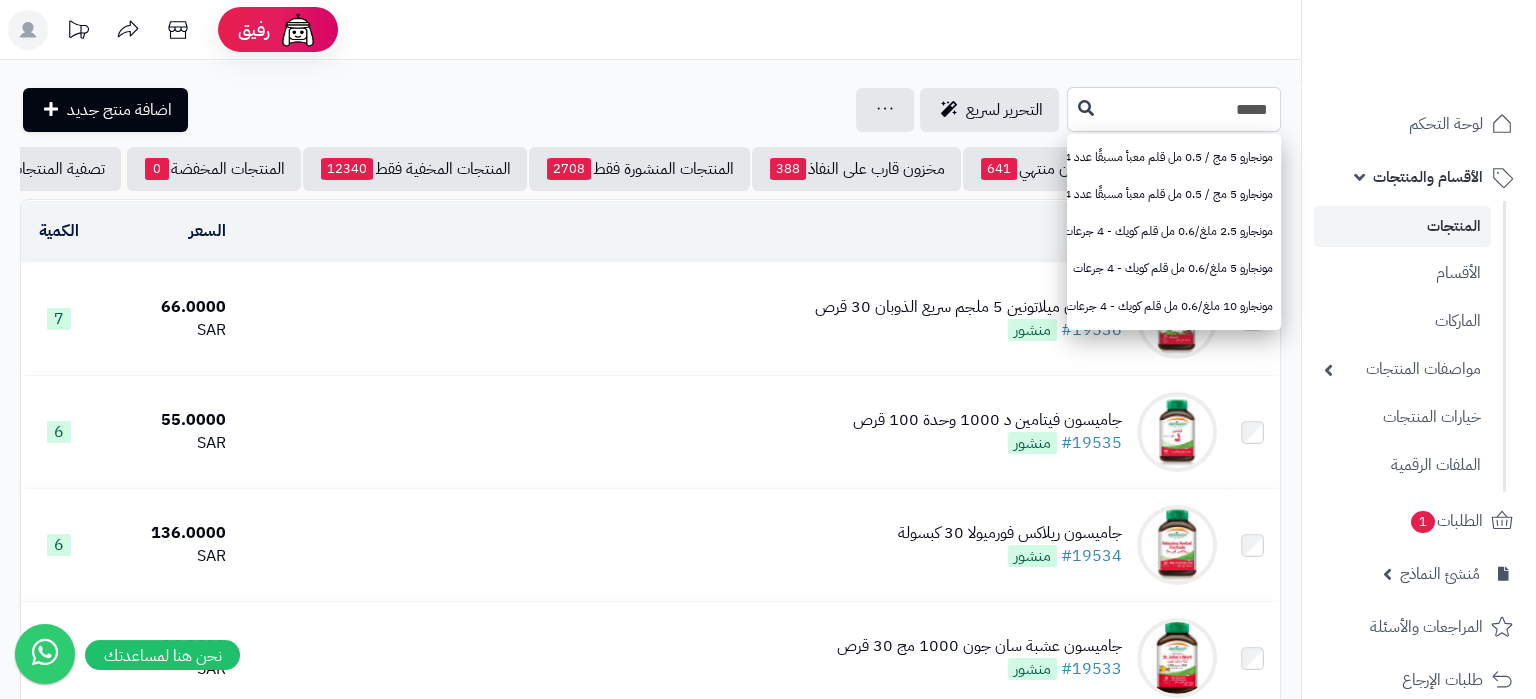 type on "*****" 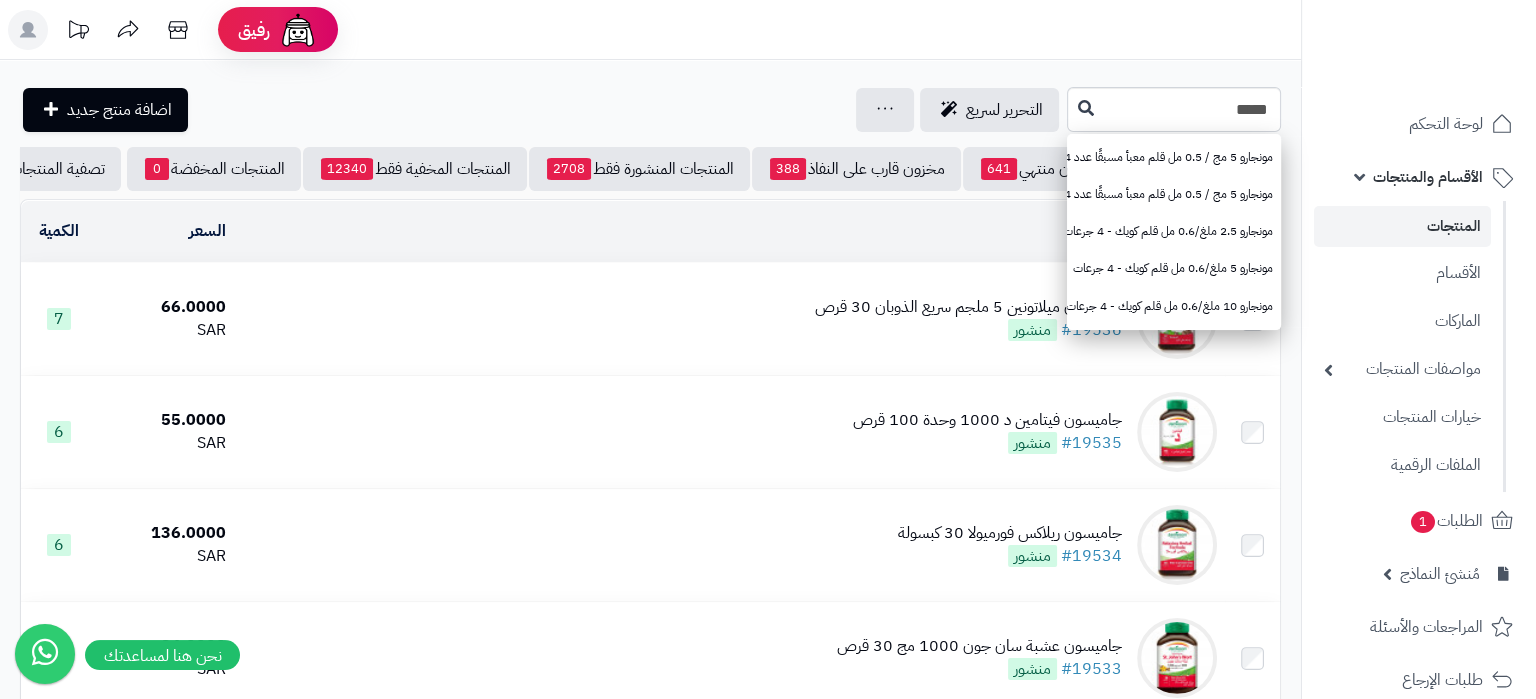 click on "**********" at bounding box center [650, 5870] 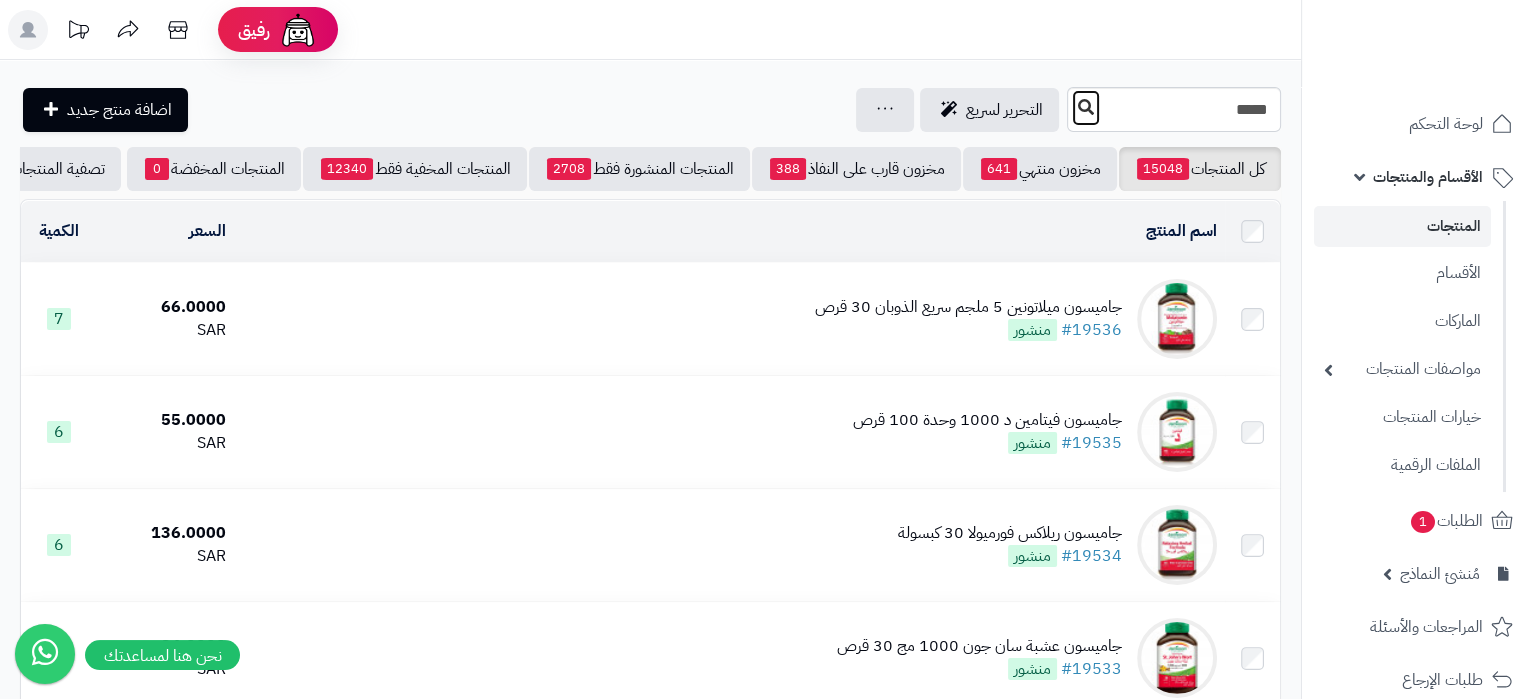 click at bounding box center [1086, 107] 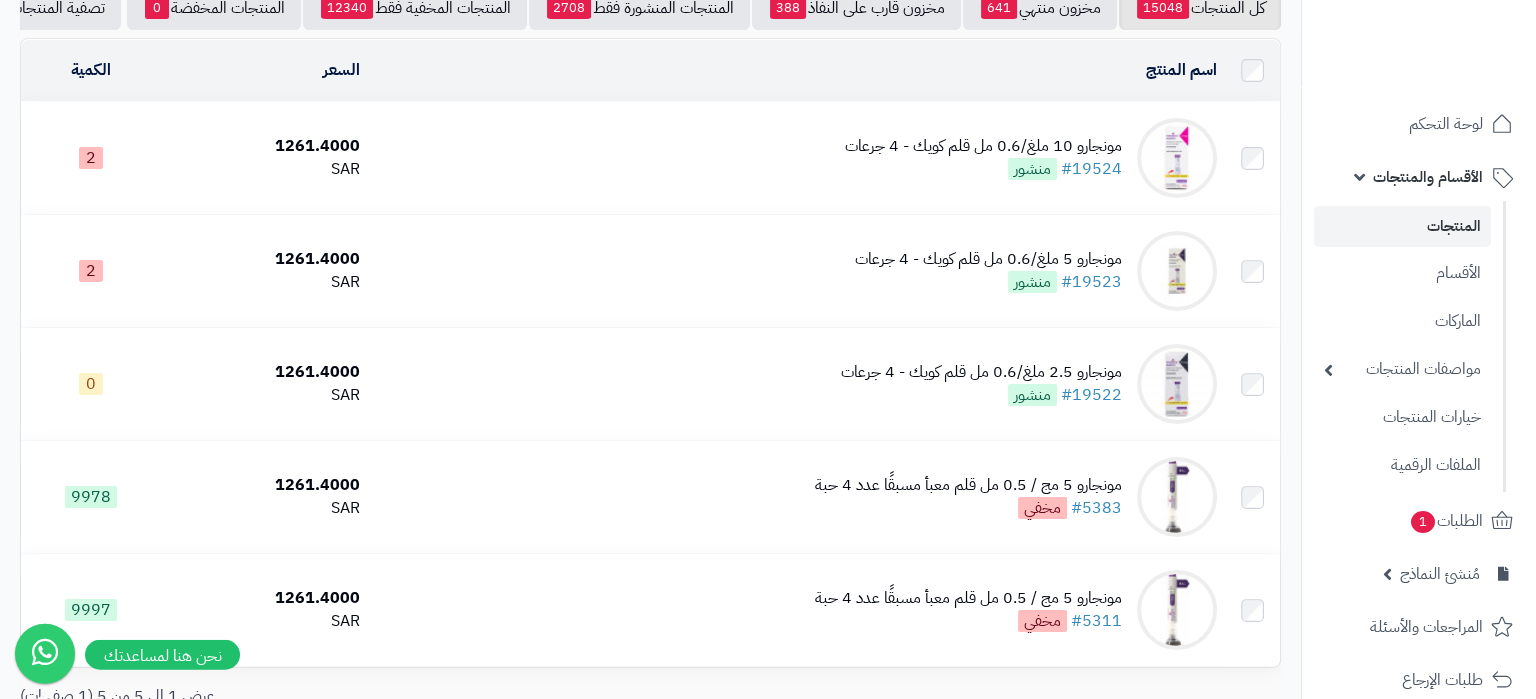 scroll, scrollTop: 163, scrollLeft: 0, axis: vertical 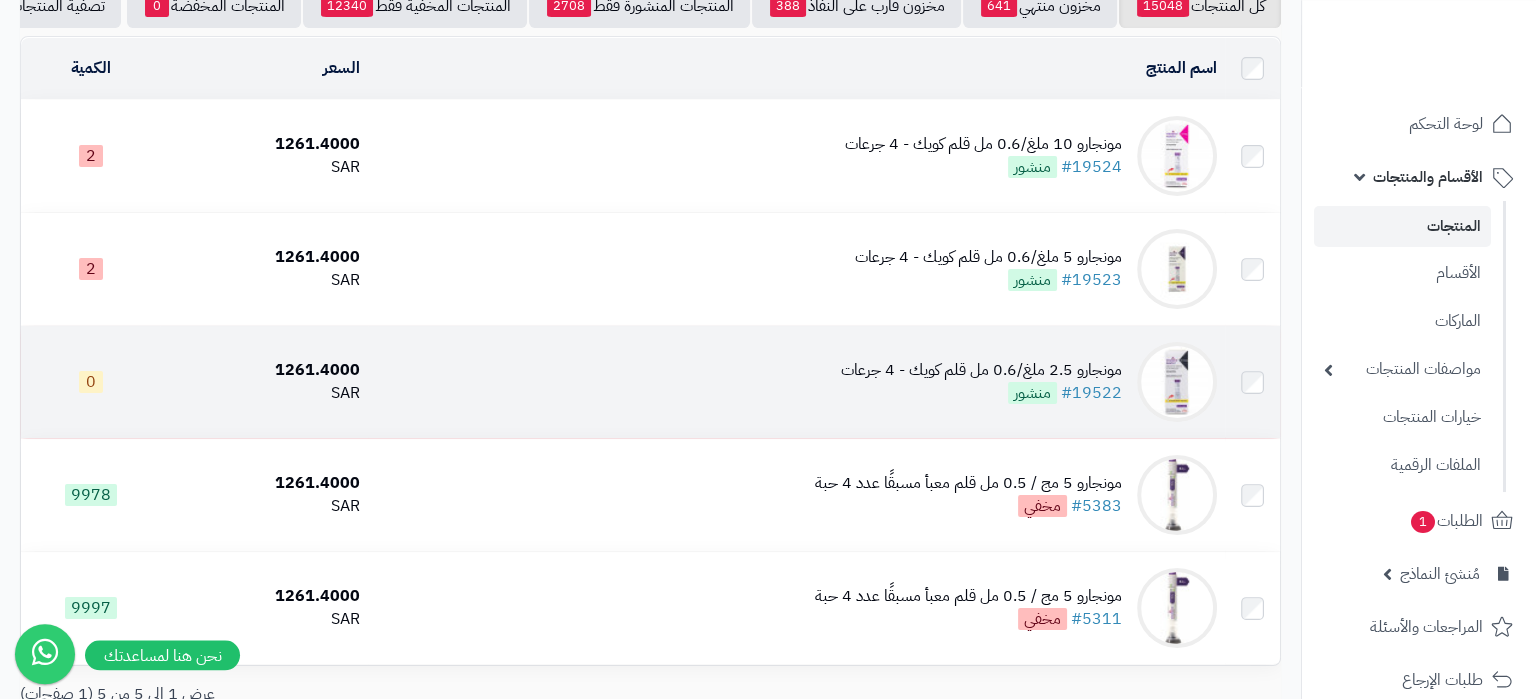 click on "مونجارو 2.5 ملغ/0.6 مل قلم كويك - 4 جرعات
#19522
منشور" at bounding box center [796, 382] 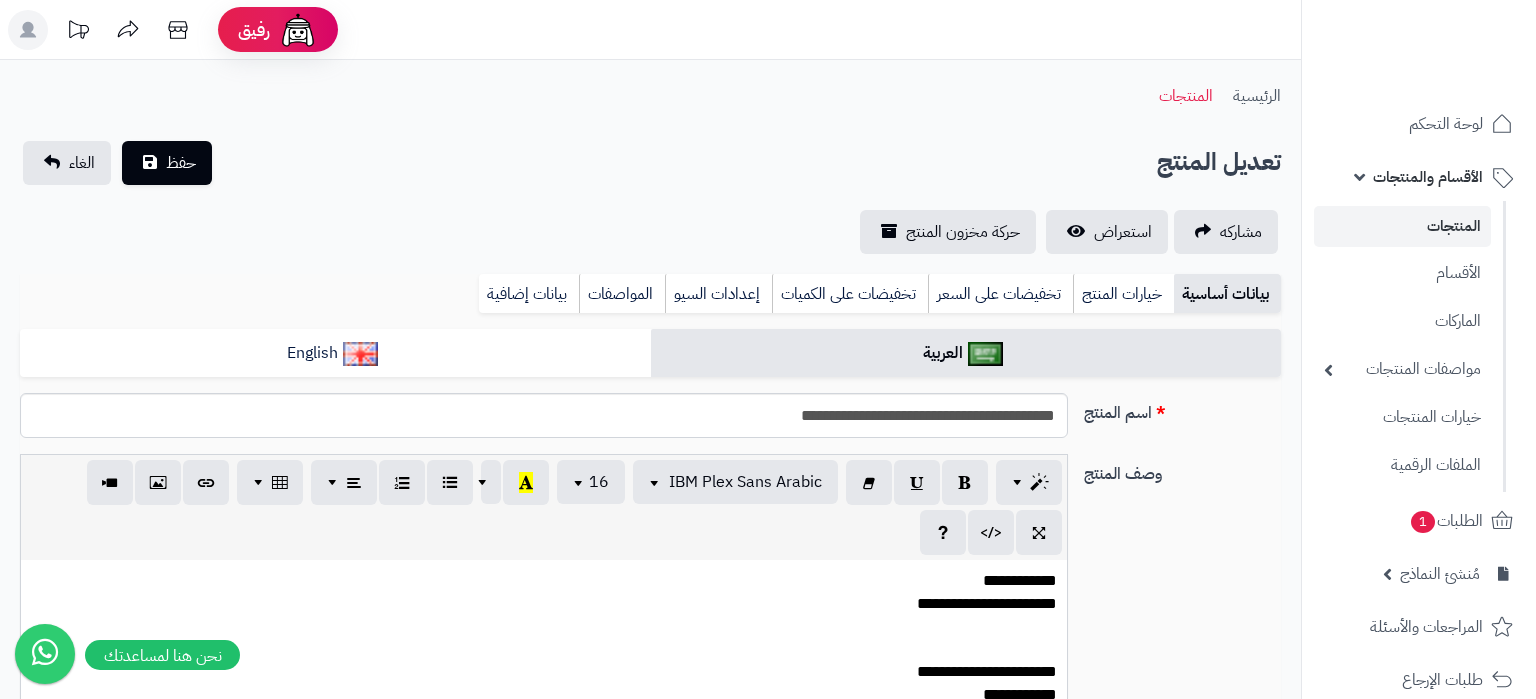 scroll, scrollTop: 0, scrollLeft: 0, axis: both 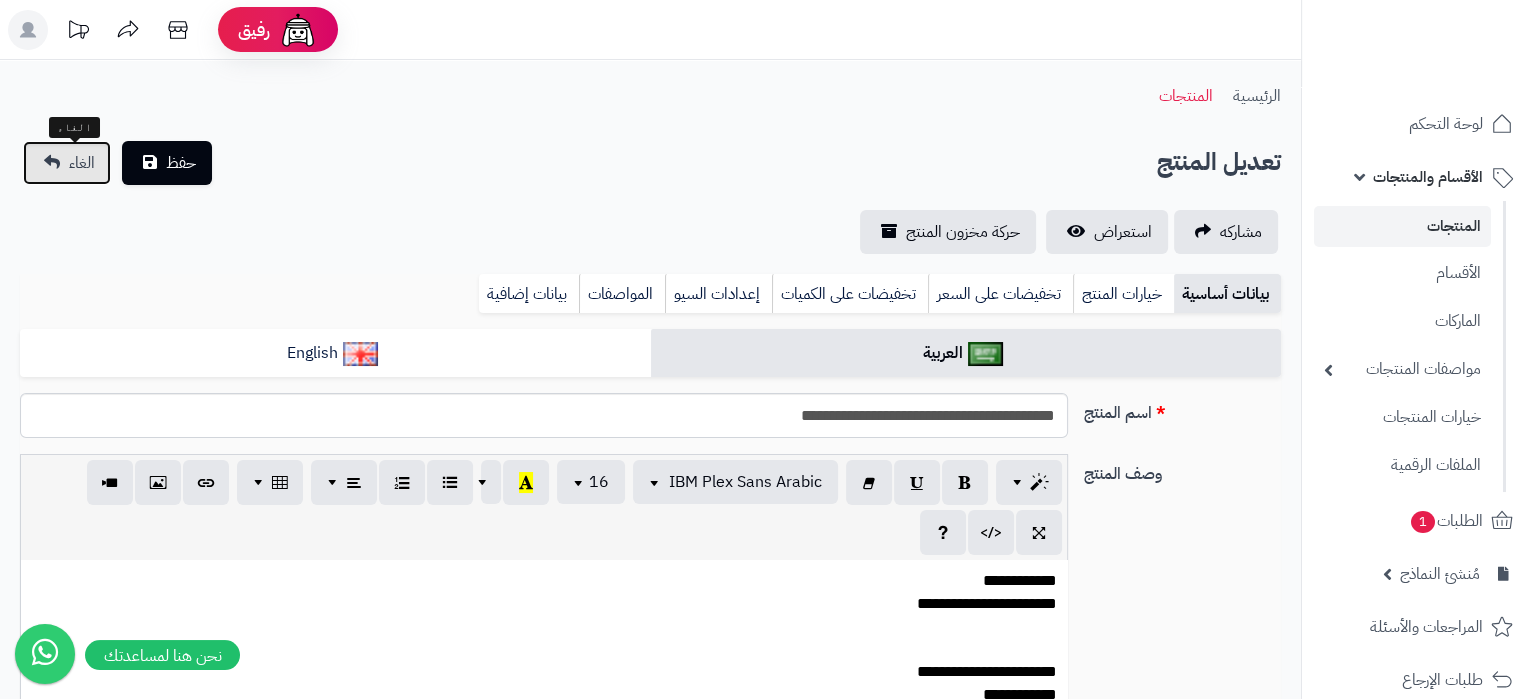 click on "الغاء" at bounding box center (67, 163) 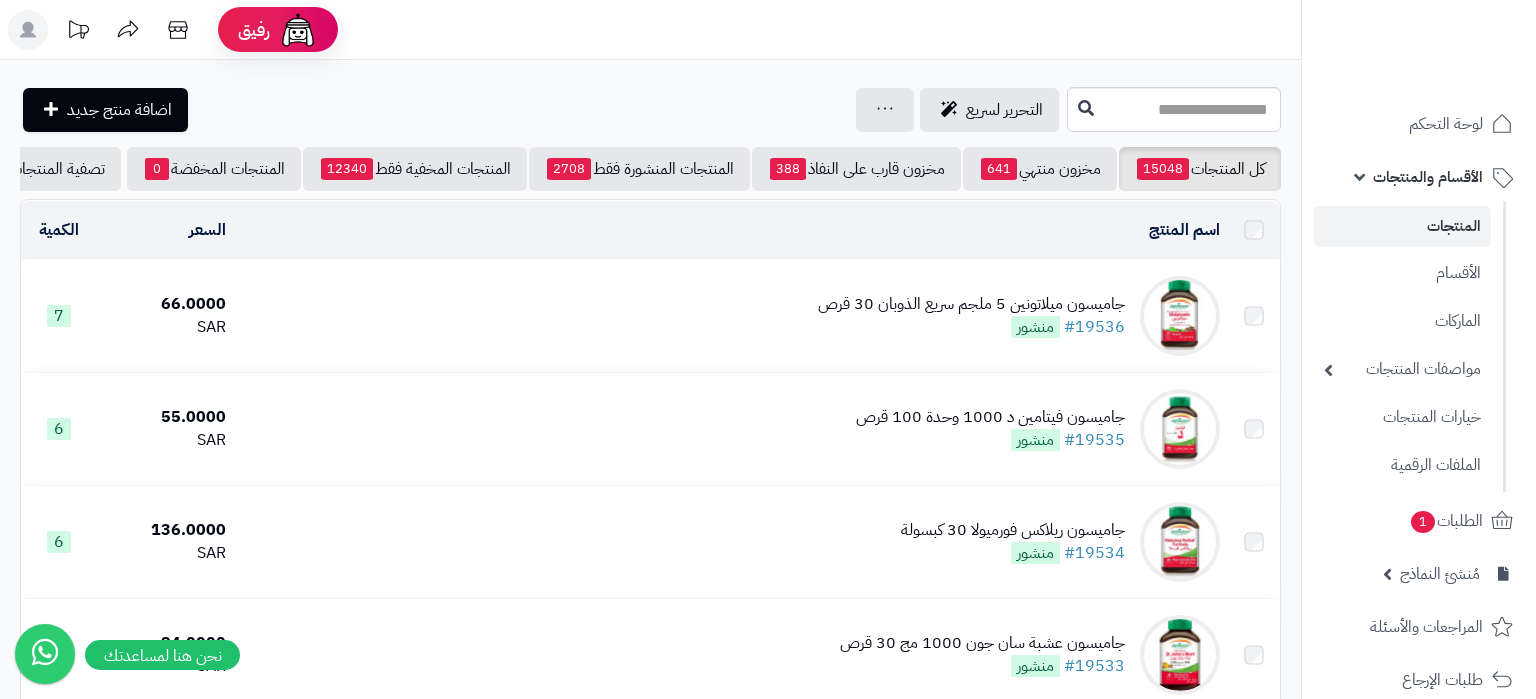 scroll, scrollTop: 0, scrollLeft: 0, axis: both 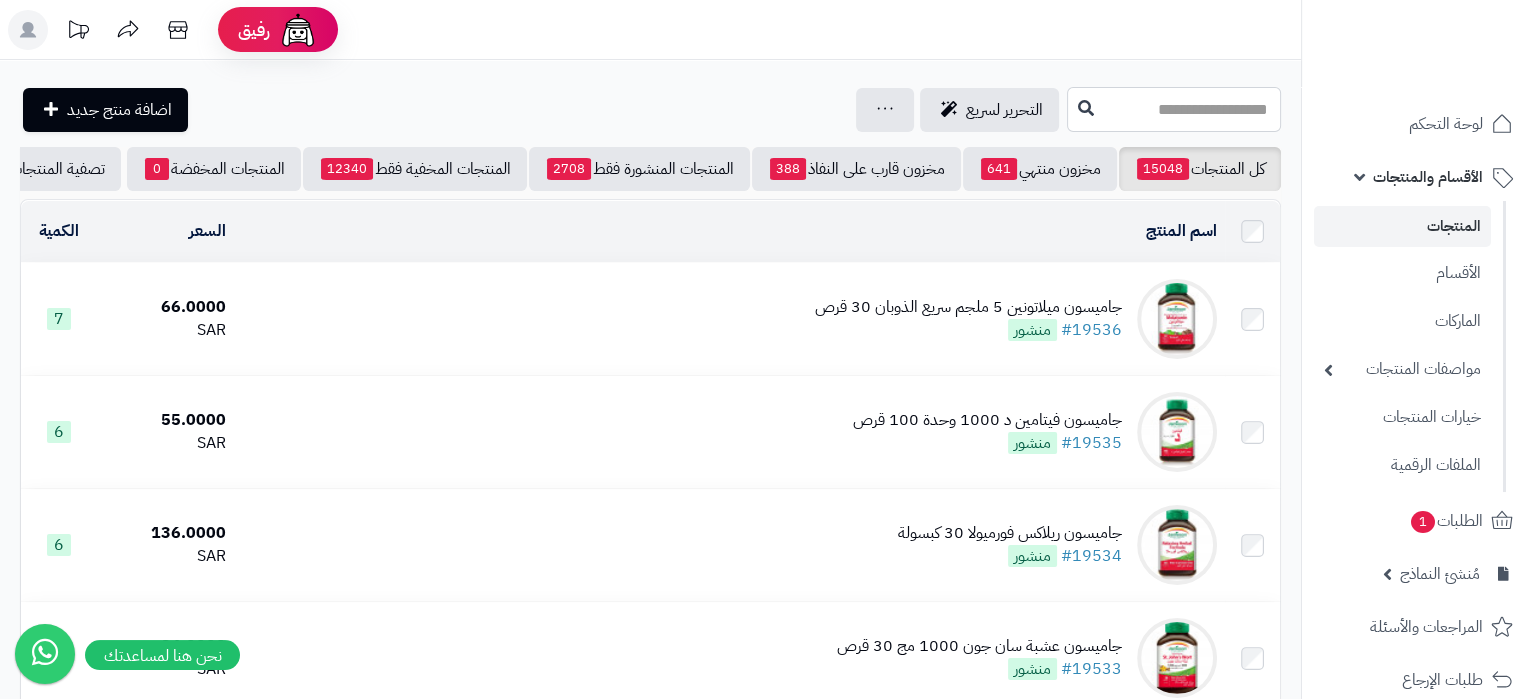 click at bounding box center [1174, 109] 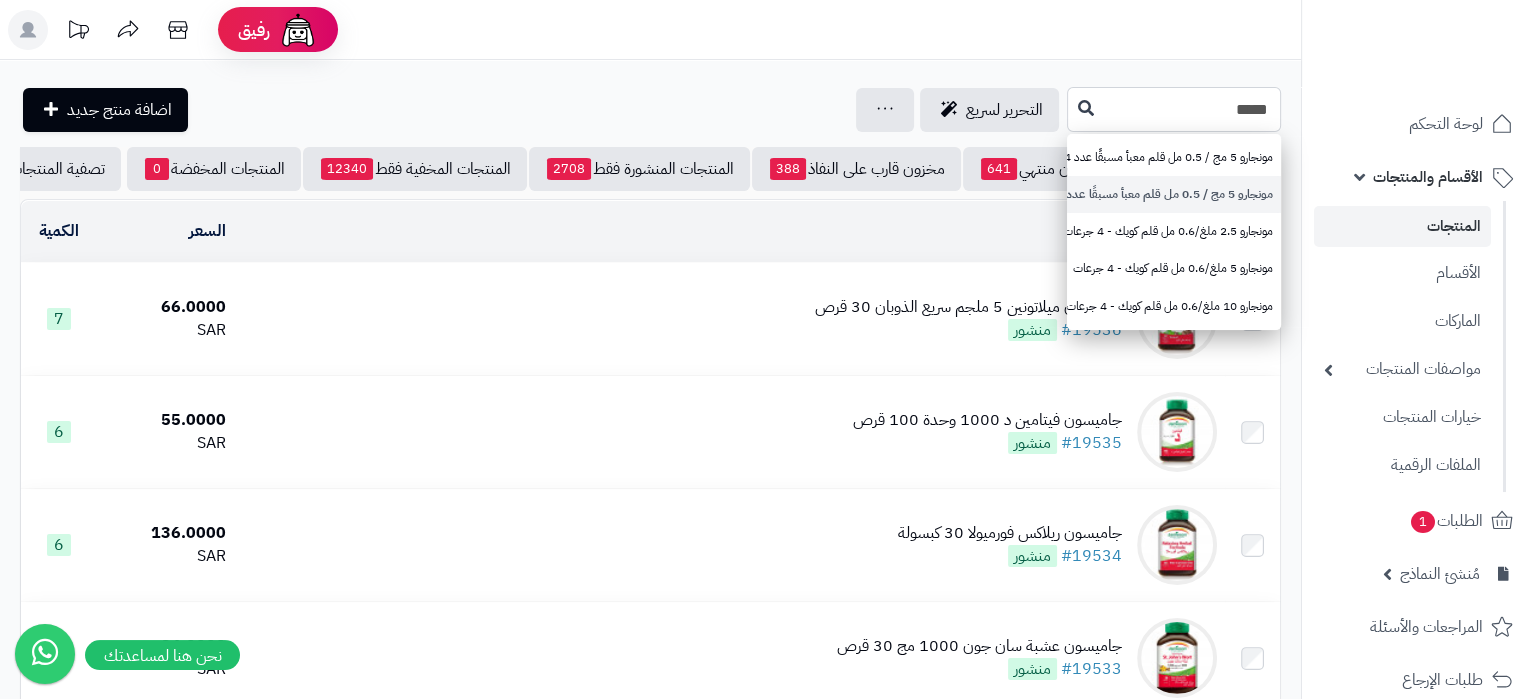 type on "*****" 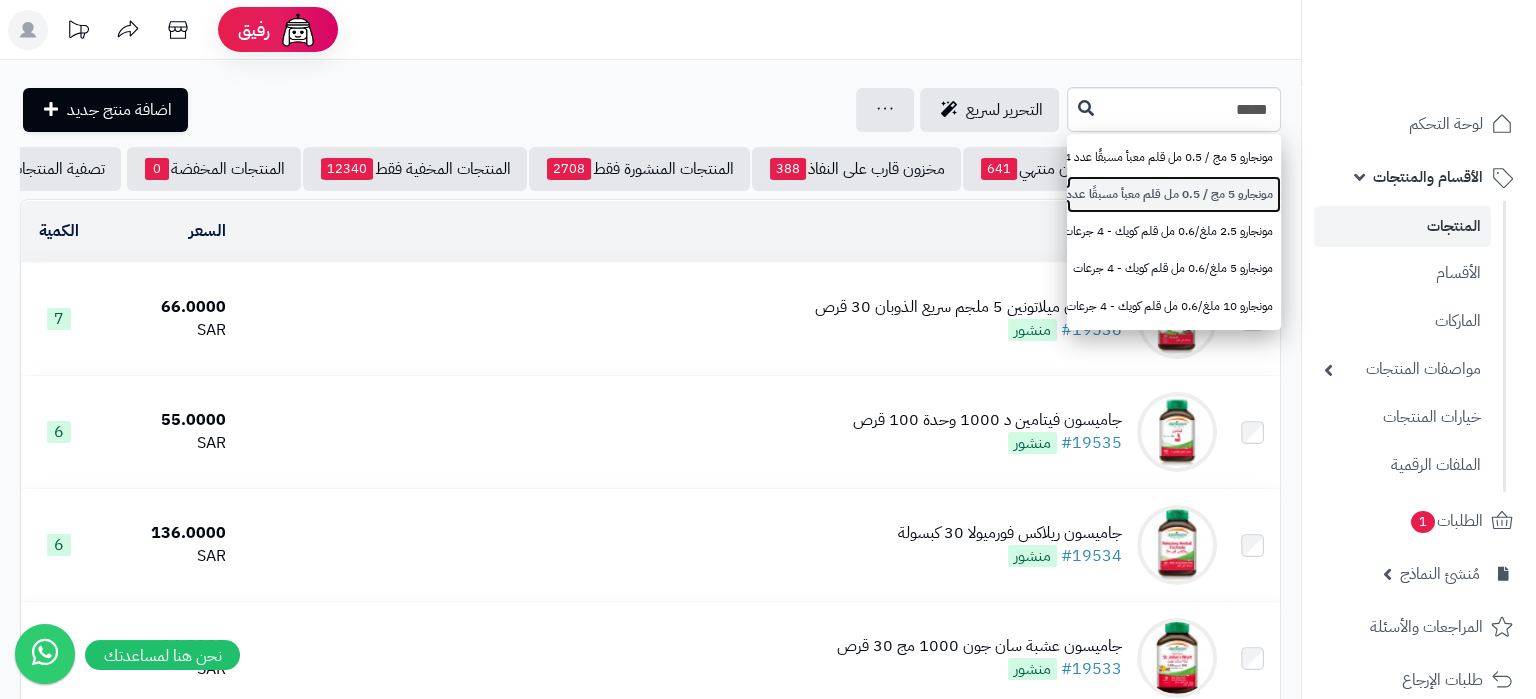 click on "مونجارو 5 مج / 0.5 مل قلم معبأ مسبقًا عدد 4 حبة" at bounding box center (1174, 194) 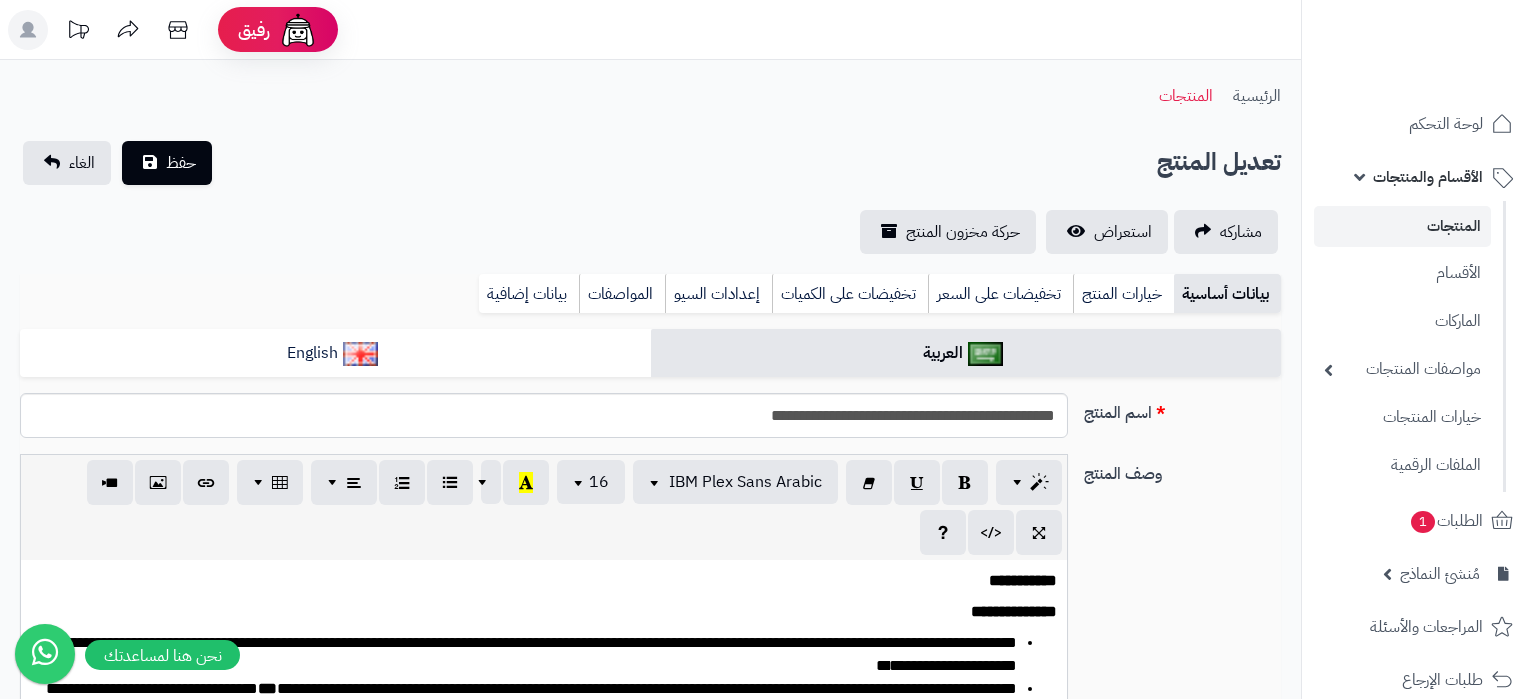 scroll, scrollTop: 0, scrollLeft: 0, axis: both 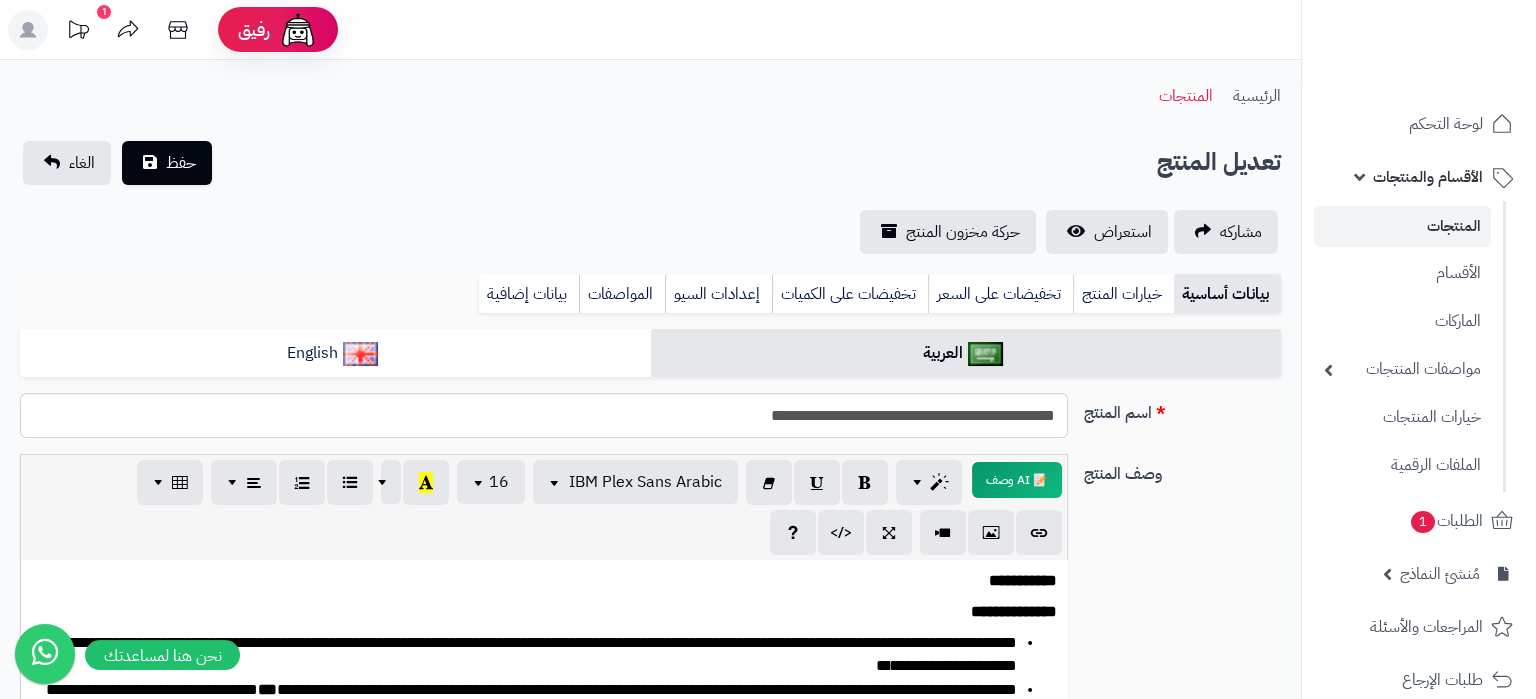 click on "**********" at bounding box center [650, 197] 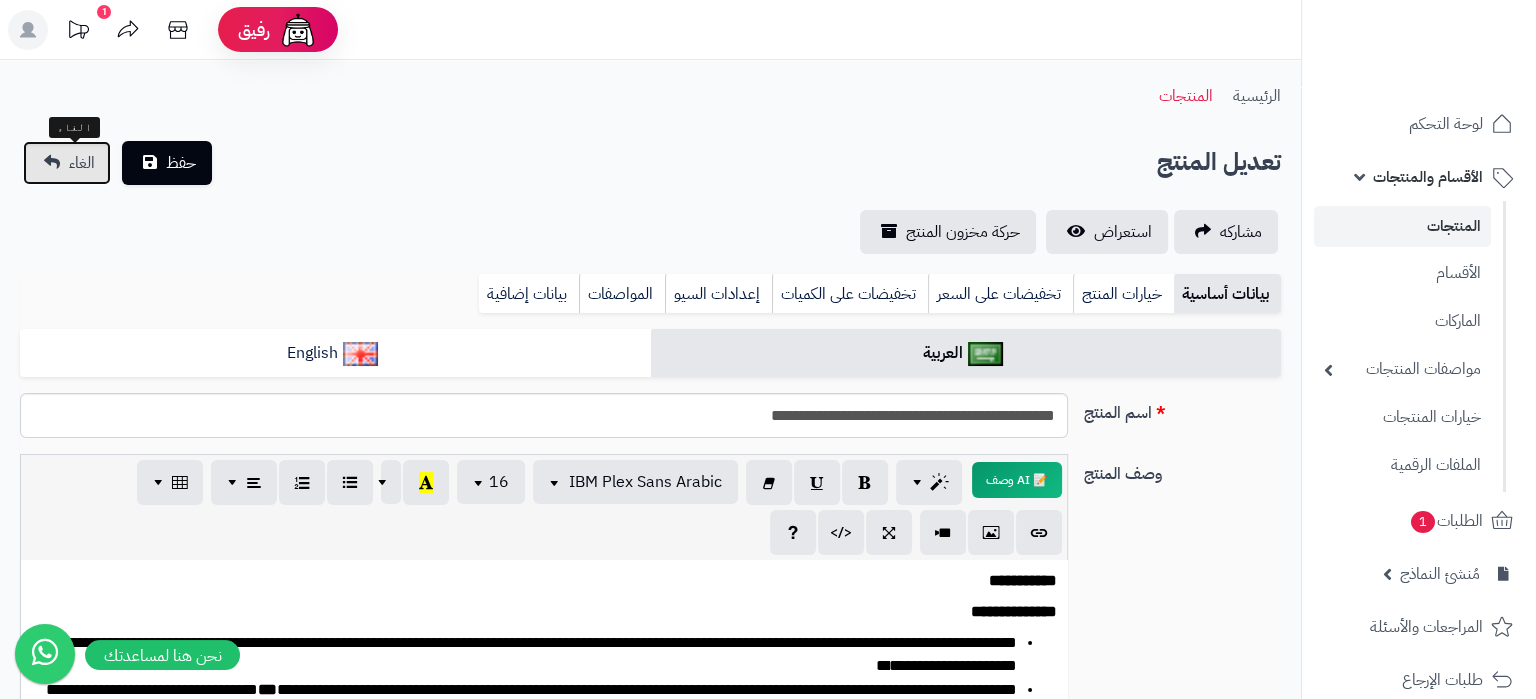 click on "الغاء" at bounding box center (67, 163) 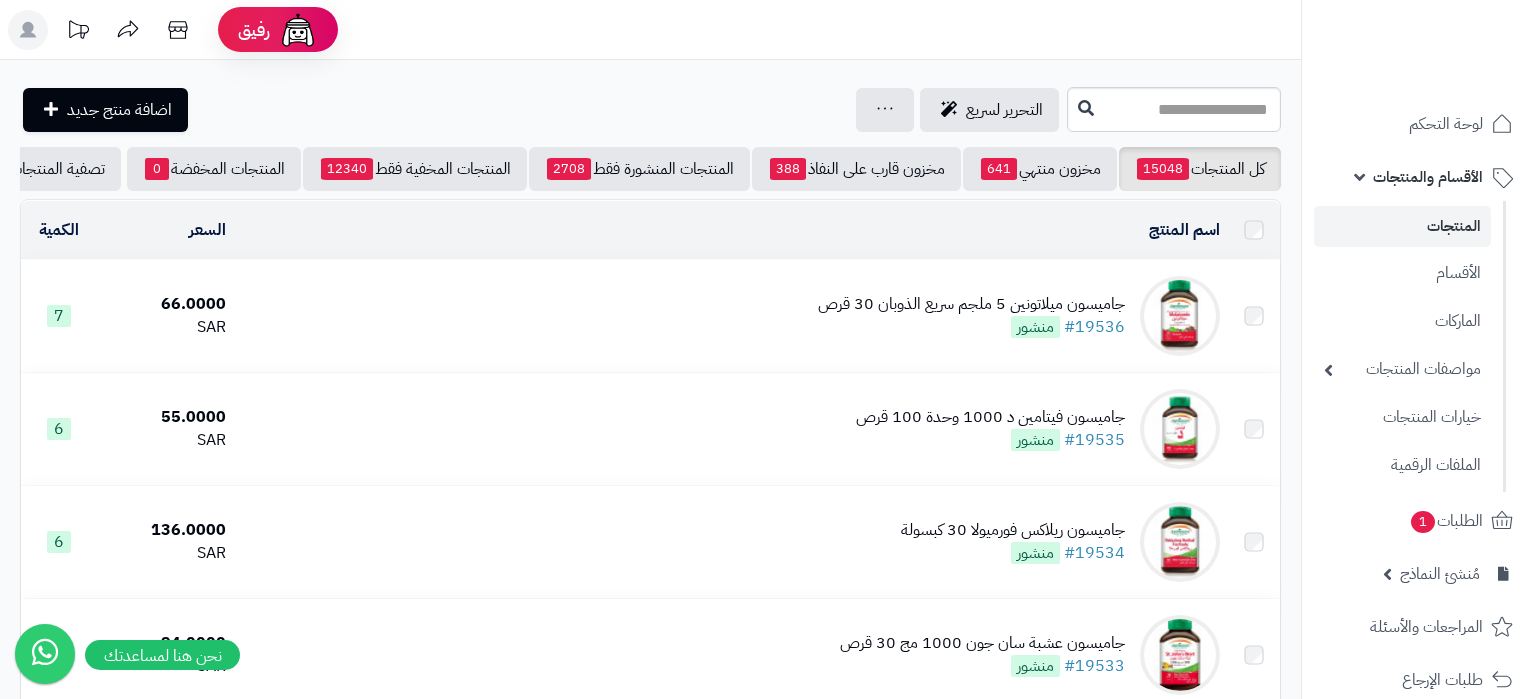 scroll, scrollTop: 0, scrollLeft: 0, axis: both 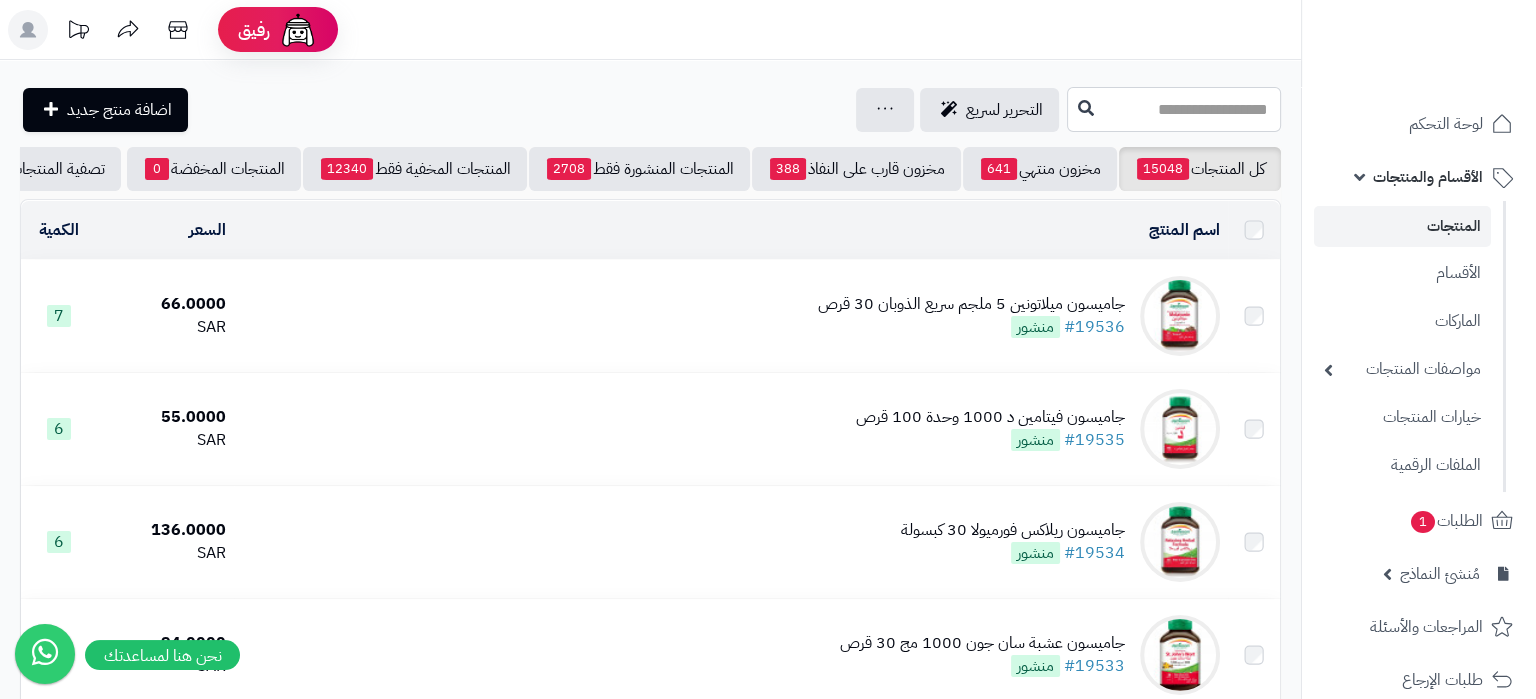 click at bounding box center (1174, 109) 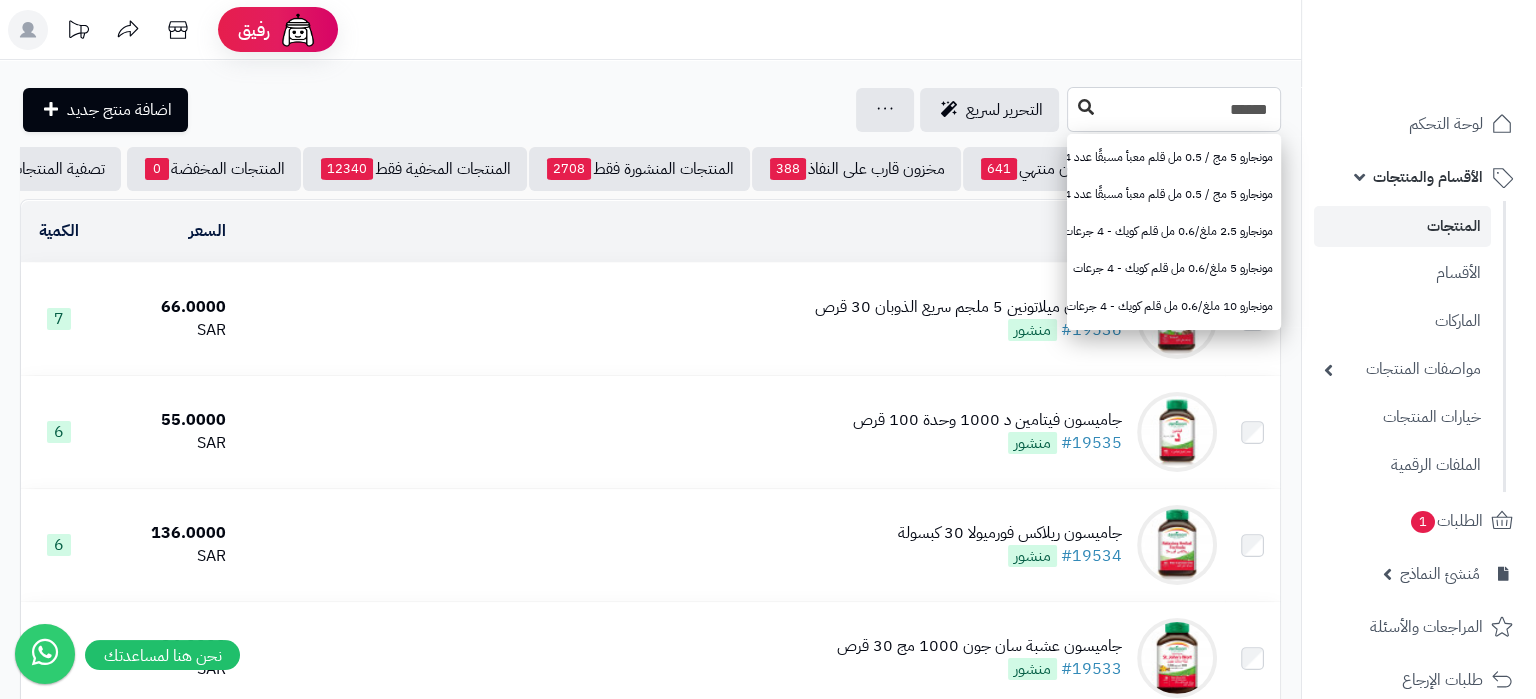 type on "******" 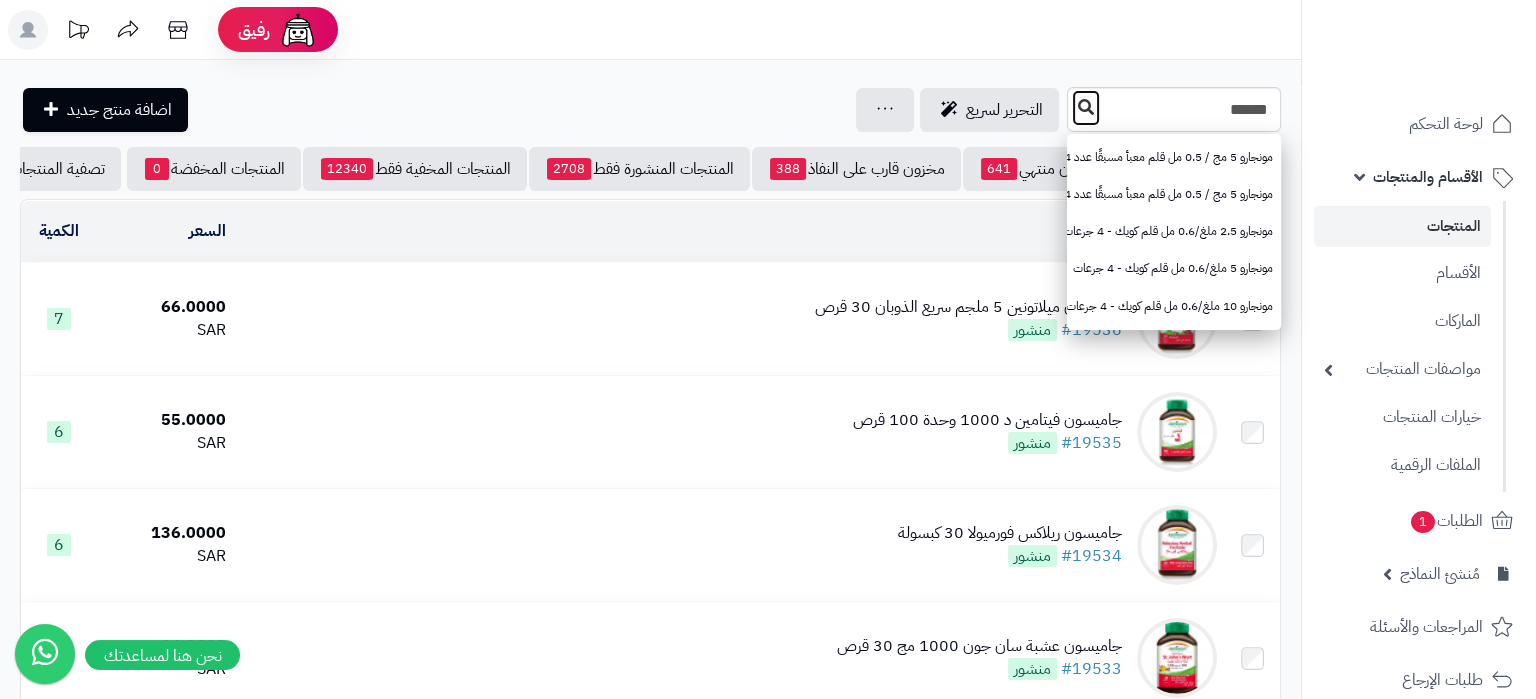 click at bounding box center [1086, 107] 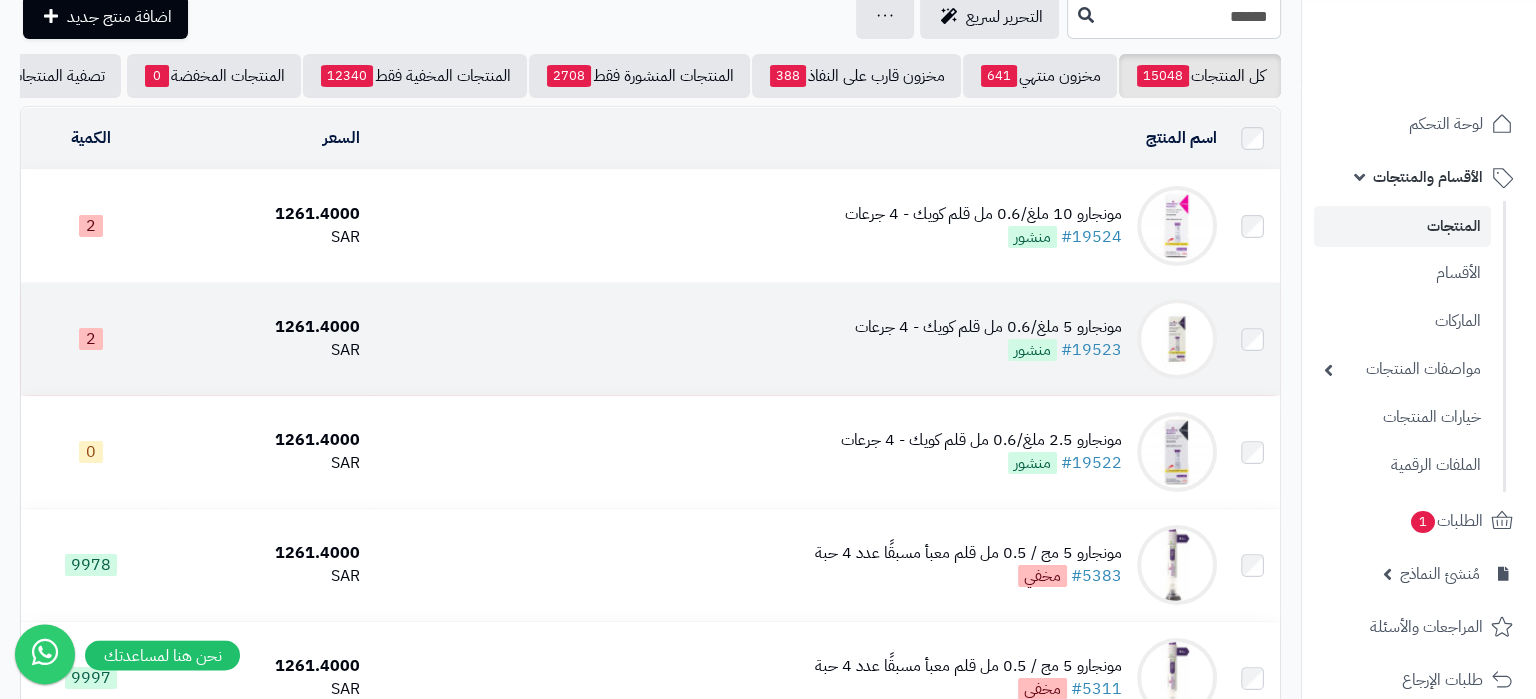 scroll, scrollTop: 79, scrollLeft: 0, axis: vertical 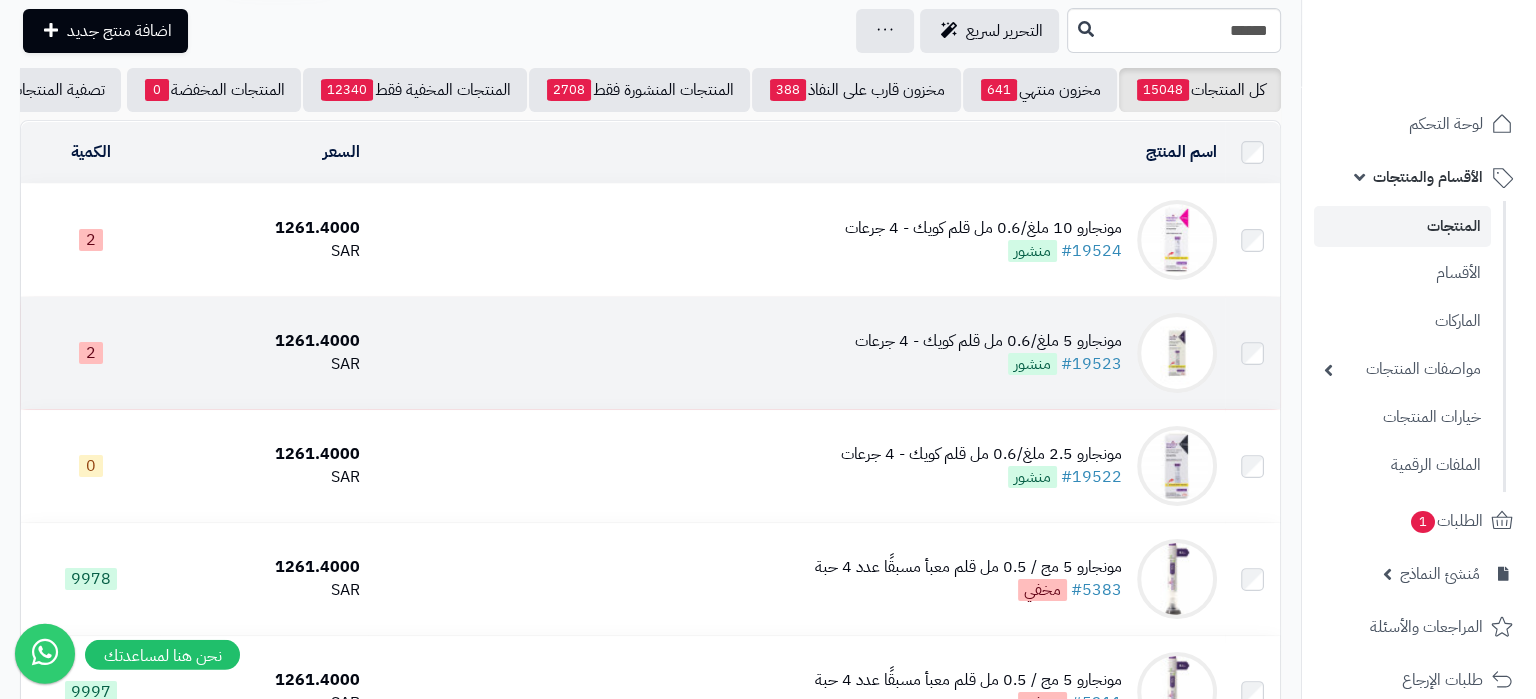 click on "مونجارو 5 ملغ/0.6 مل قلم كويك - 4 جرعات
#19523
منشور" at bounding box center [796, 353] 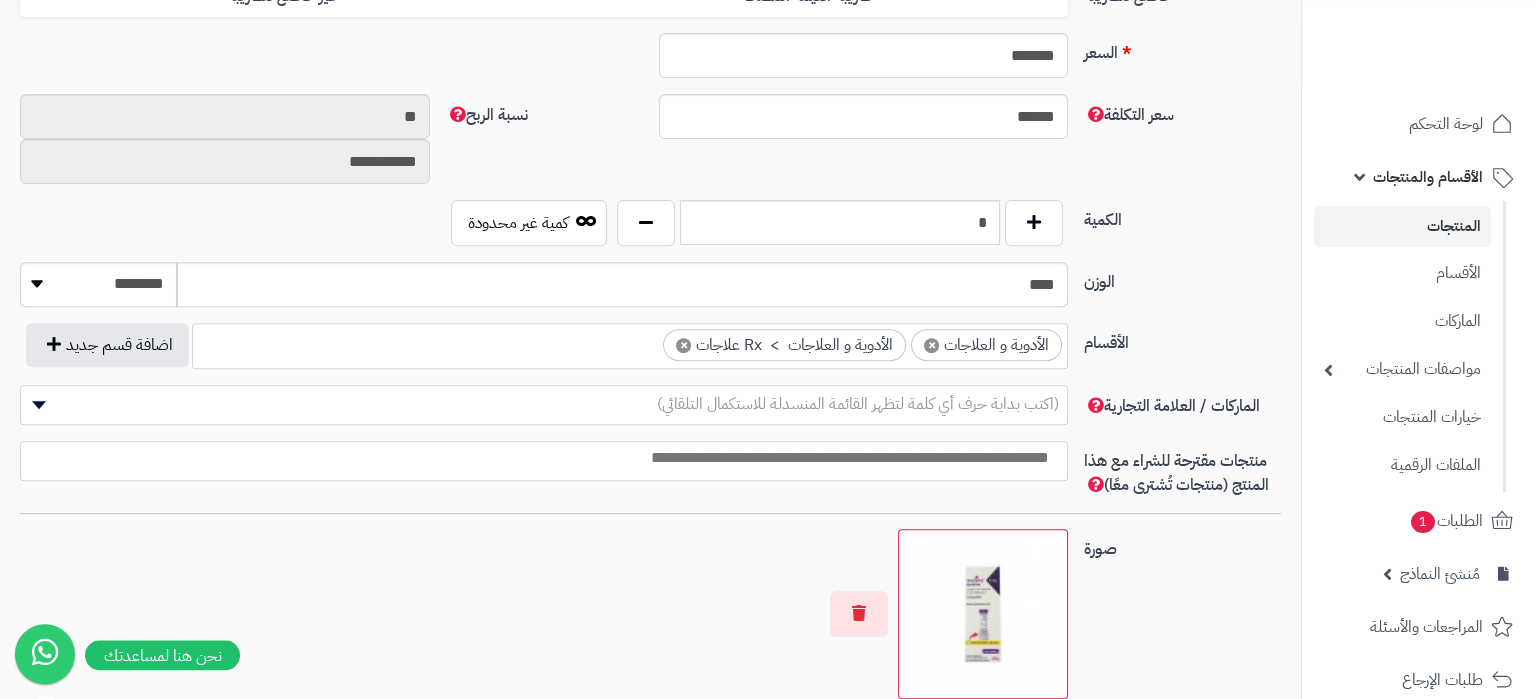 scroll, scrollTop: 947, scrollLeft: 0, axis: vertical 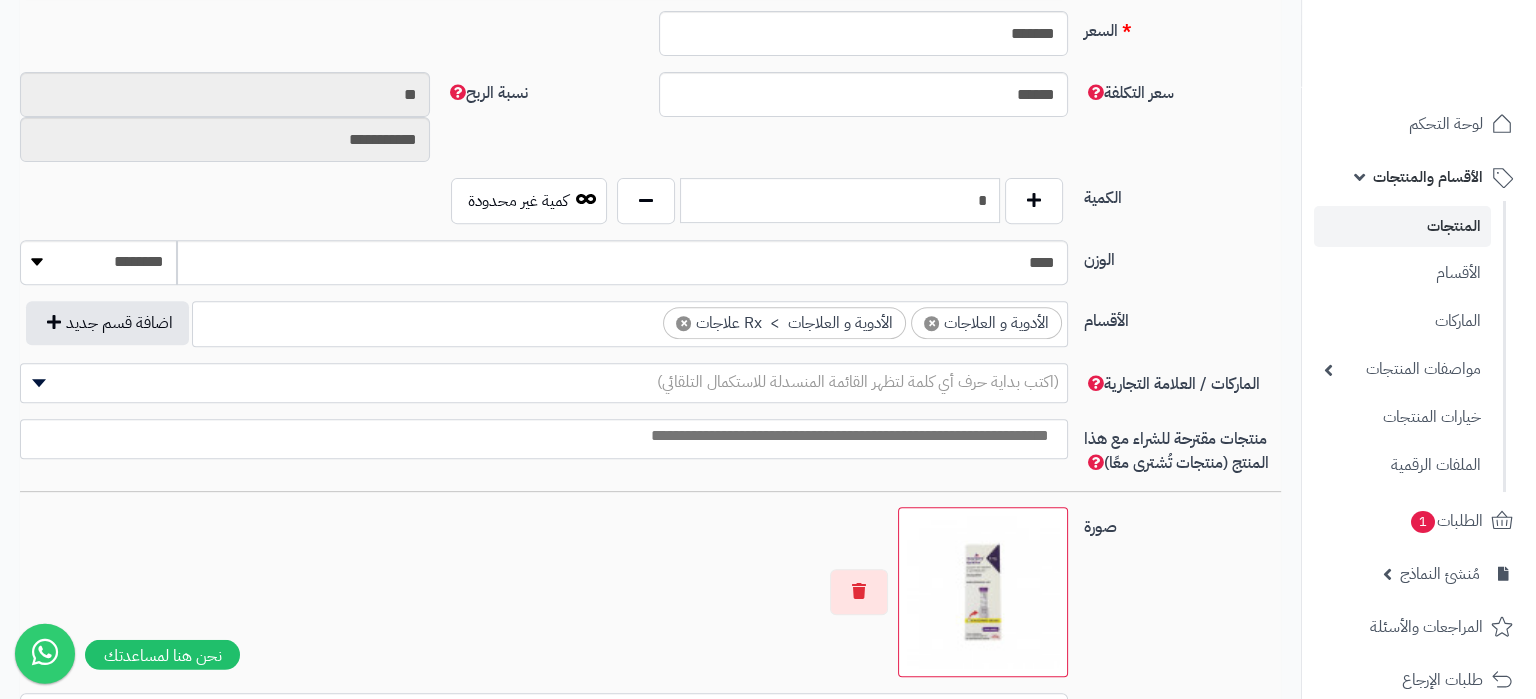 drag, startPoint x: 932, startPoint y: 208, endPoint x: 1026, endPoint y: 209, distance: 94.00532 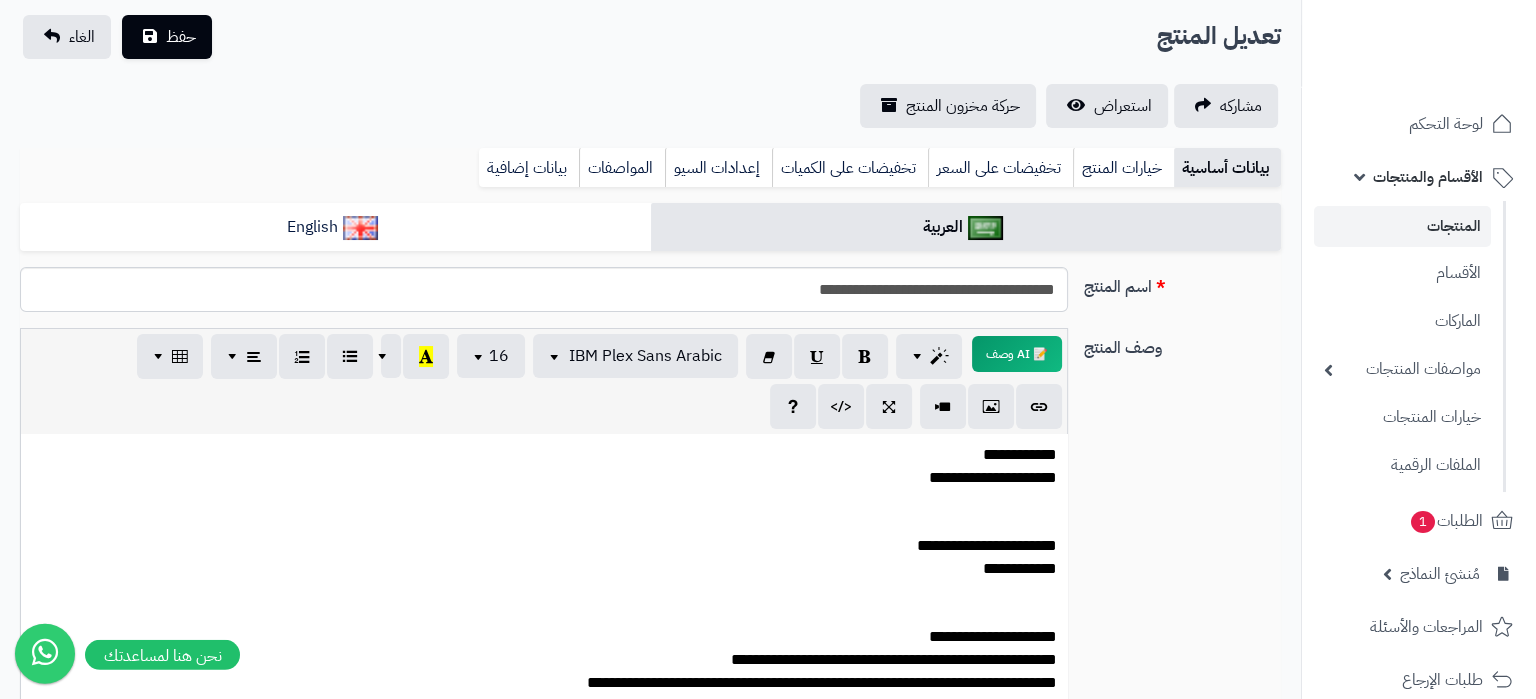 scroll, scrollTop: 0, scrollLeft: 0, axis: both 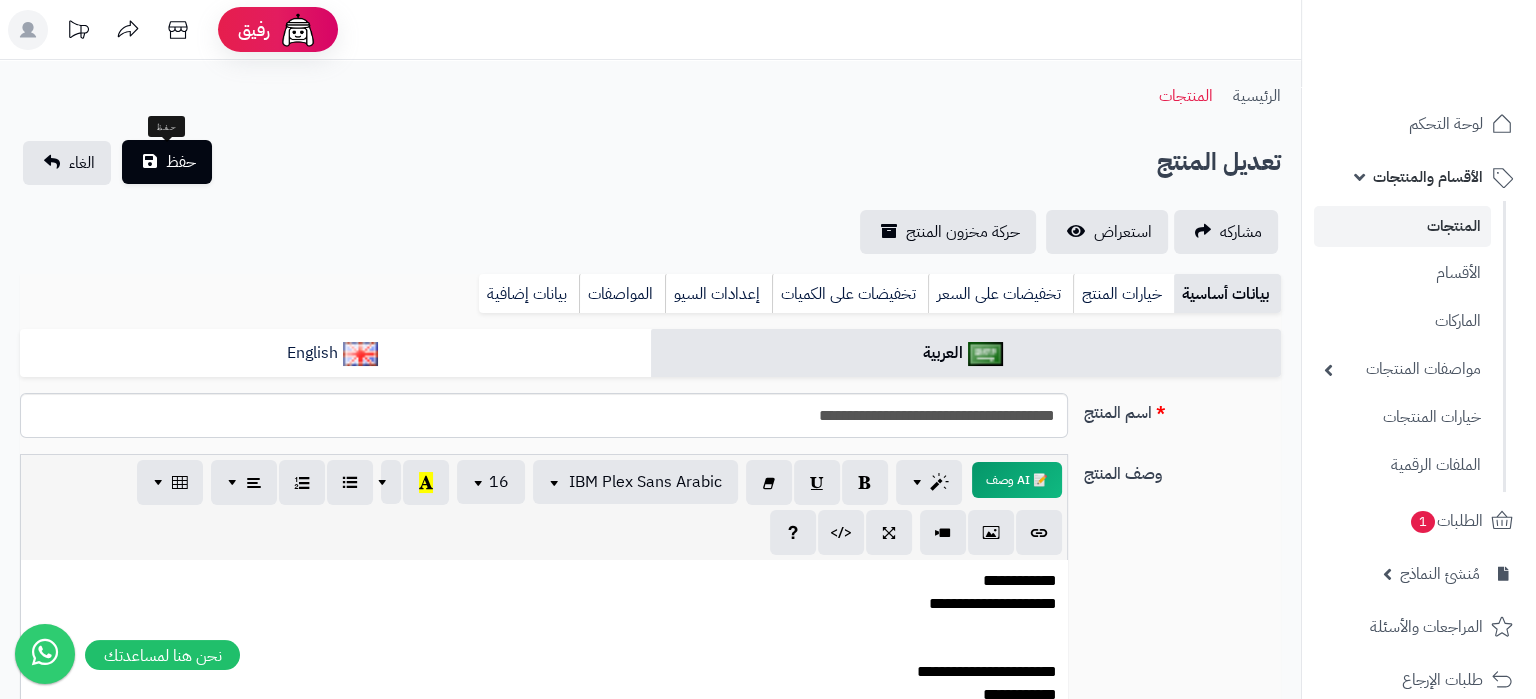 type on "*" 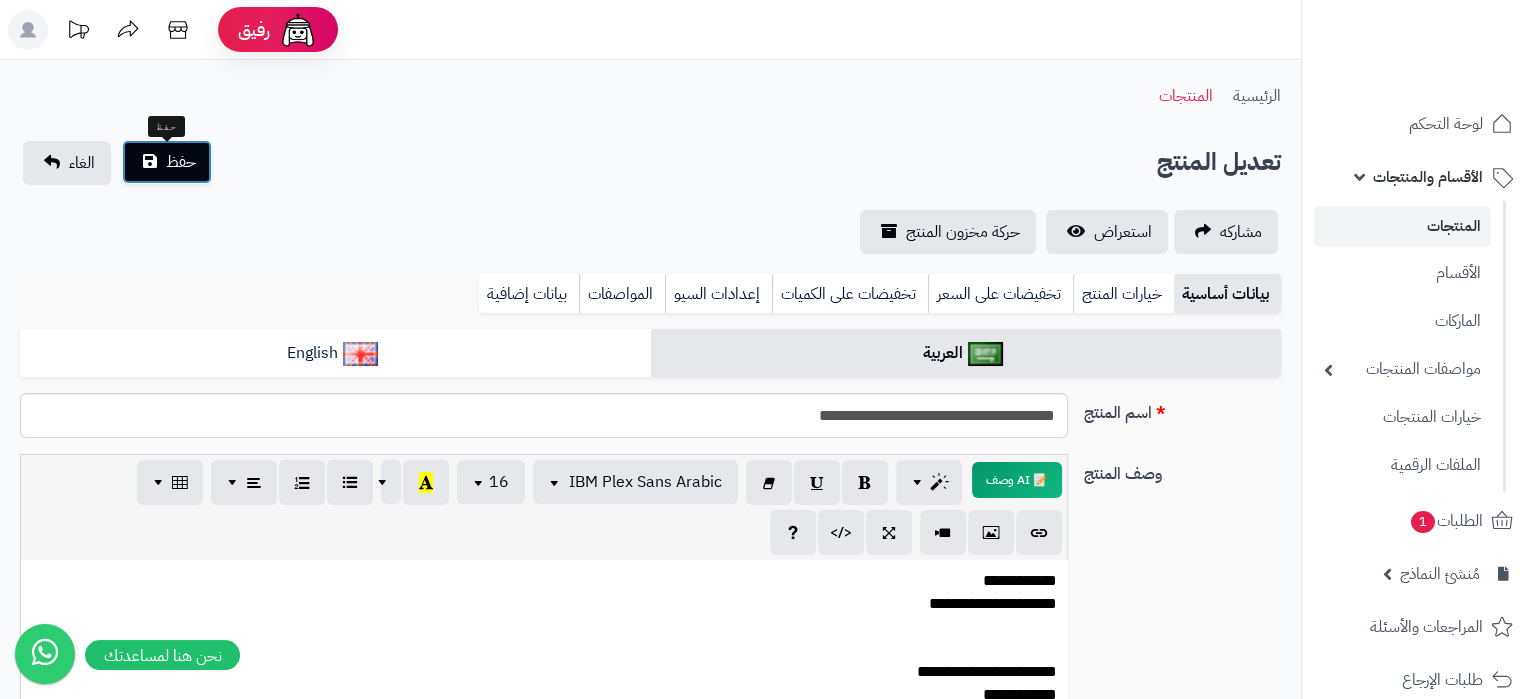 click on "حفظ" at bounding box center [167, 162] 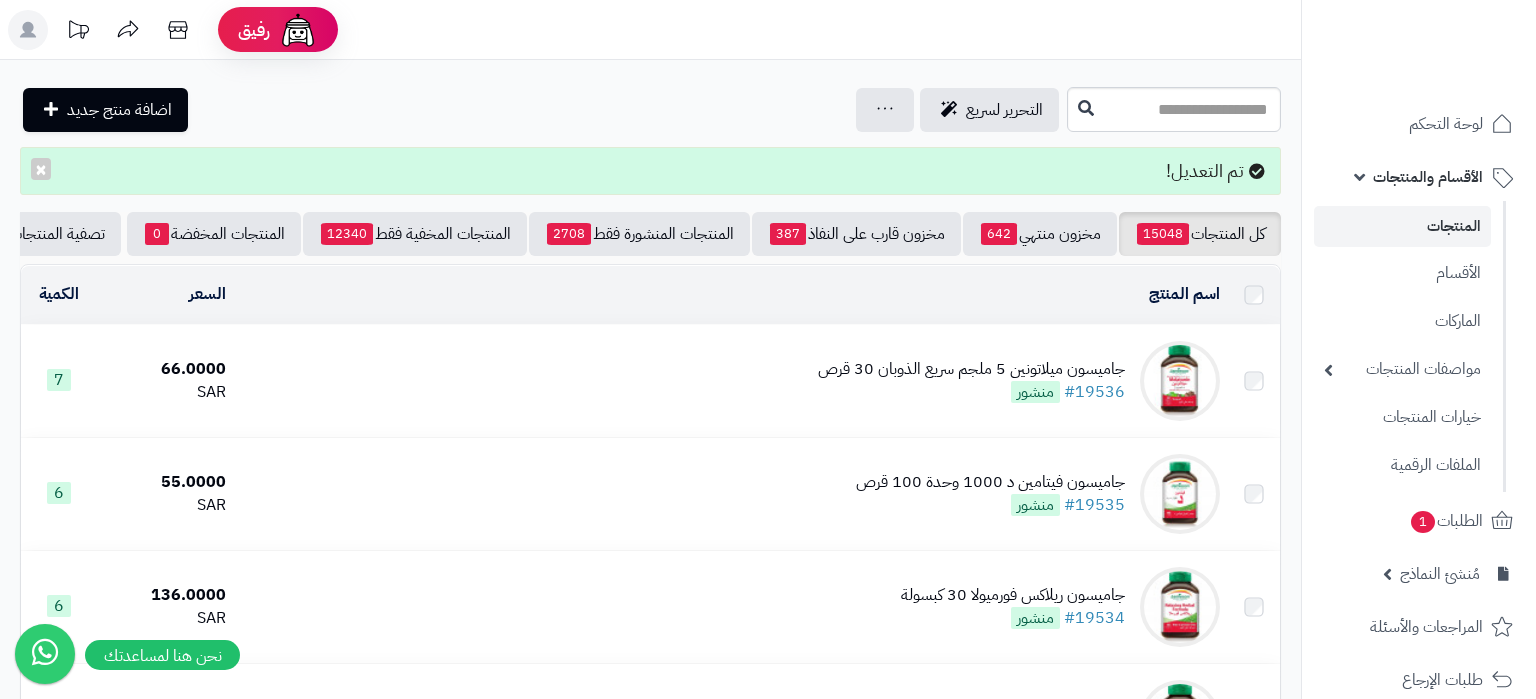 scroll, scrollTop: 0, scrollLeft: 0, axis: both 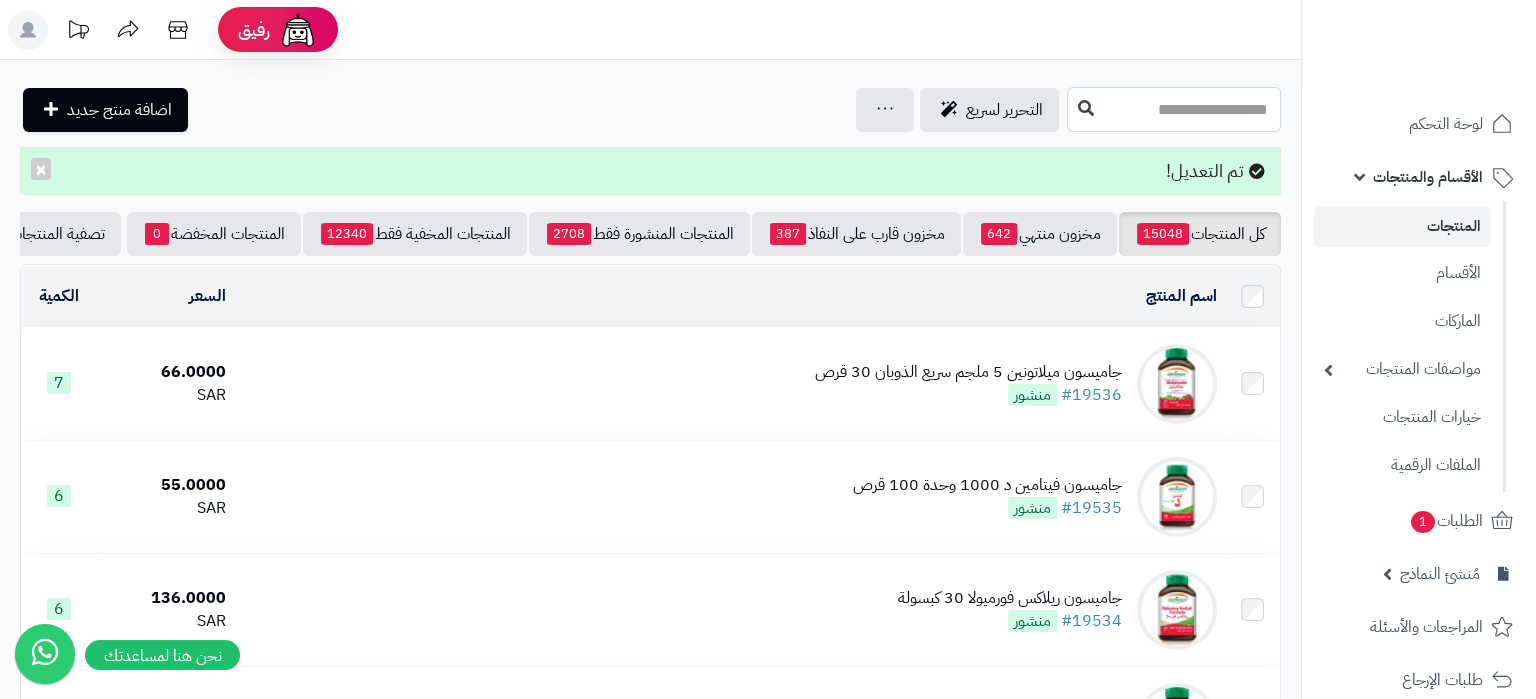 click at bounding box center (1174, 109) 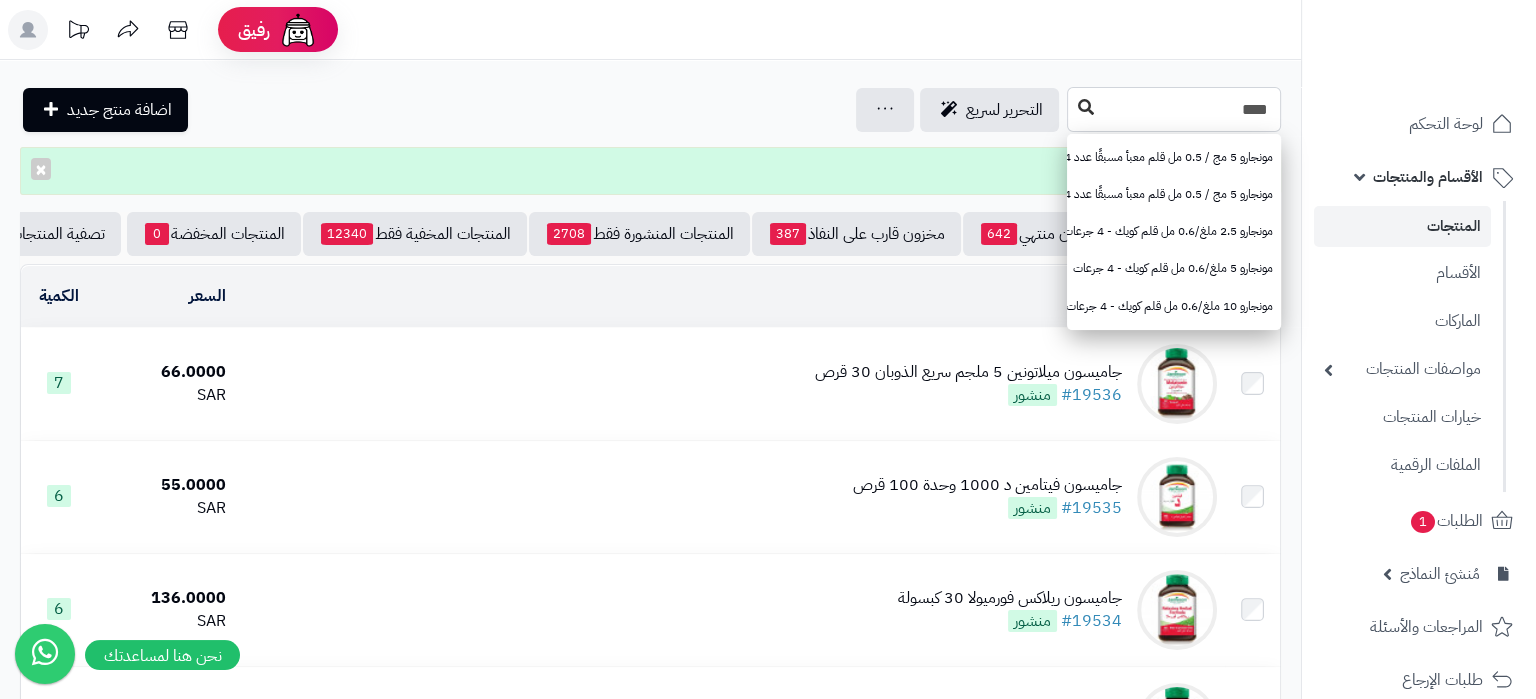 type on "****" 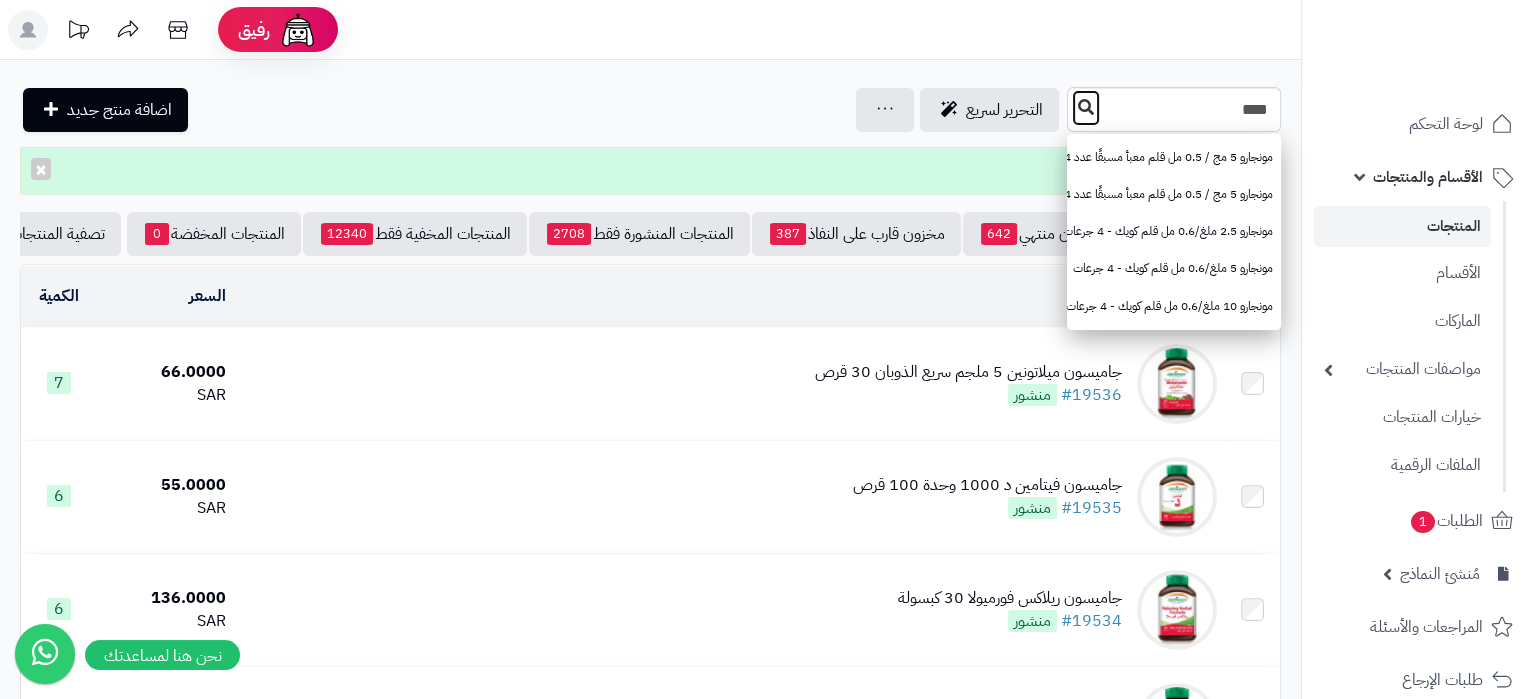 click at bounding box center [1086, 107] 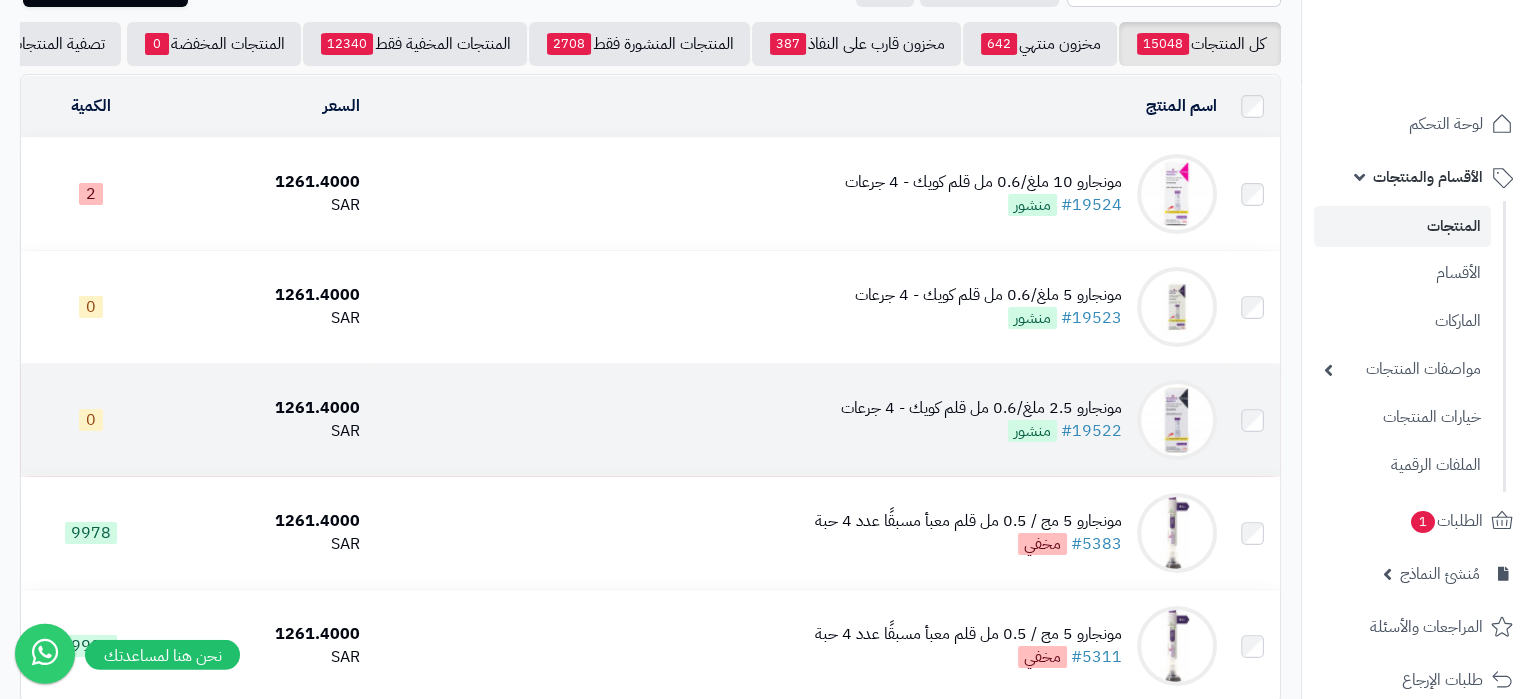 scroll, scrollTop: 130, scrollLeft: 0, axis: vertical 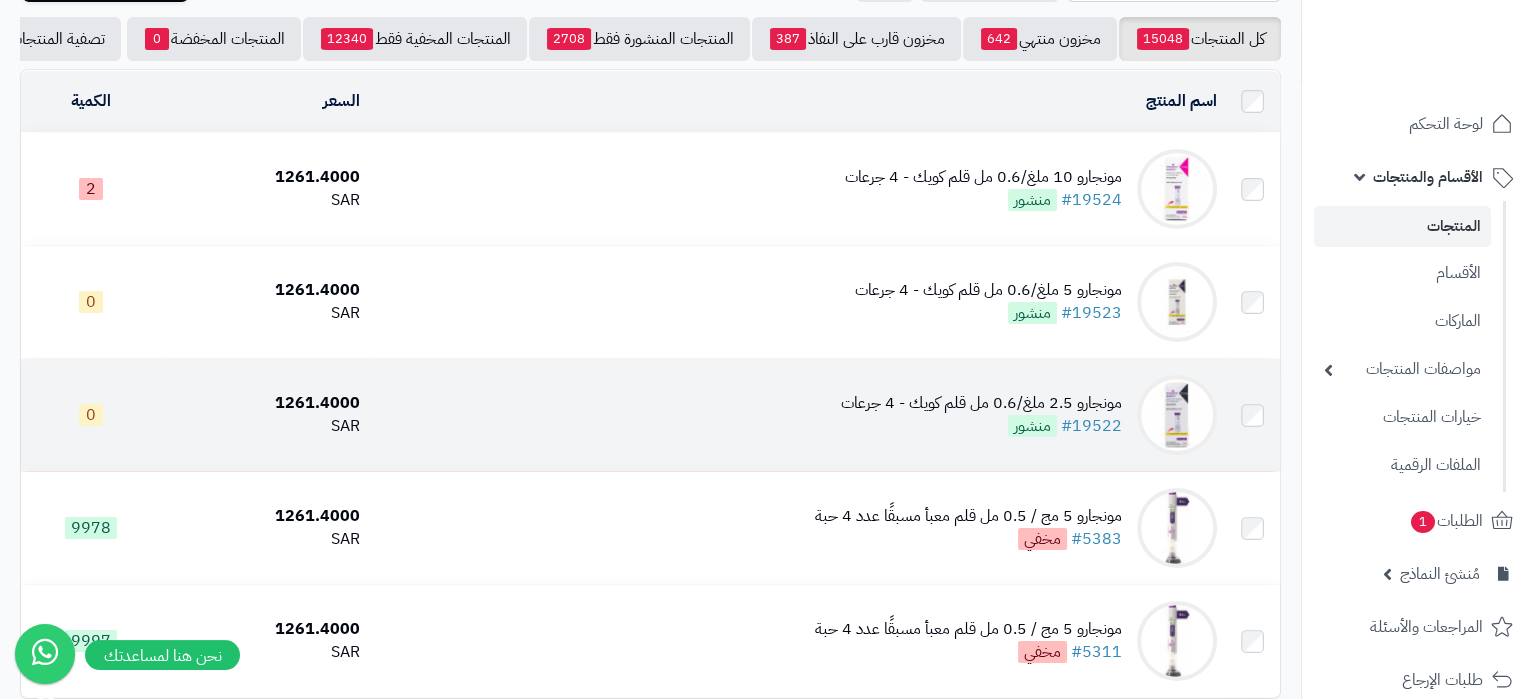 click on "مونجارو 2.5 ملغ/0.6 مل قلم كويك - 4 جرعات
#19522
منشور" at bounding box center [796, 415] 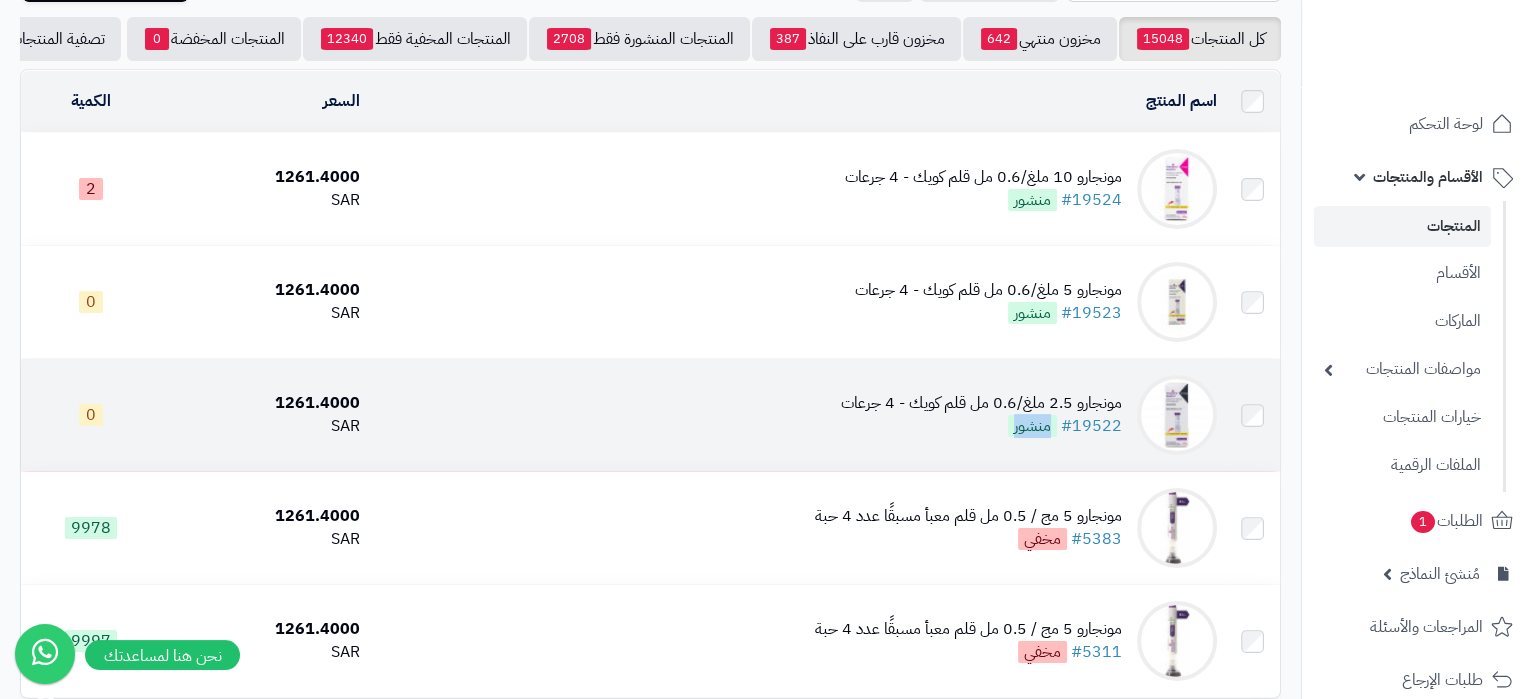 click on "مونجارو 2.5 ملغ/0.6 مل قلم كويك - 4 جرعات
#19522
منشور" at bounding box center [796, 415] 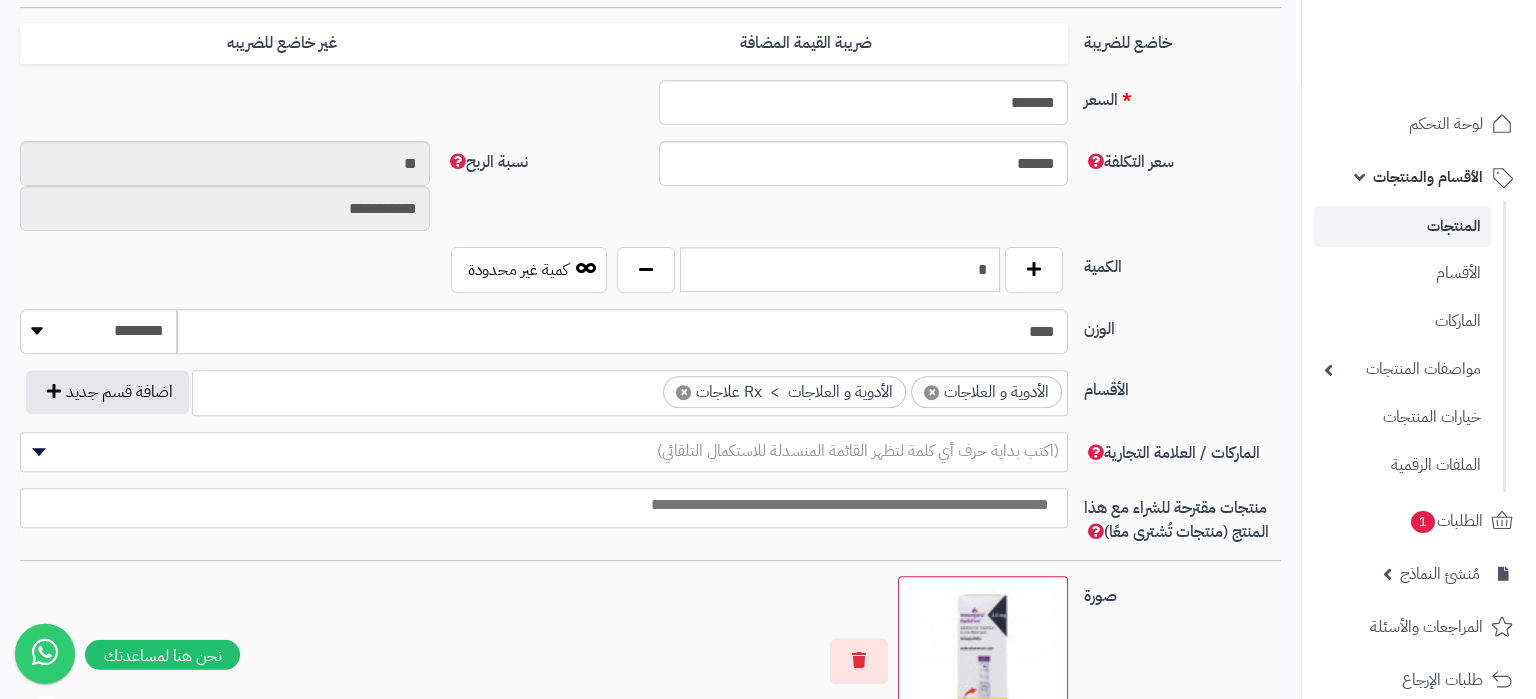 scroll, scrollTop: 888, scrollLeft: 0, axis: vertical 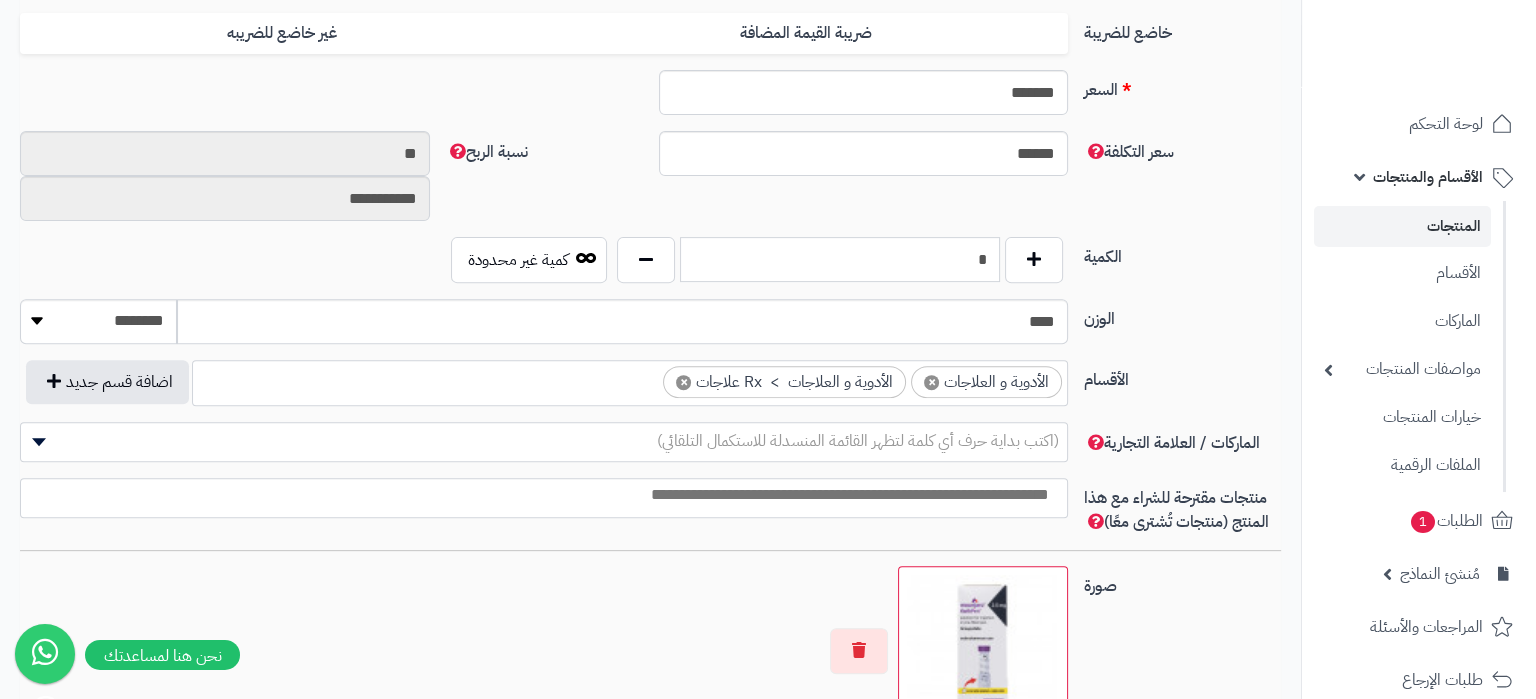 drag, startPoint x: 965, startPoint y: 270, endPoint x: 1009, endPoint y: 274, distance: 44.181442 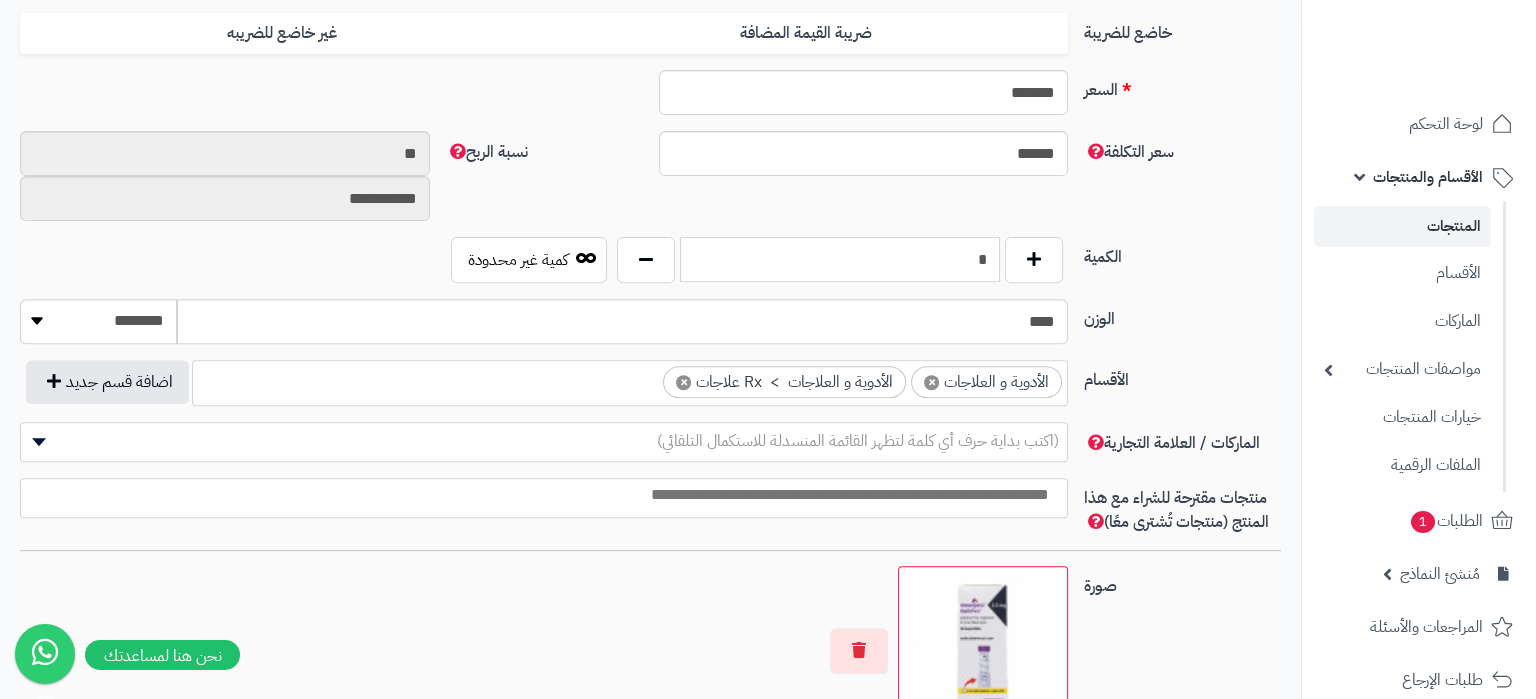 type on "*" 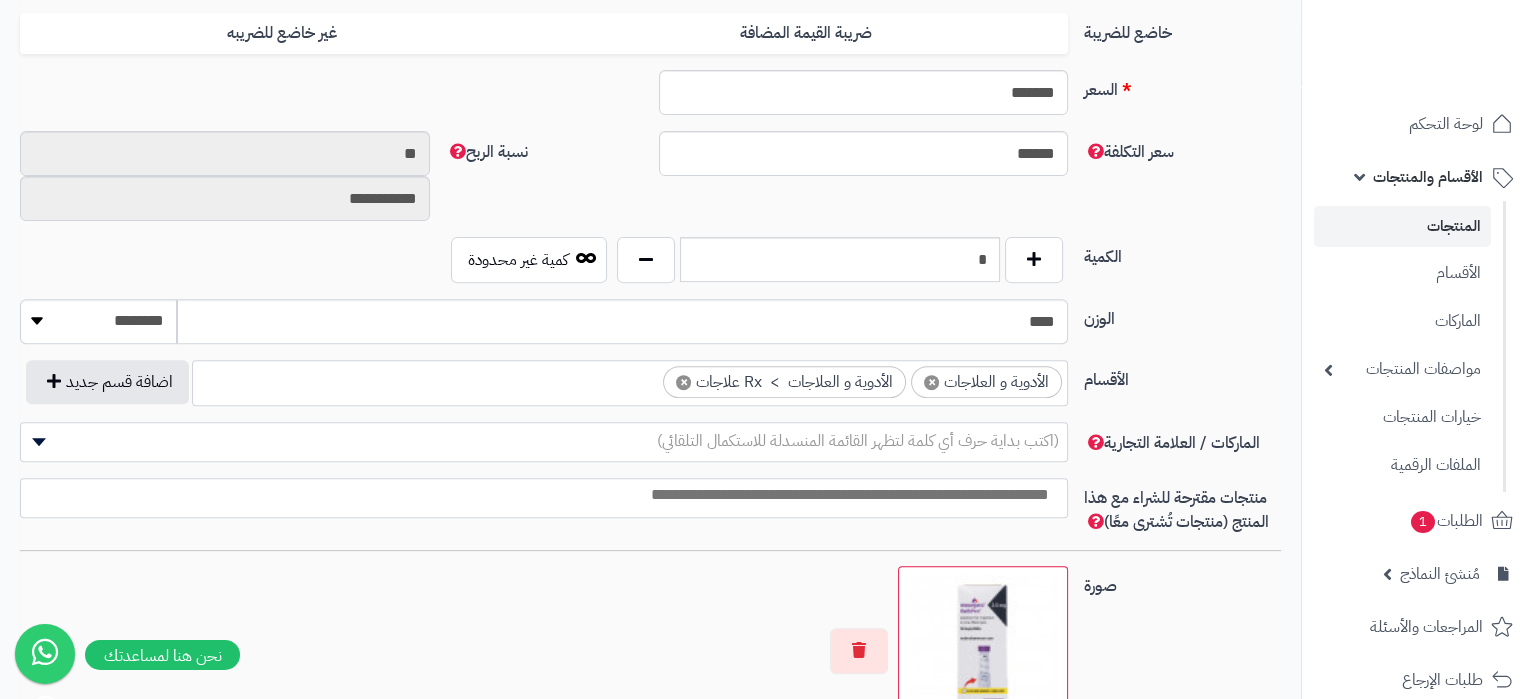 click on "**********" at bounding box center [650, 184] 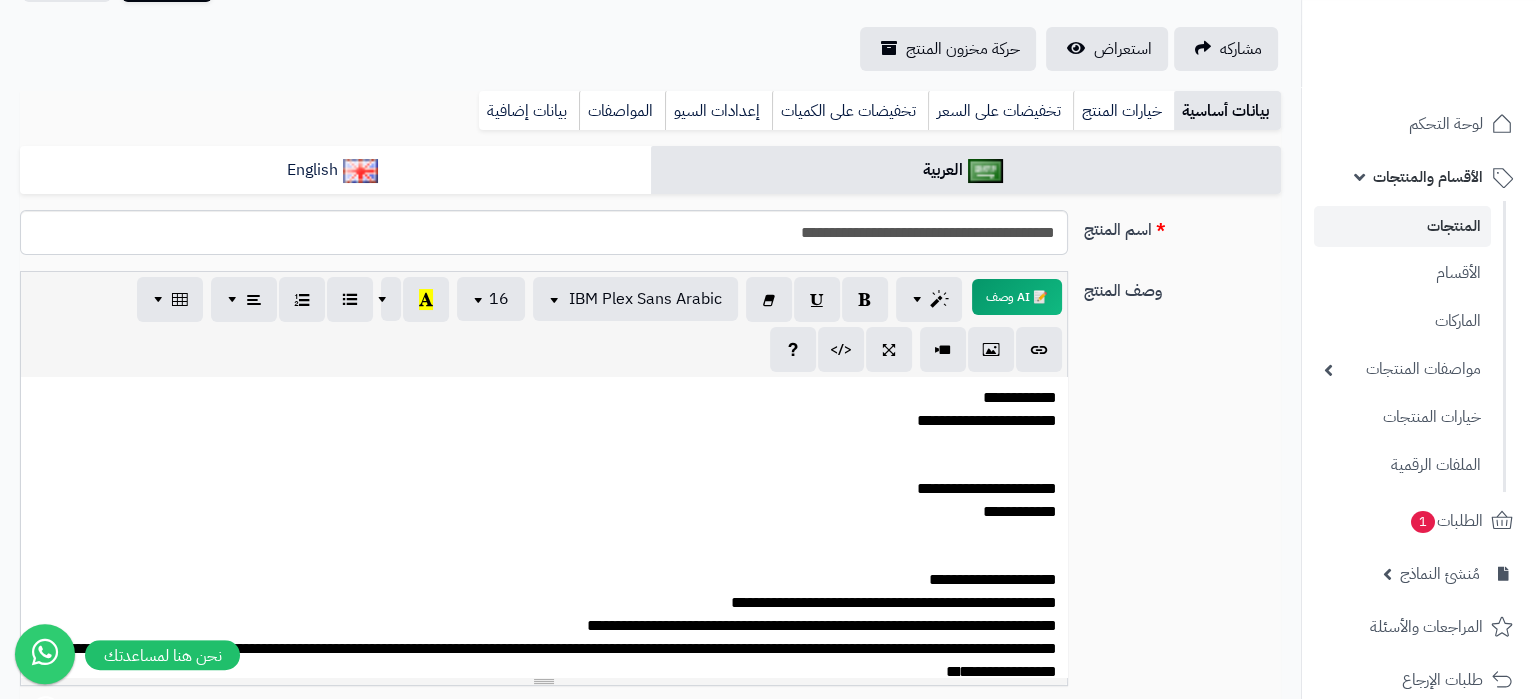scroll, scrollTop: 0, scrollLeft: 0, axis: both 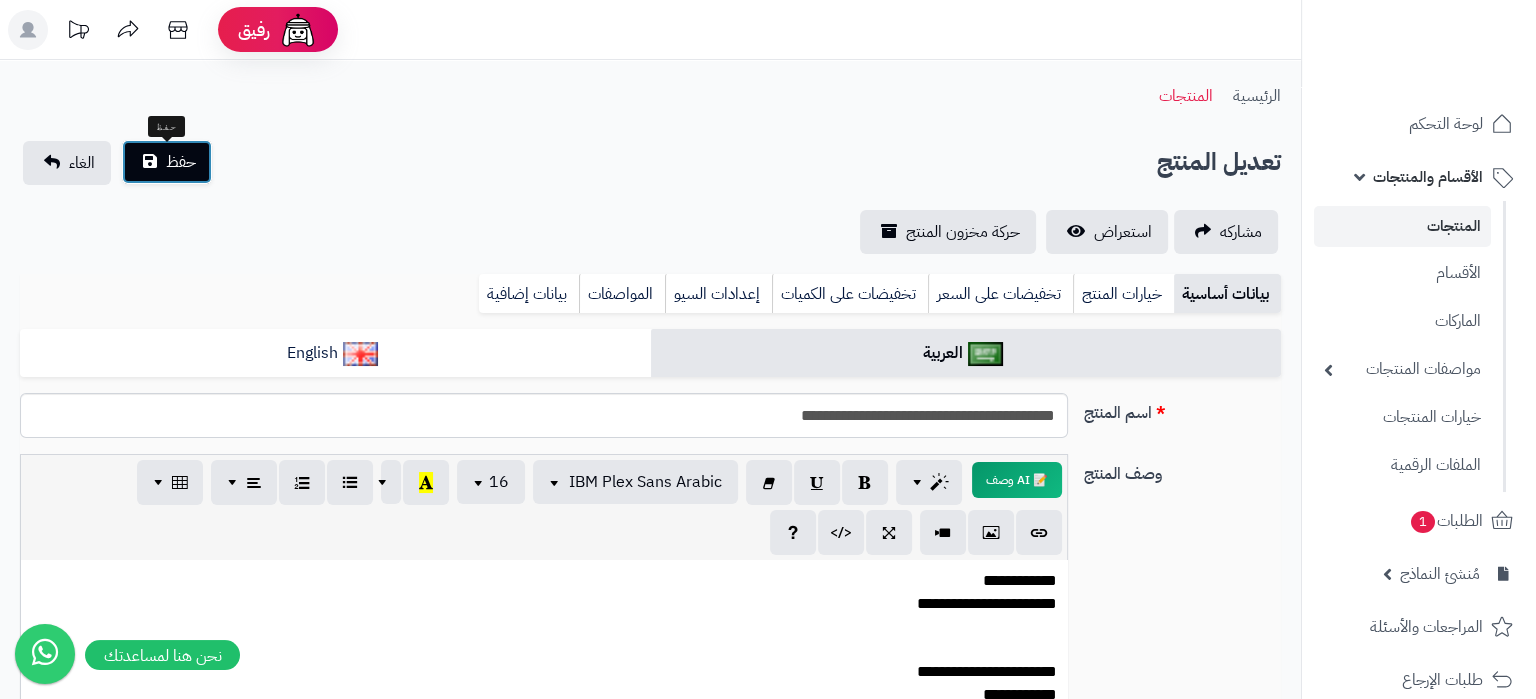 click on "حفظ" at bounding box center (181, 162) 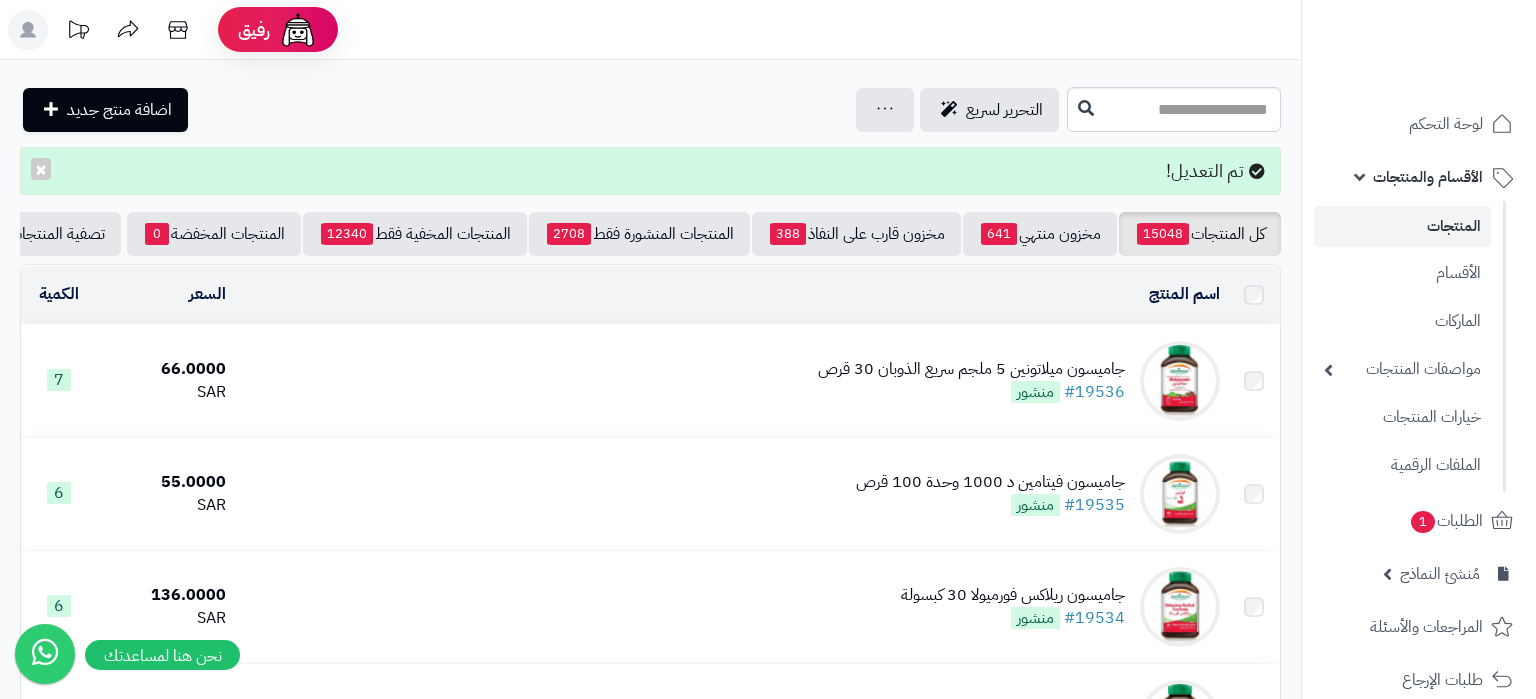 scroll, scrollTop: 0, scrollLeft: 0, axis: both 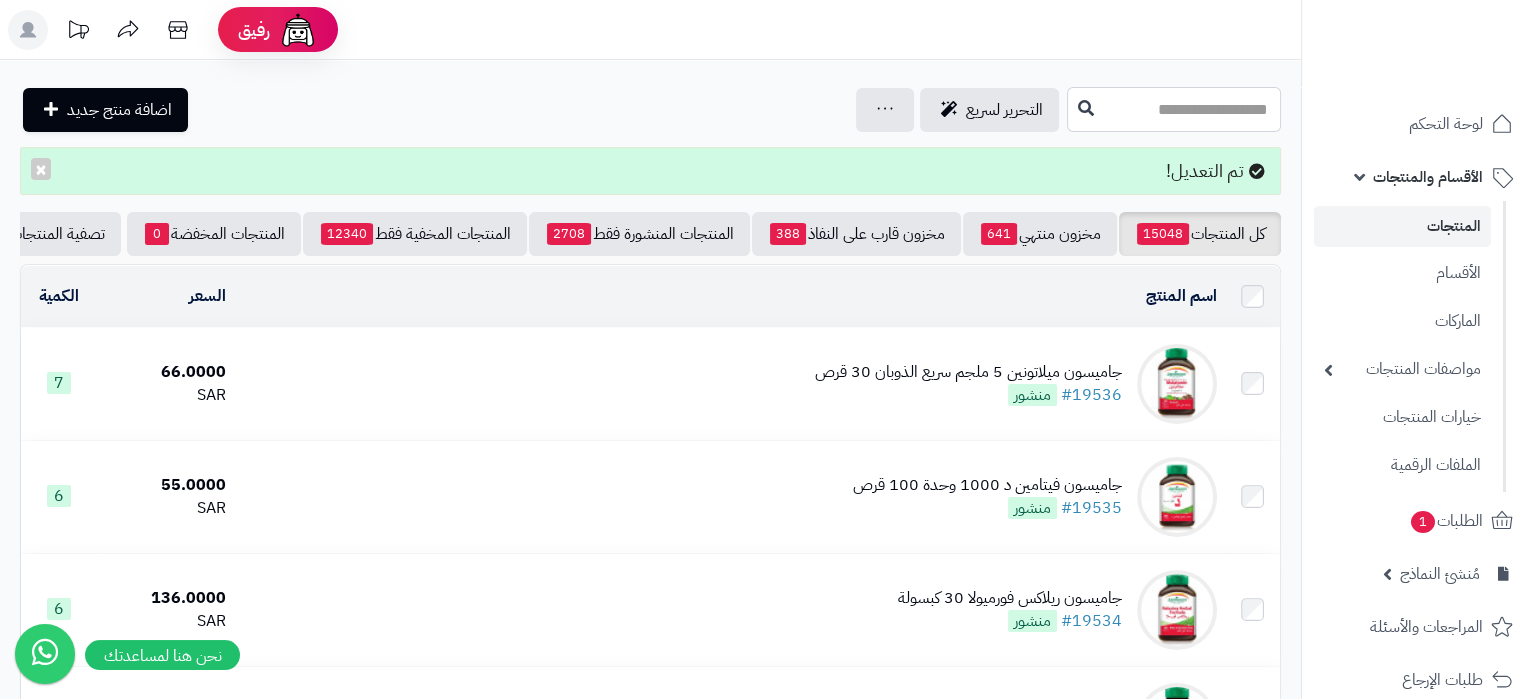 click at bounding box center (1174, 109) 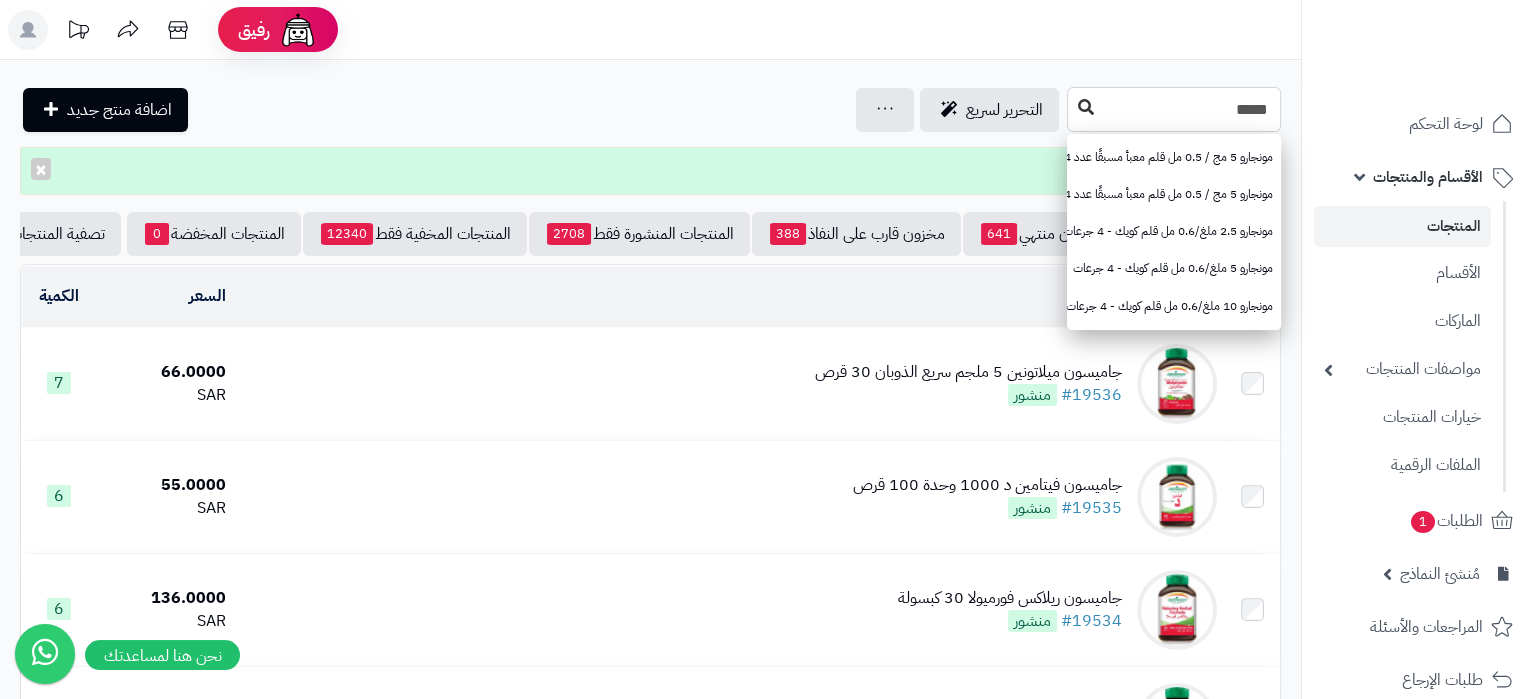 type on "*****" 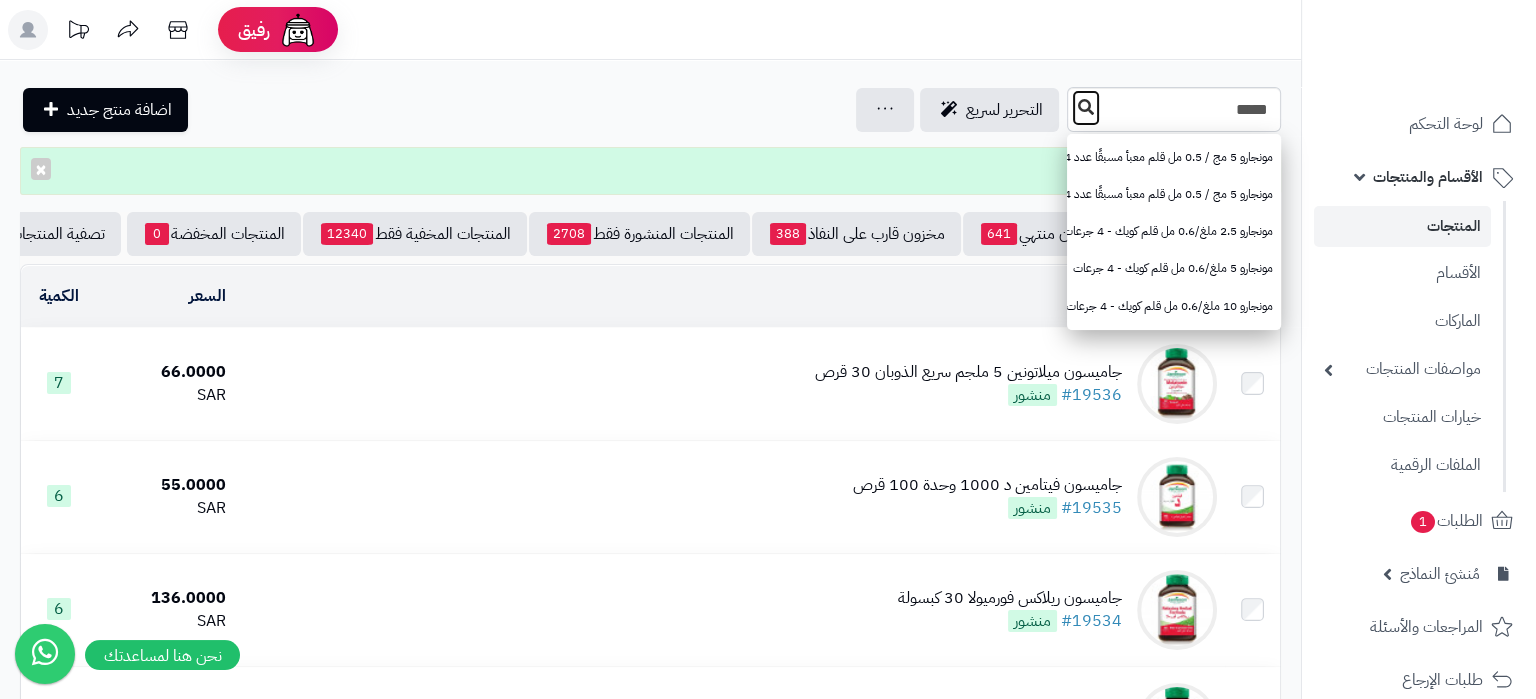 click at bounding box center [1086, 107] 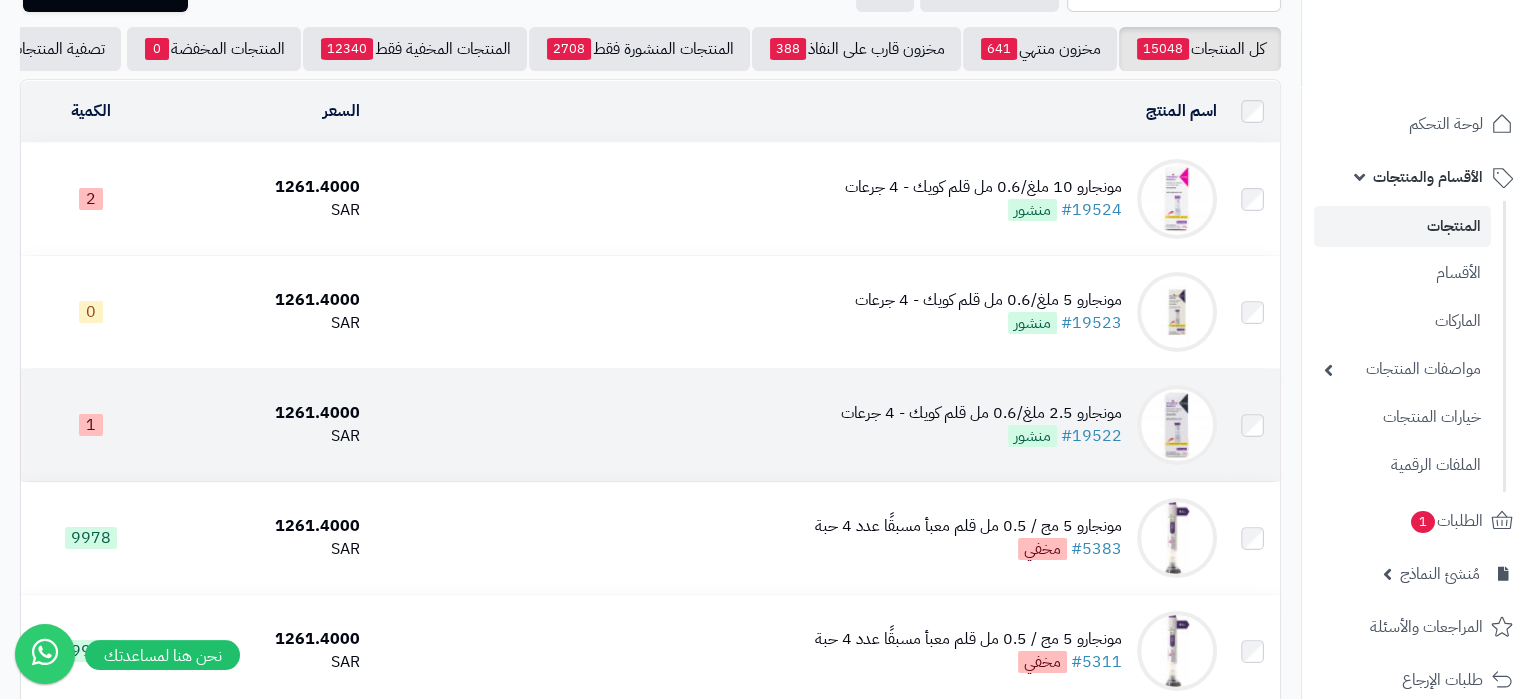 scroll, scrollTop: 0, scrollLeft: 0, axis: both 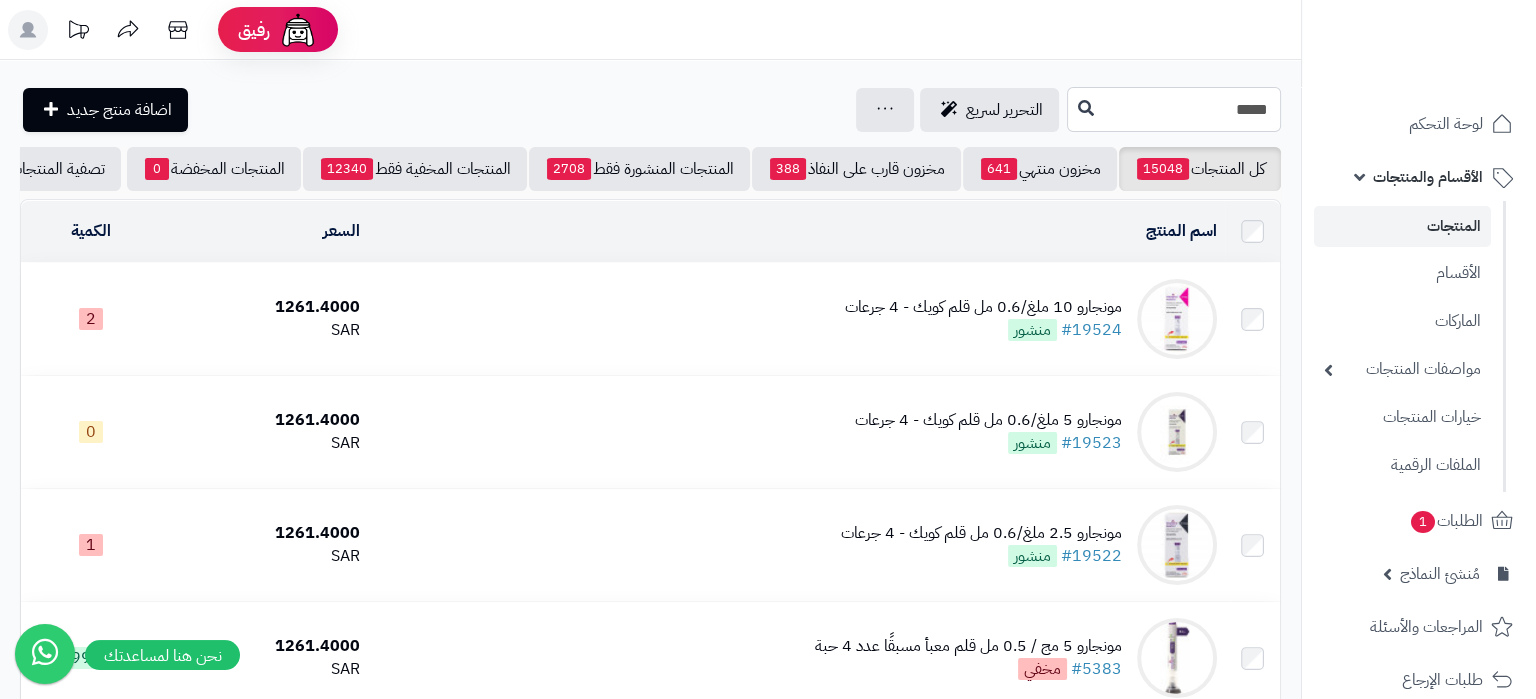 click on "*****" at bounding box center (1174, 109) 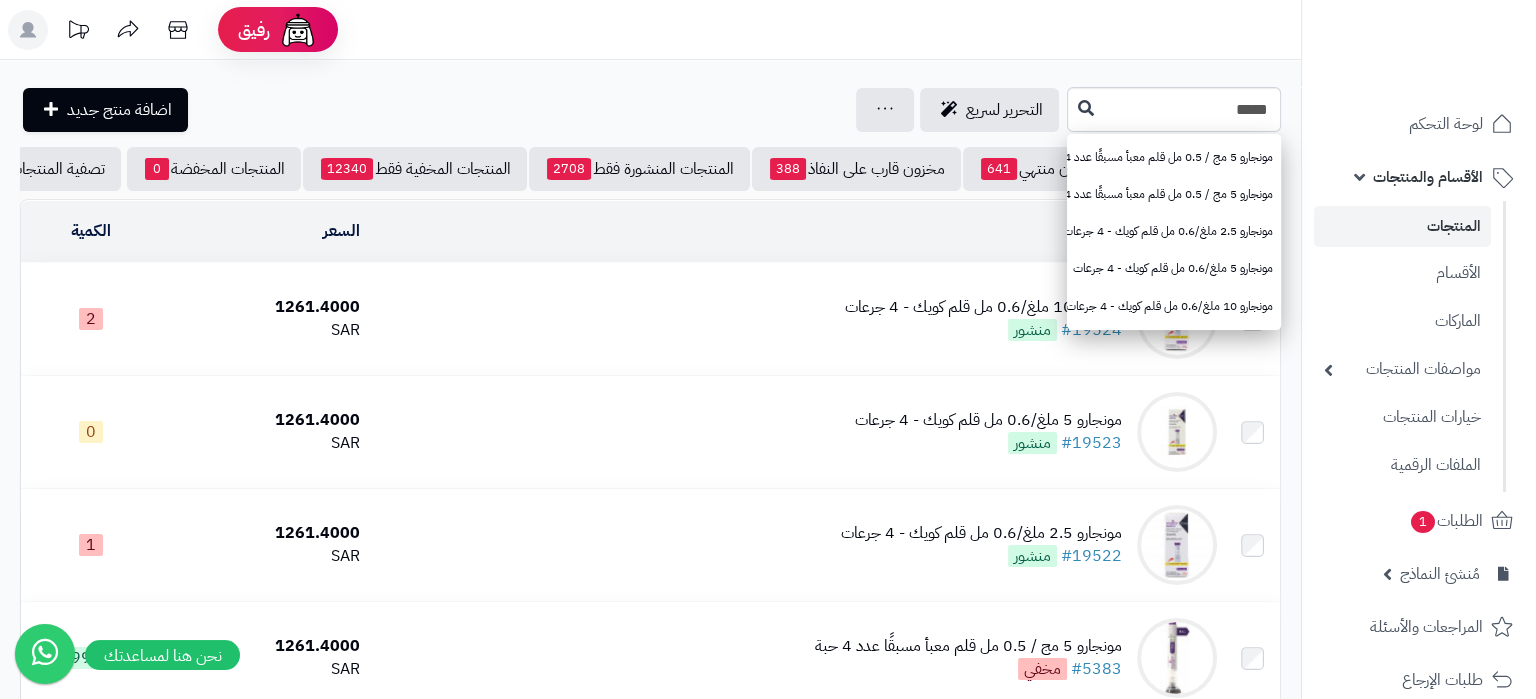 click on "رفيق !
الطلبات معالجة مكتمل إرجاع المنتجات العملاء المتواجدون الان 2293 عملاء منتظرين موافقة التسجيل المنتجات غير متوفر
Dr mahmoud الإدارة برجاء تجديد الاشتراك
الباقة المتقدمة
تسجيل الخروج" at bounding box center (768, 30) 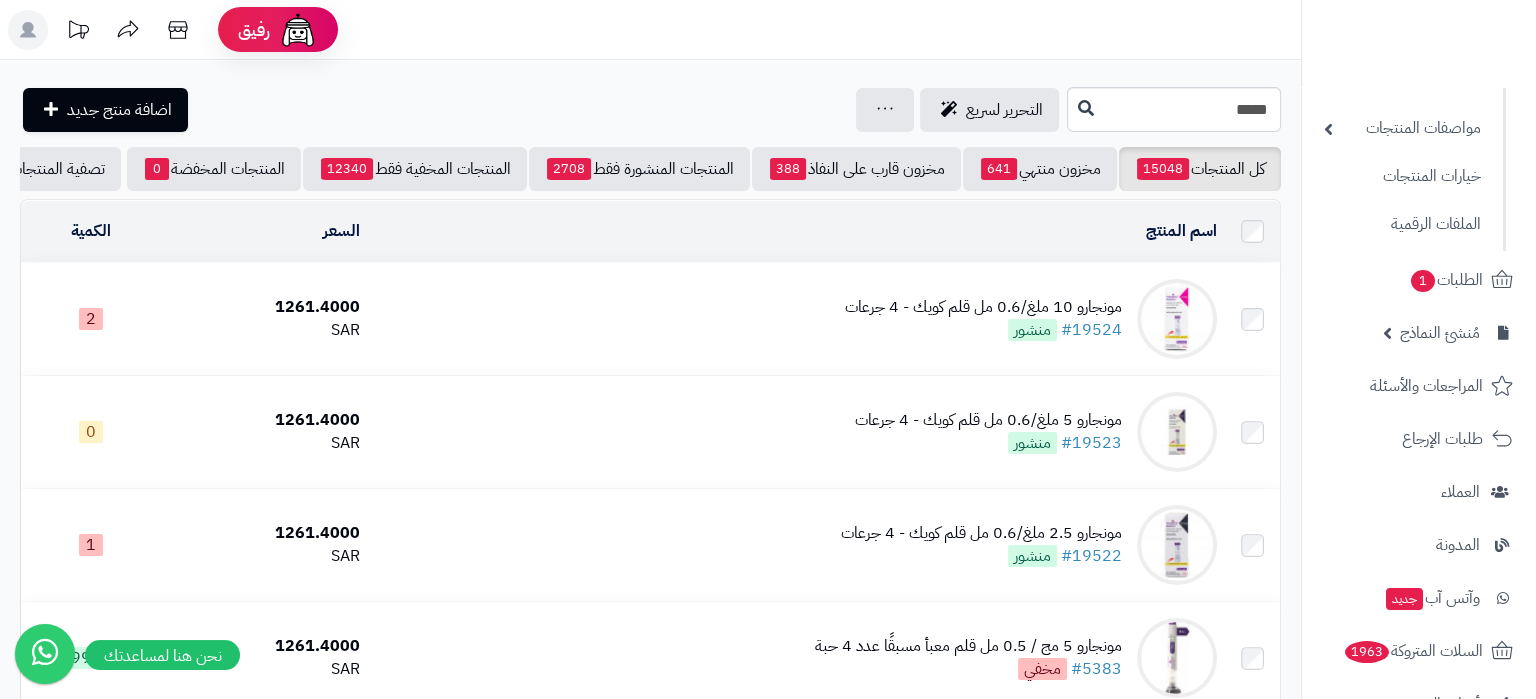 scroll, scrollTop: 559, scrollLeft: 0, axis: vertical 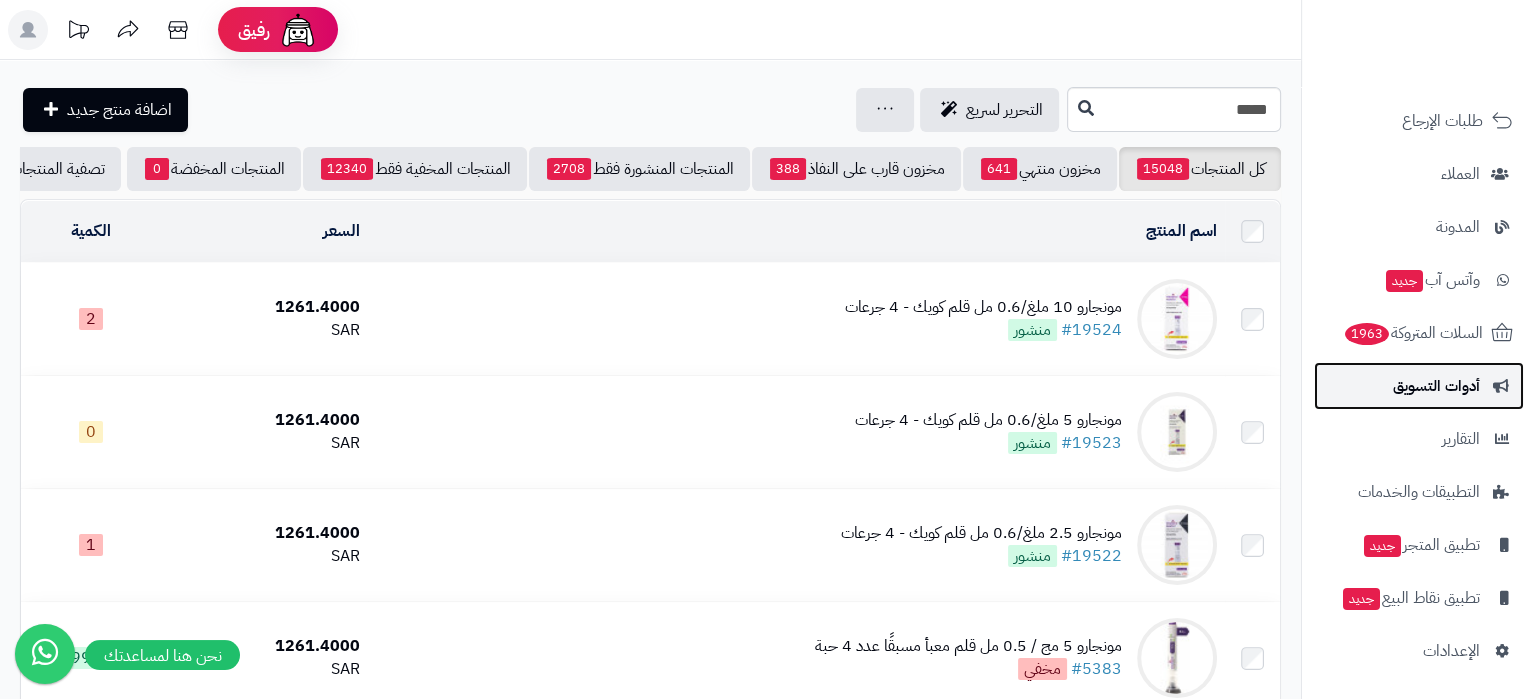 click on "أدوات التسويق" 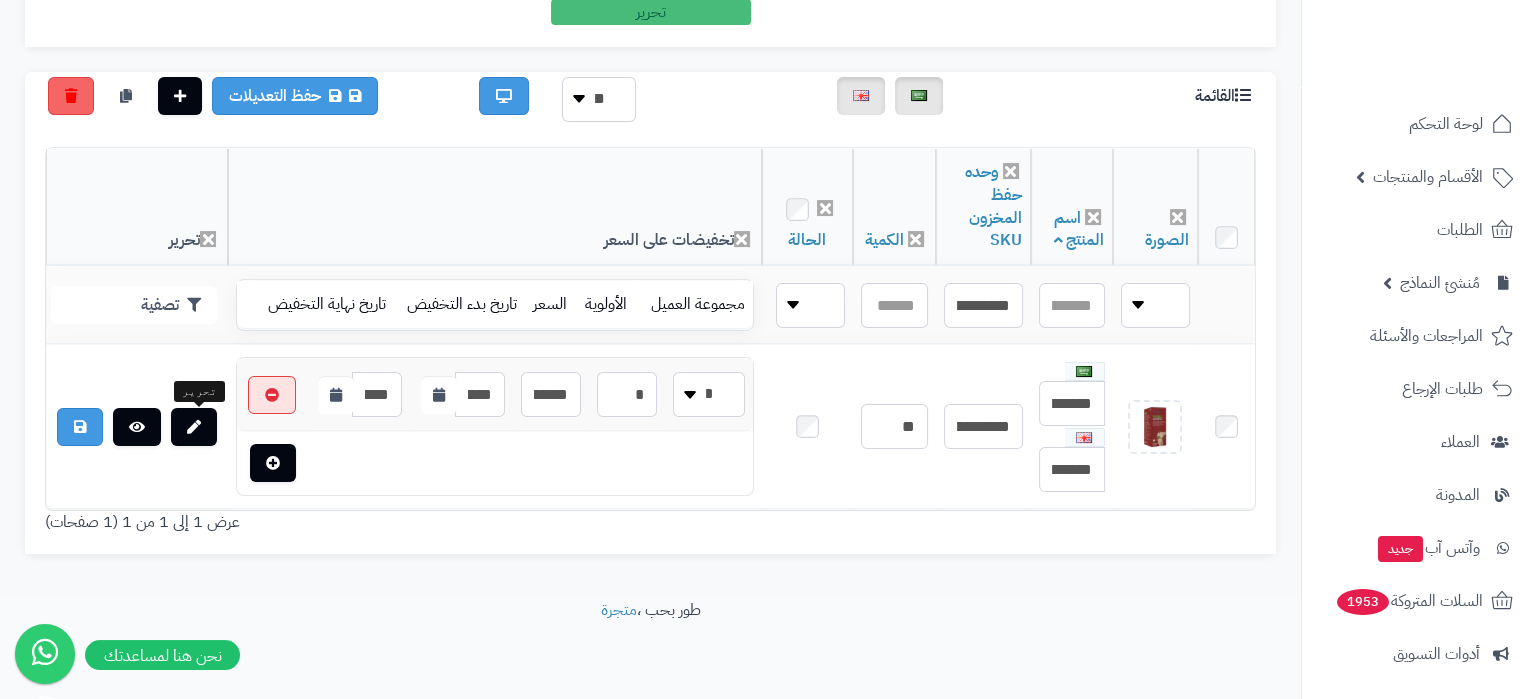 scroll, scrollTop: 0, scrollLeft: 0, axis: both 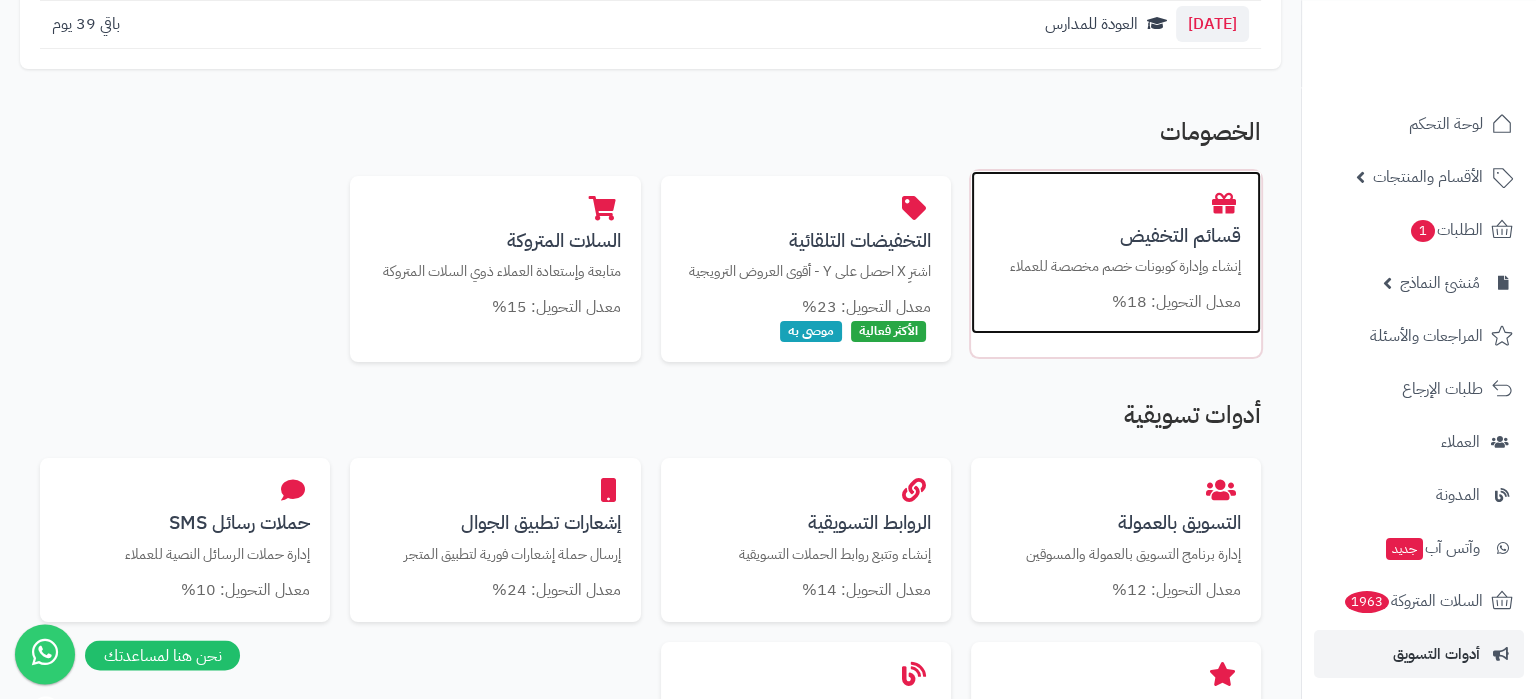 click on "معدل التحويل: 18%" at bounding box center (1116, 302) 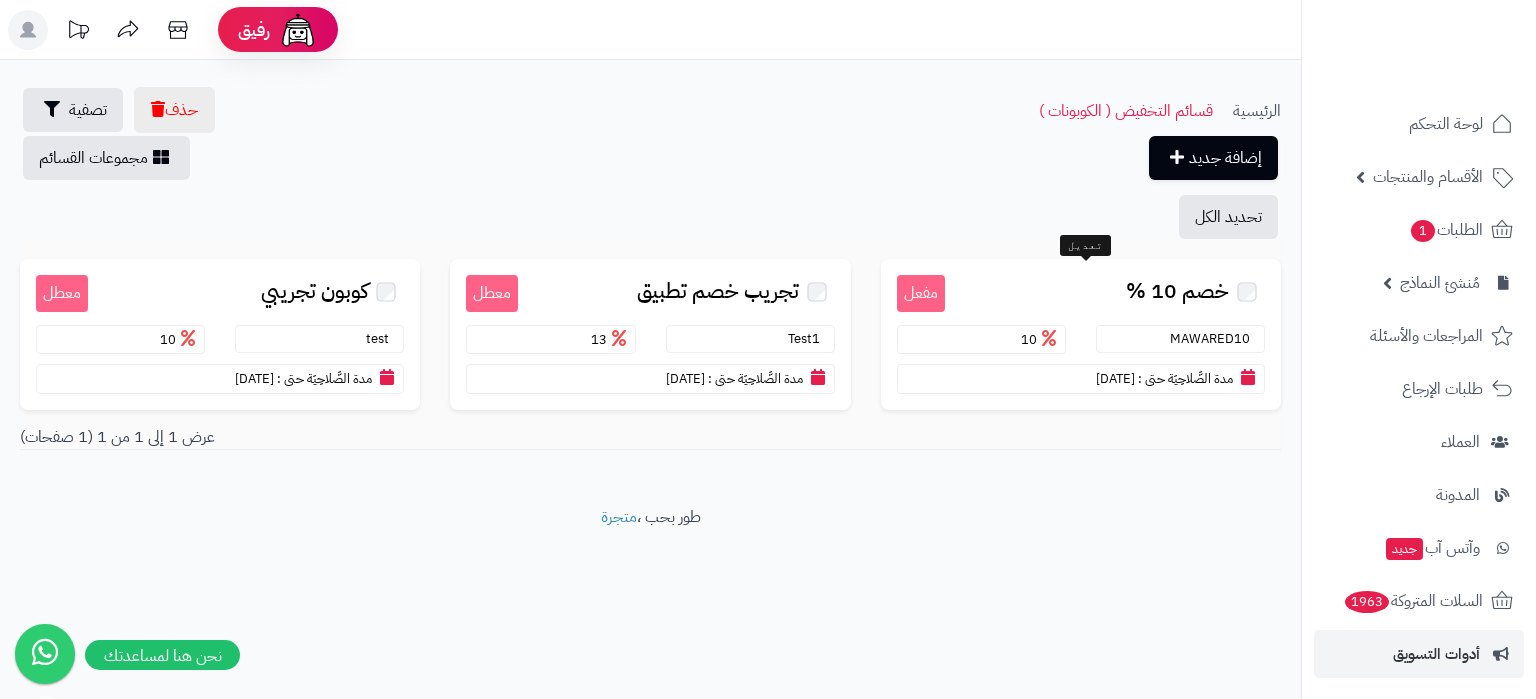 scroll, scrollTop: 0, scrollLeft: 0, axis: both 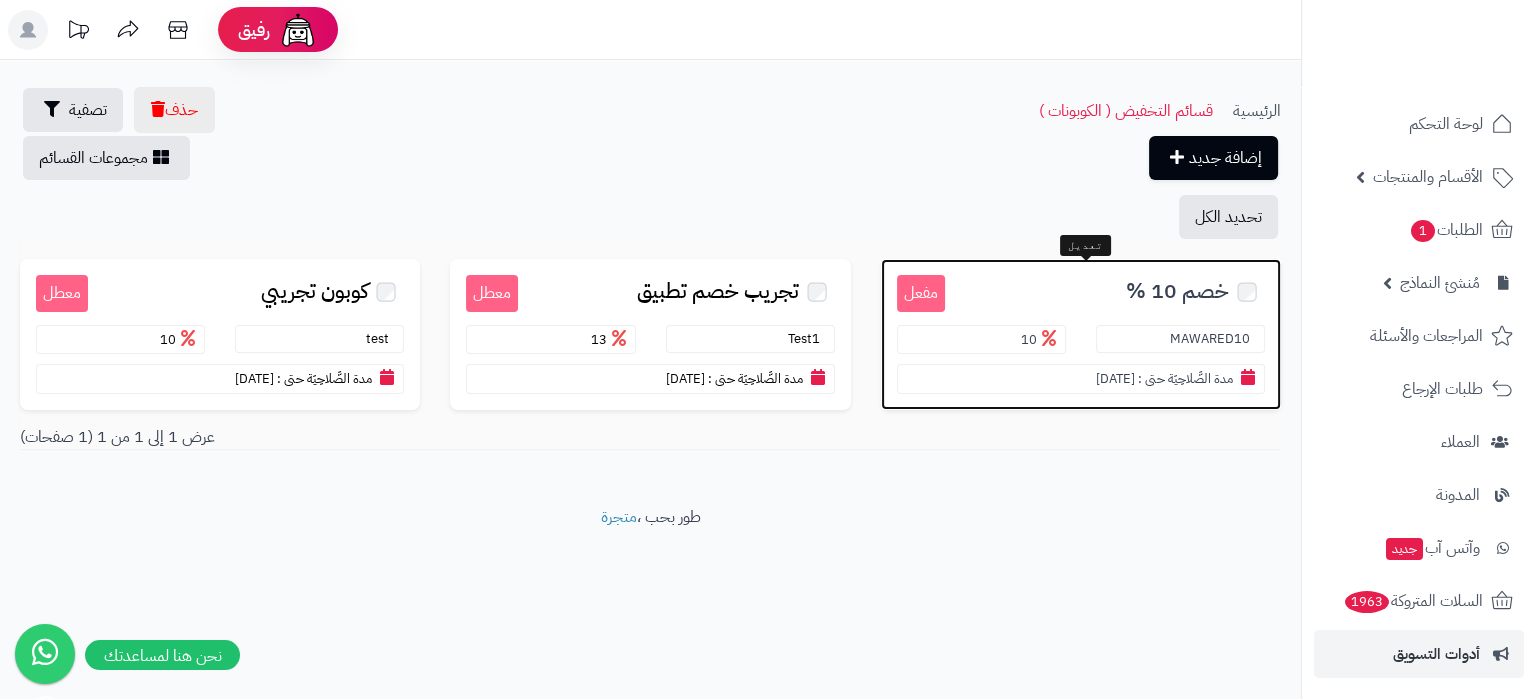 click on "خصم 10 %" at bounding box center (1105, 290) 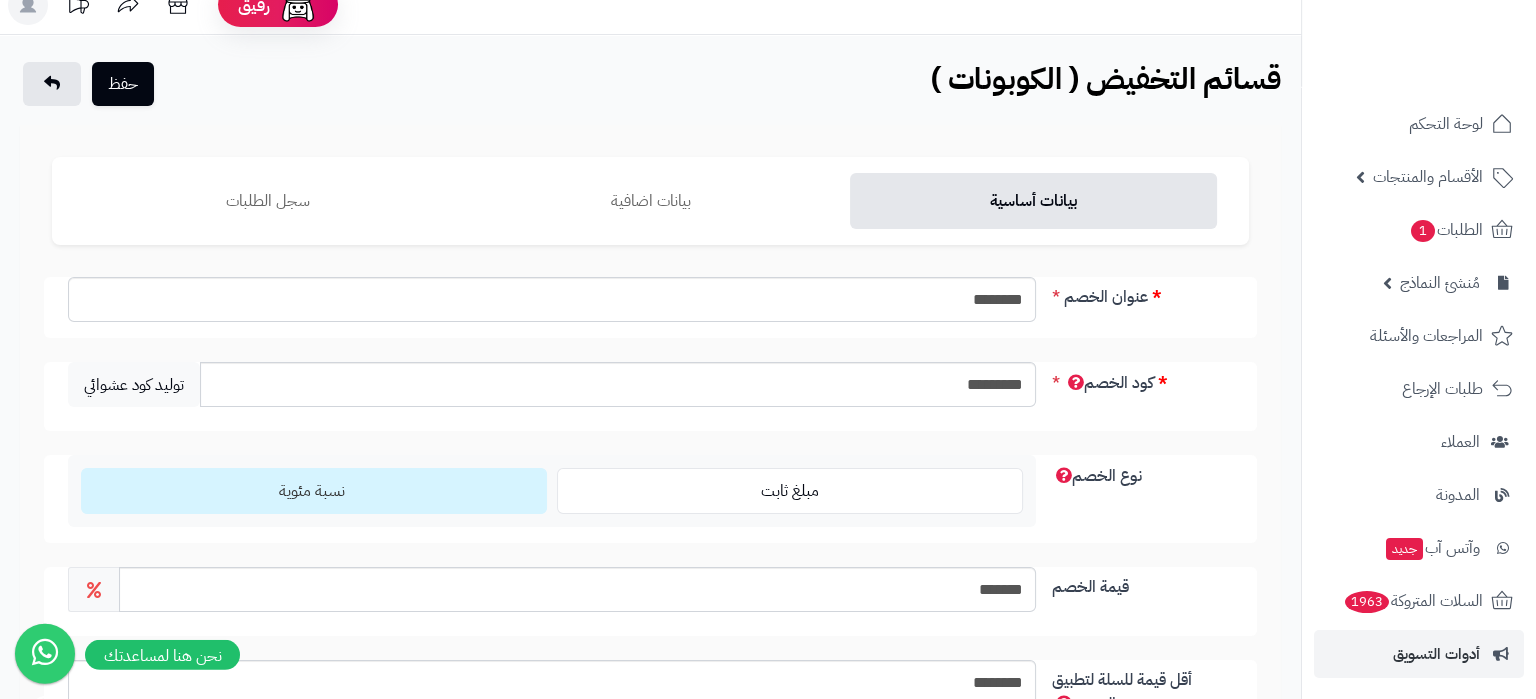 scroll, scrollTop: 0, scrollLeft: 0, axis: both 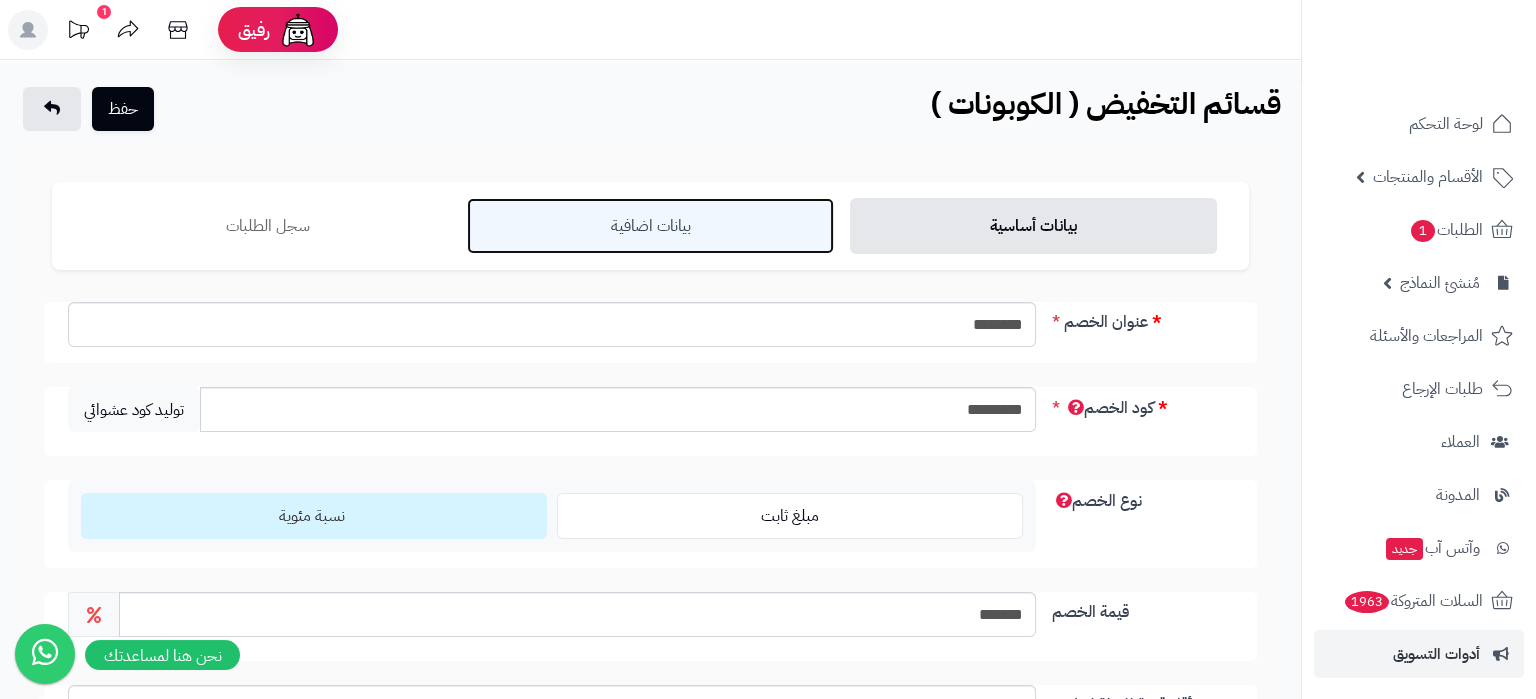 click on "بيانات اضافية" at bounding box center (650, 226) 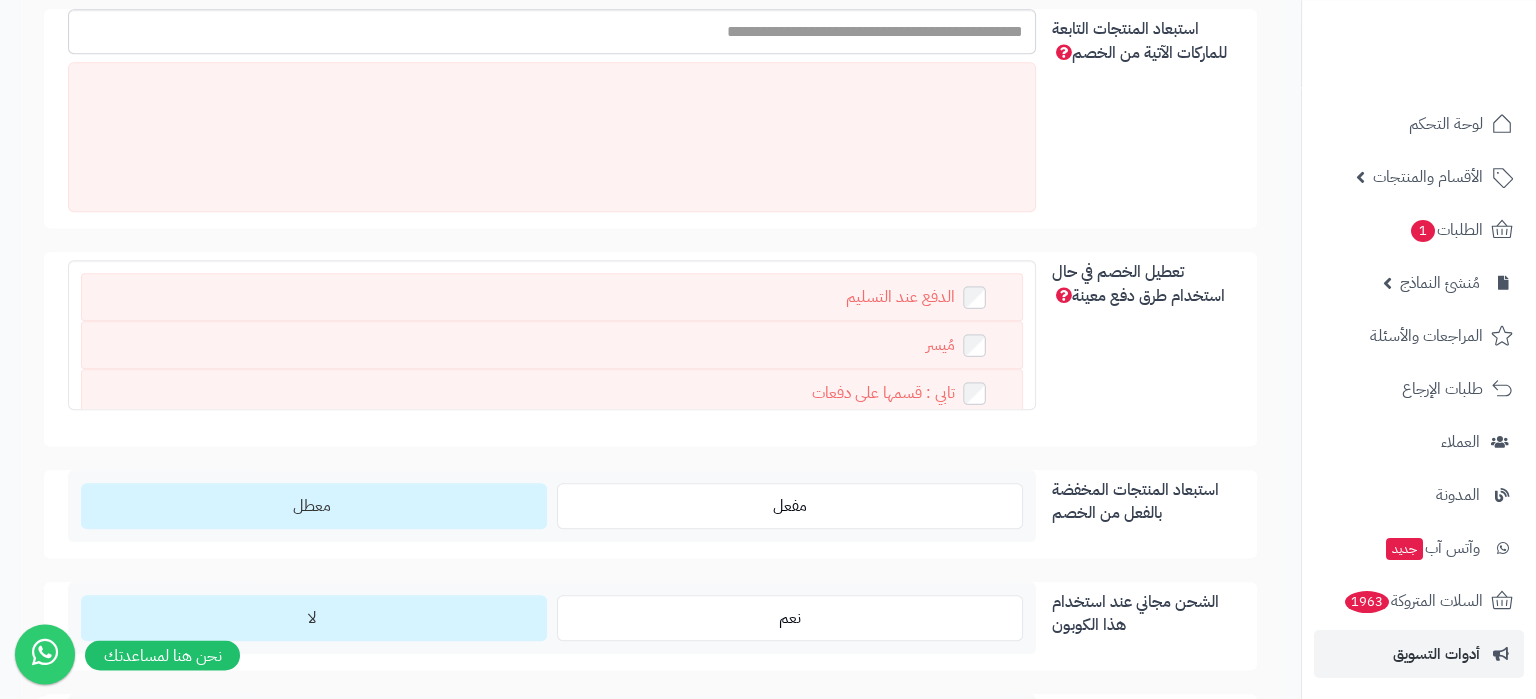 scroll, scrollTop: 1311, scrollLeft: 0, axis: vertical 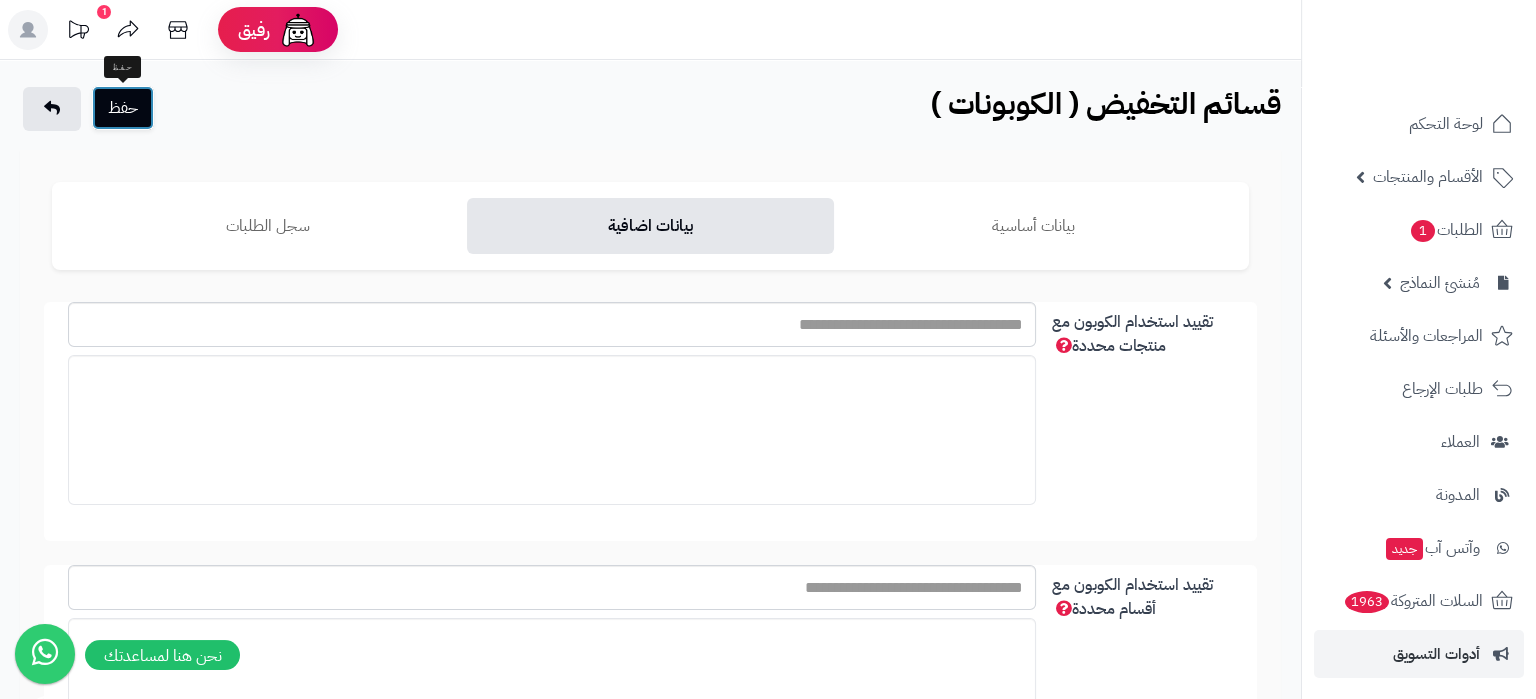 click on "حفظ" at bounding box center [123, 108] 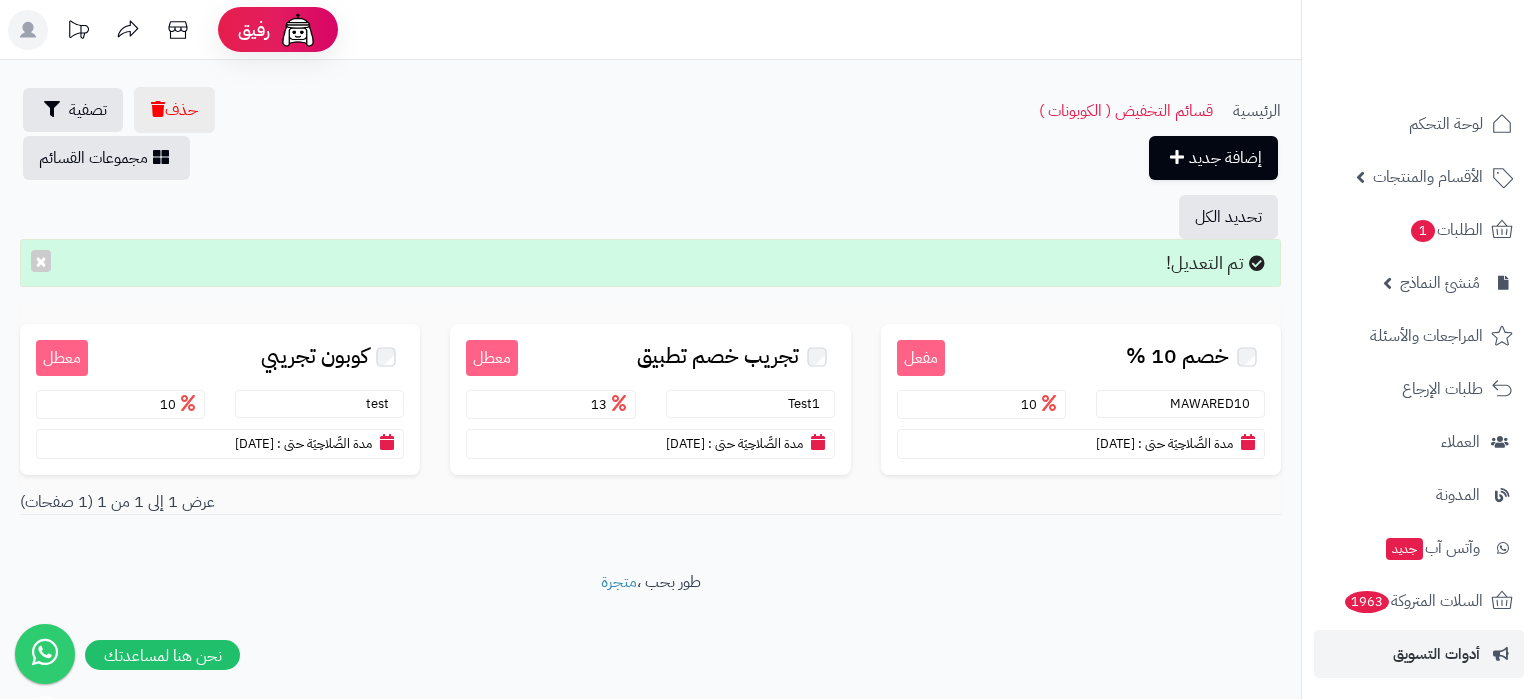 scroll, scrollTop: 0, scrollLeft: 0, axis: both 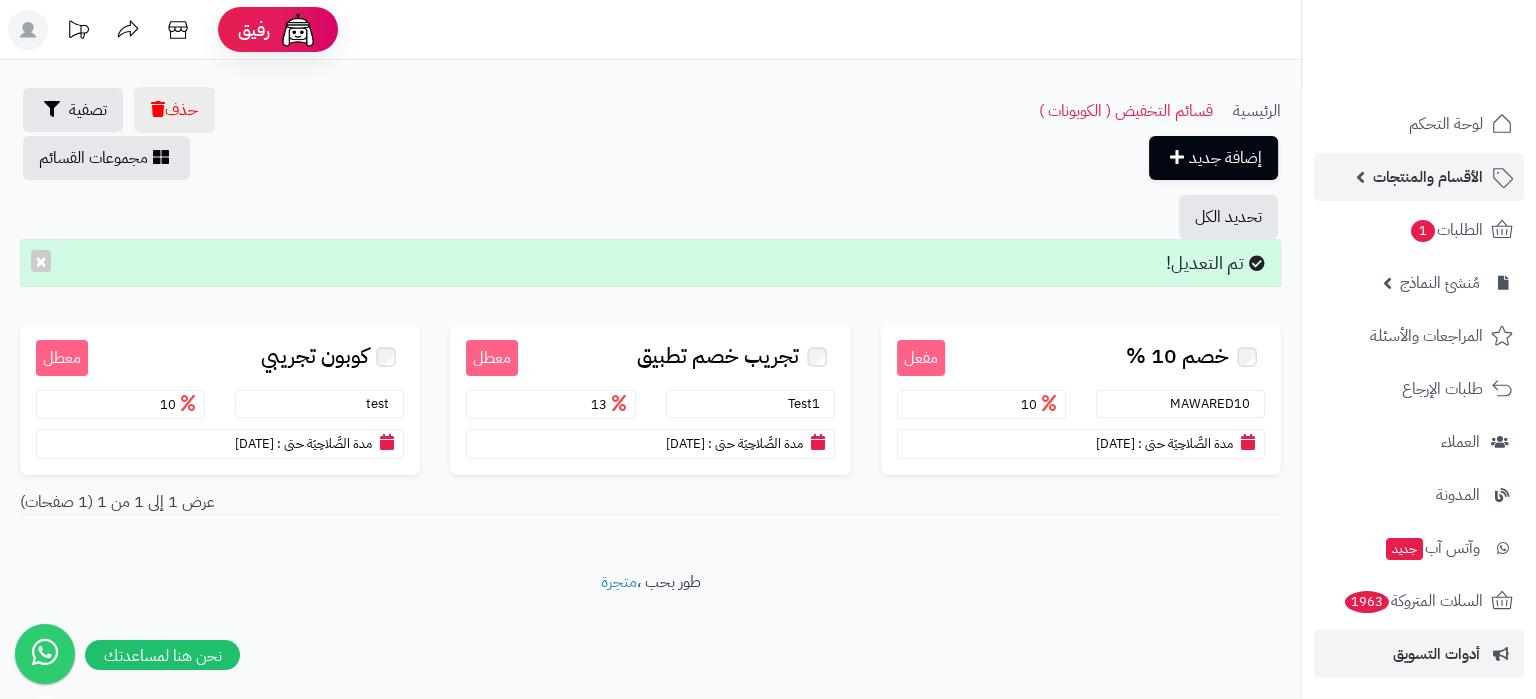 click on "الأقسام والمنتجات" at bounding box center [1419, 177] 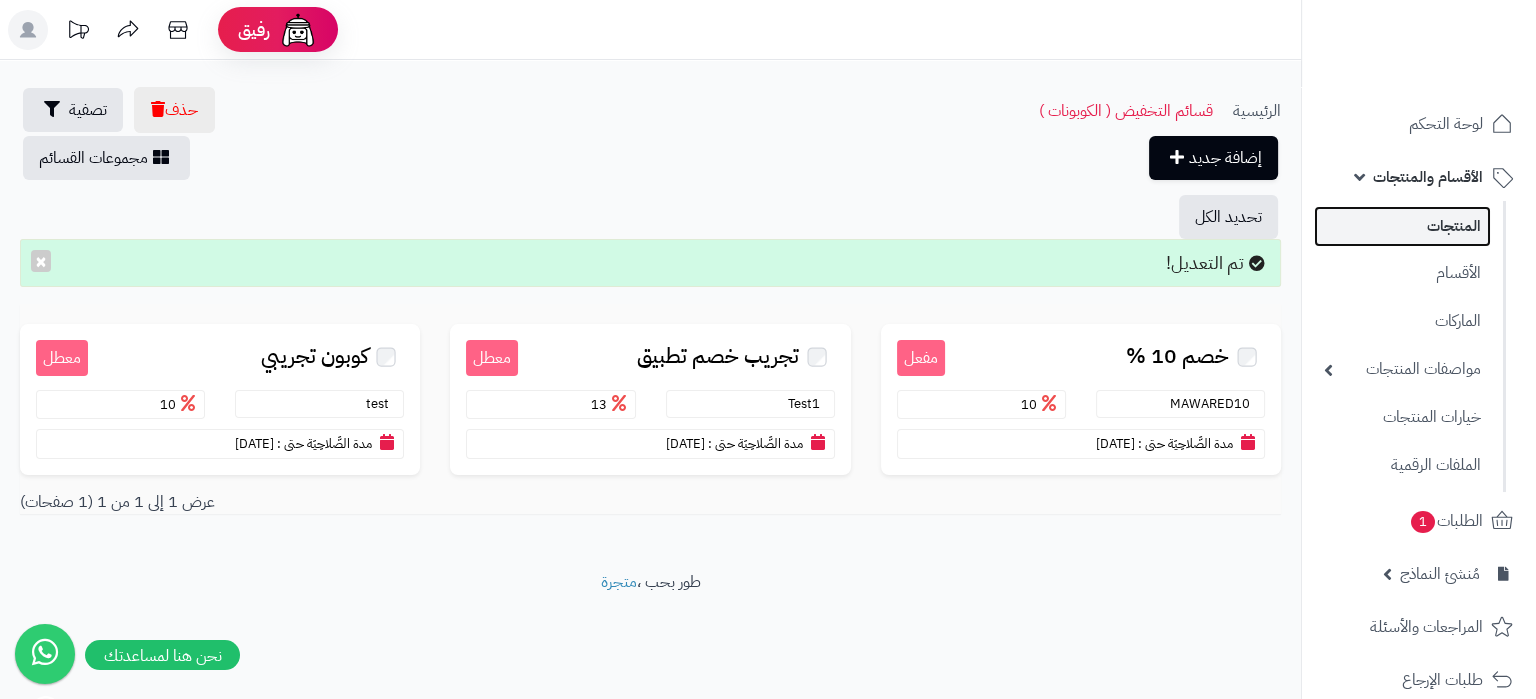 click on "المنتجات" at bounding box center [1402, 226] 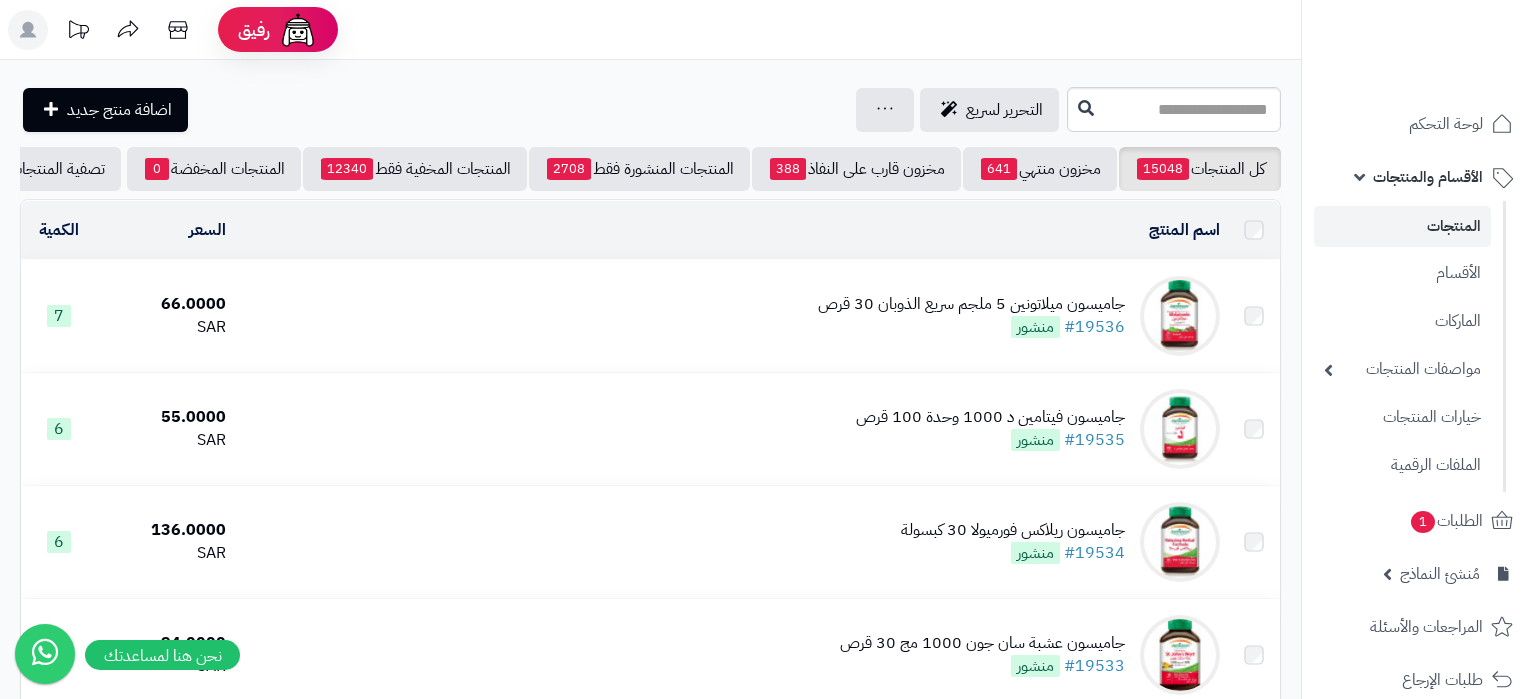 scroll, scrollTop: 0, scrollLeft: 0, axis: both 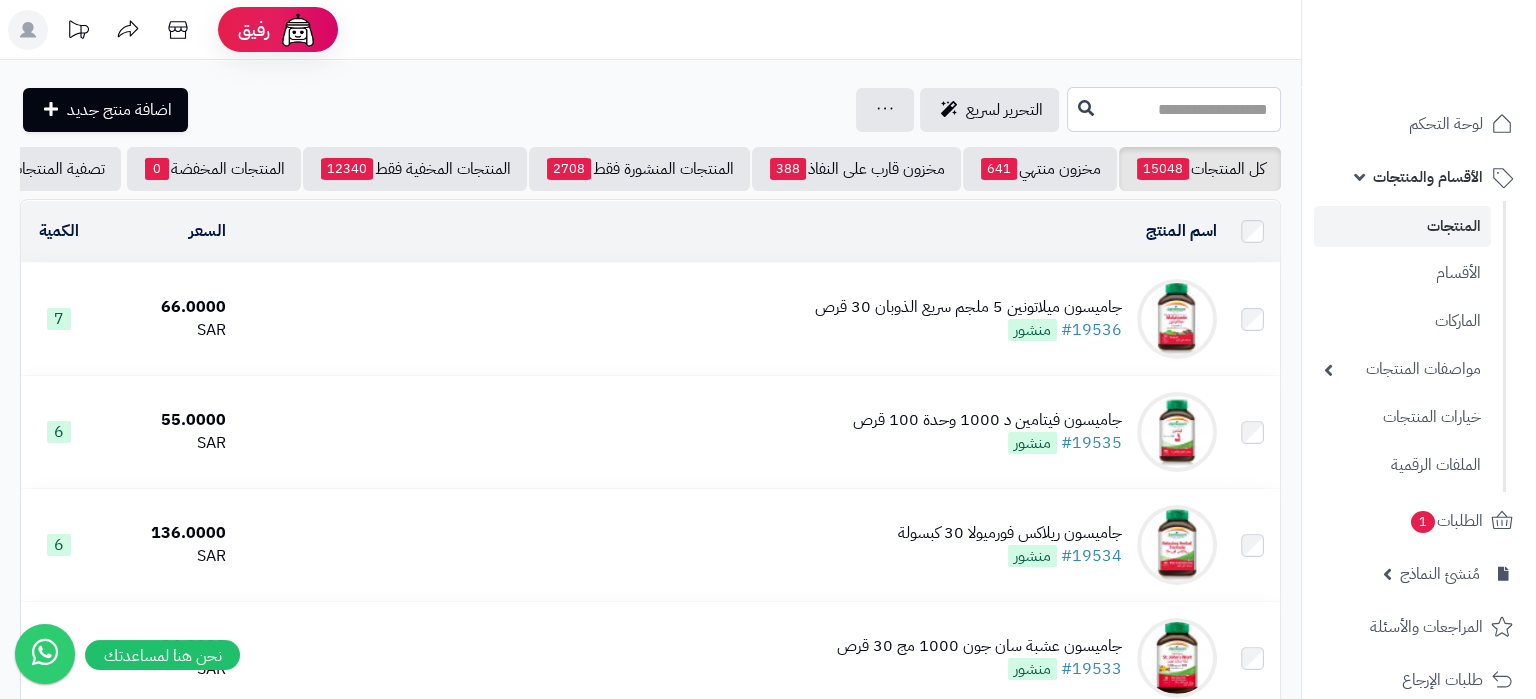 click at bounding box center [1174, 109] 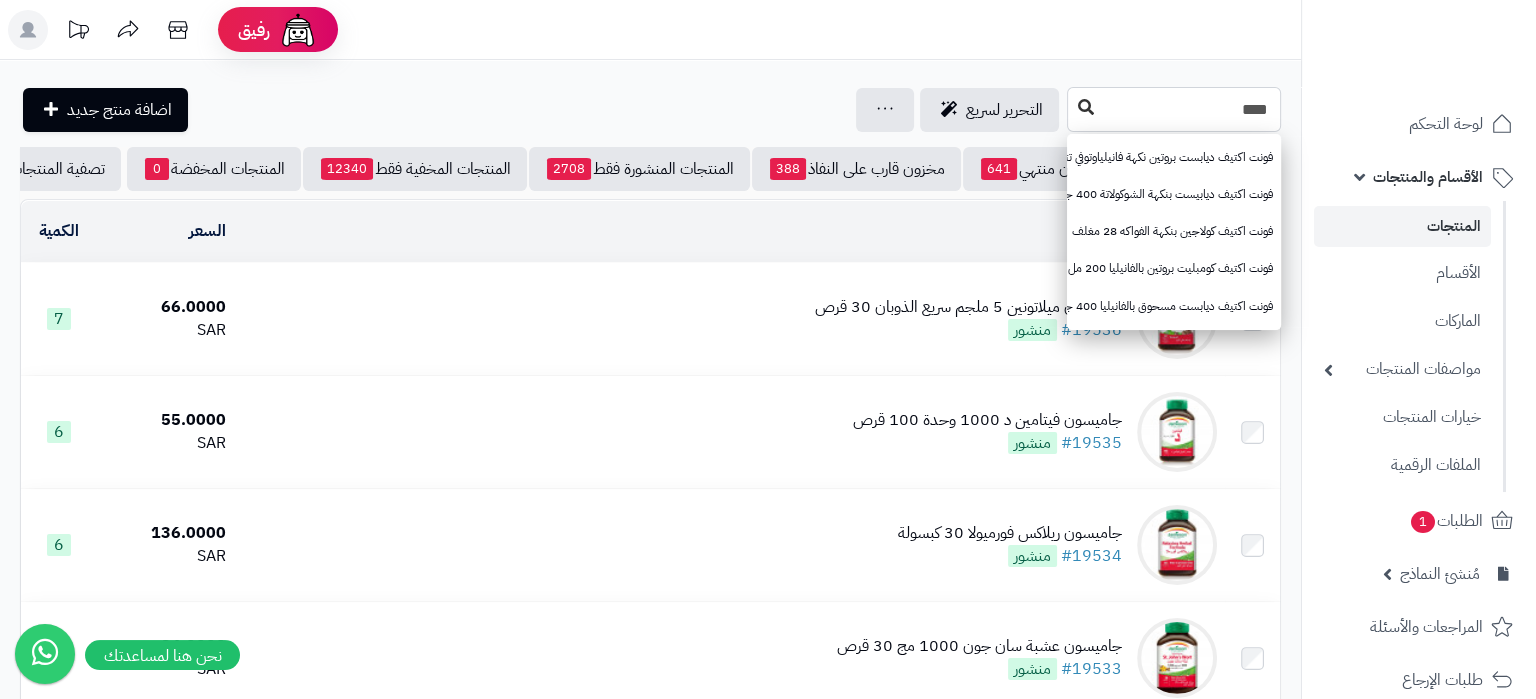 type on "****" 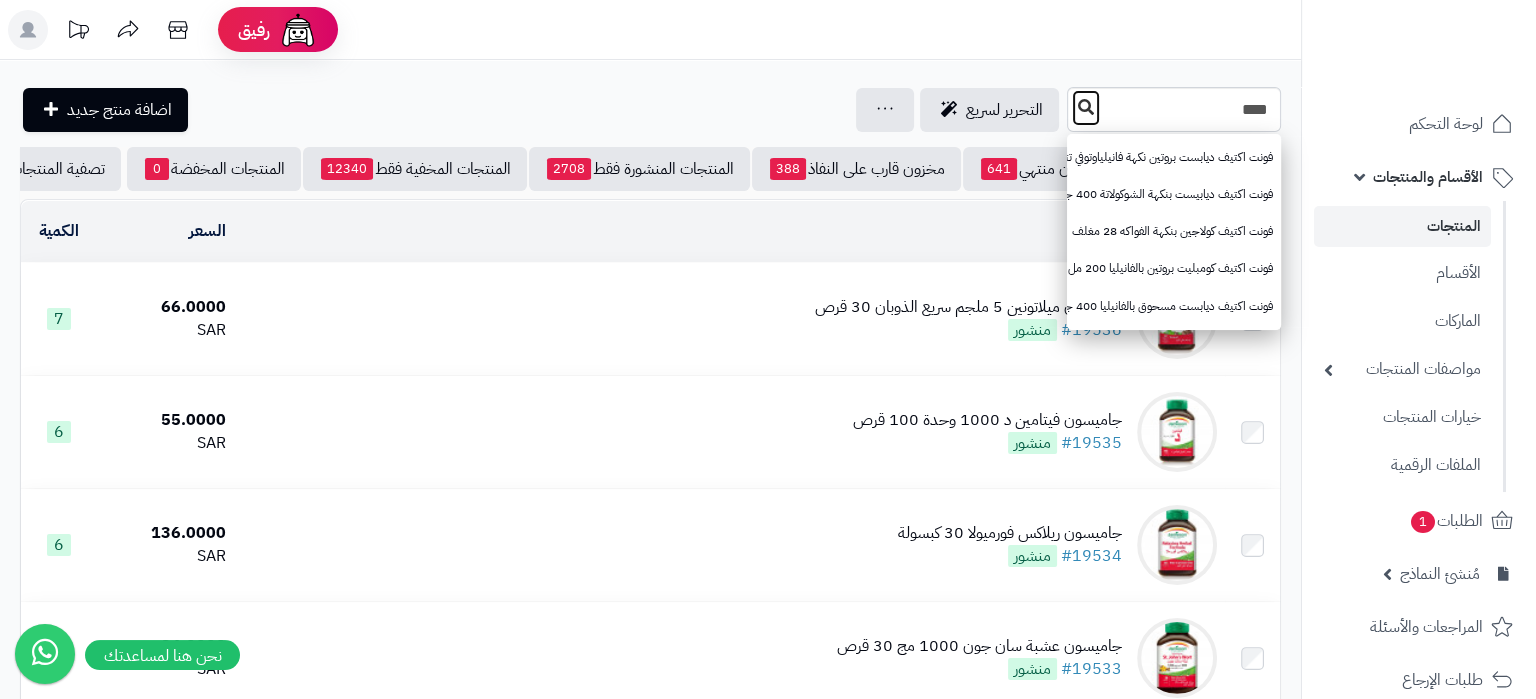 click at bounding box center (1086, 107) 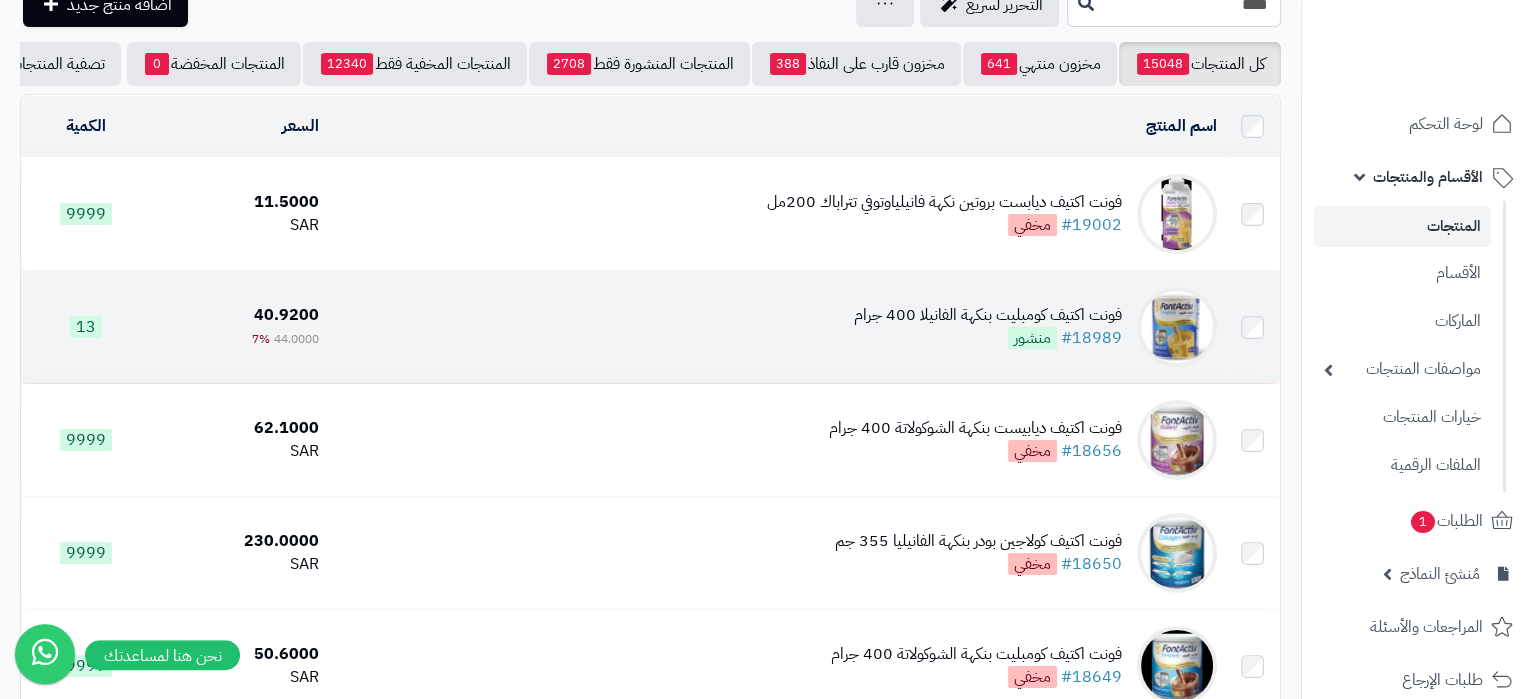 scroll, scrollTop: 0, scrollLeft: 0, axis: both 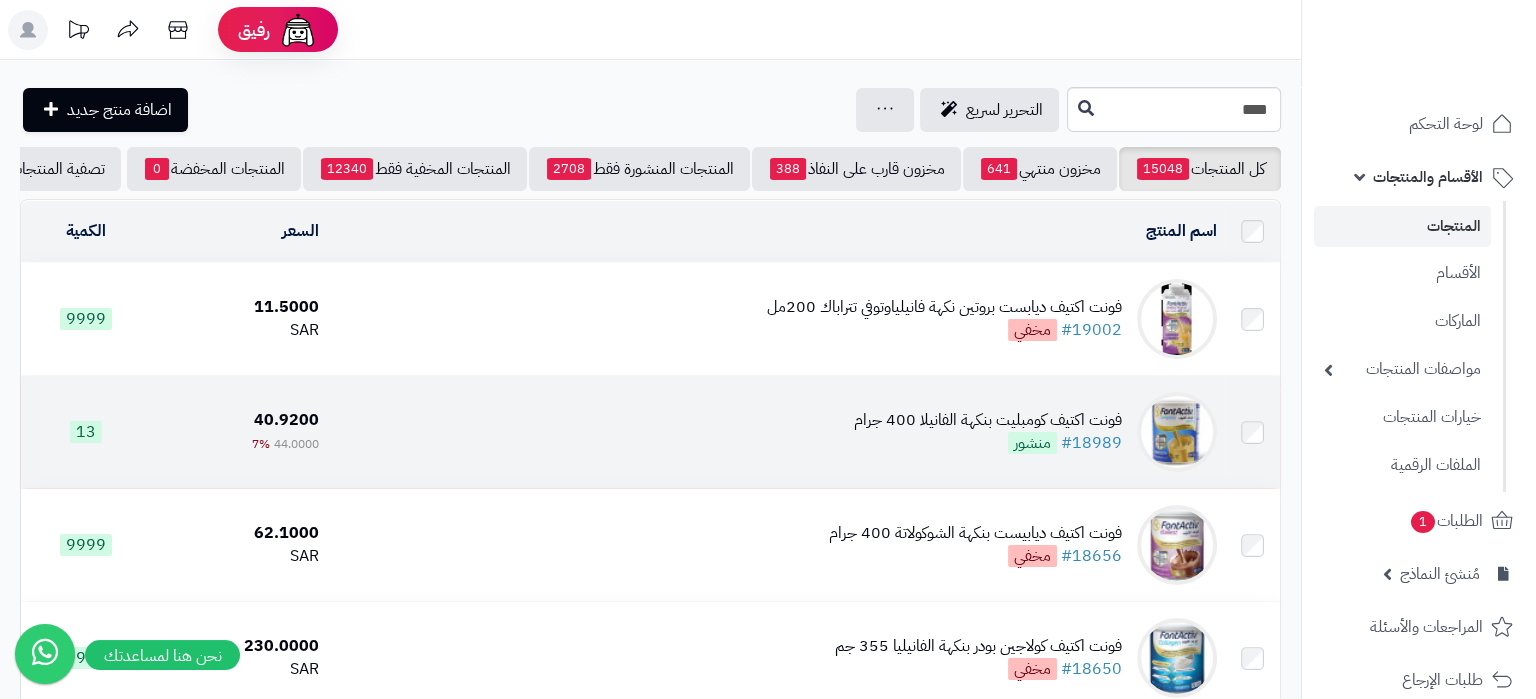 click on "فونت اكتيف كومبليت بنكهة الفانيلا 400 جرام
#18989
منشور" at bounding box center (776, 432) 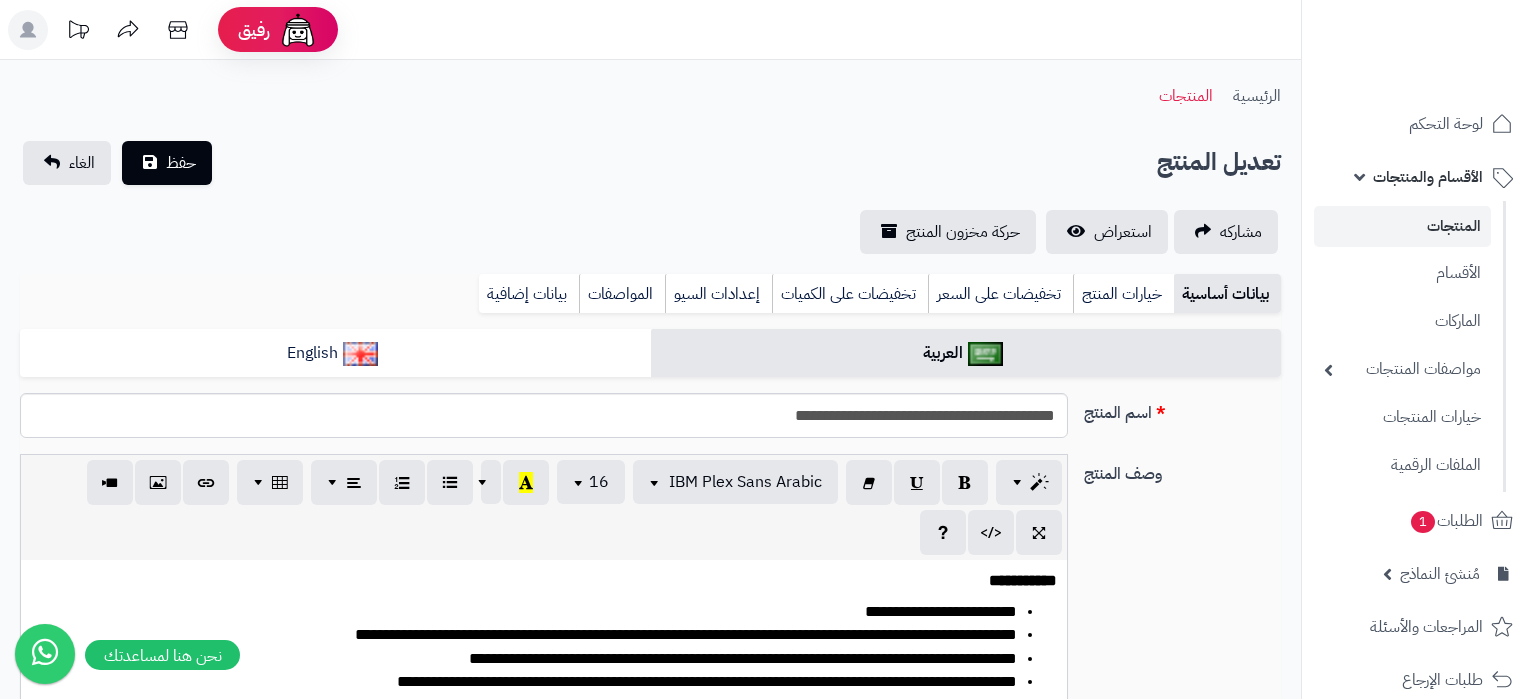 scroll, scrollTop: 0, scrollLeft: 0, axis: both 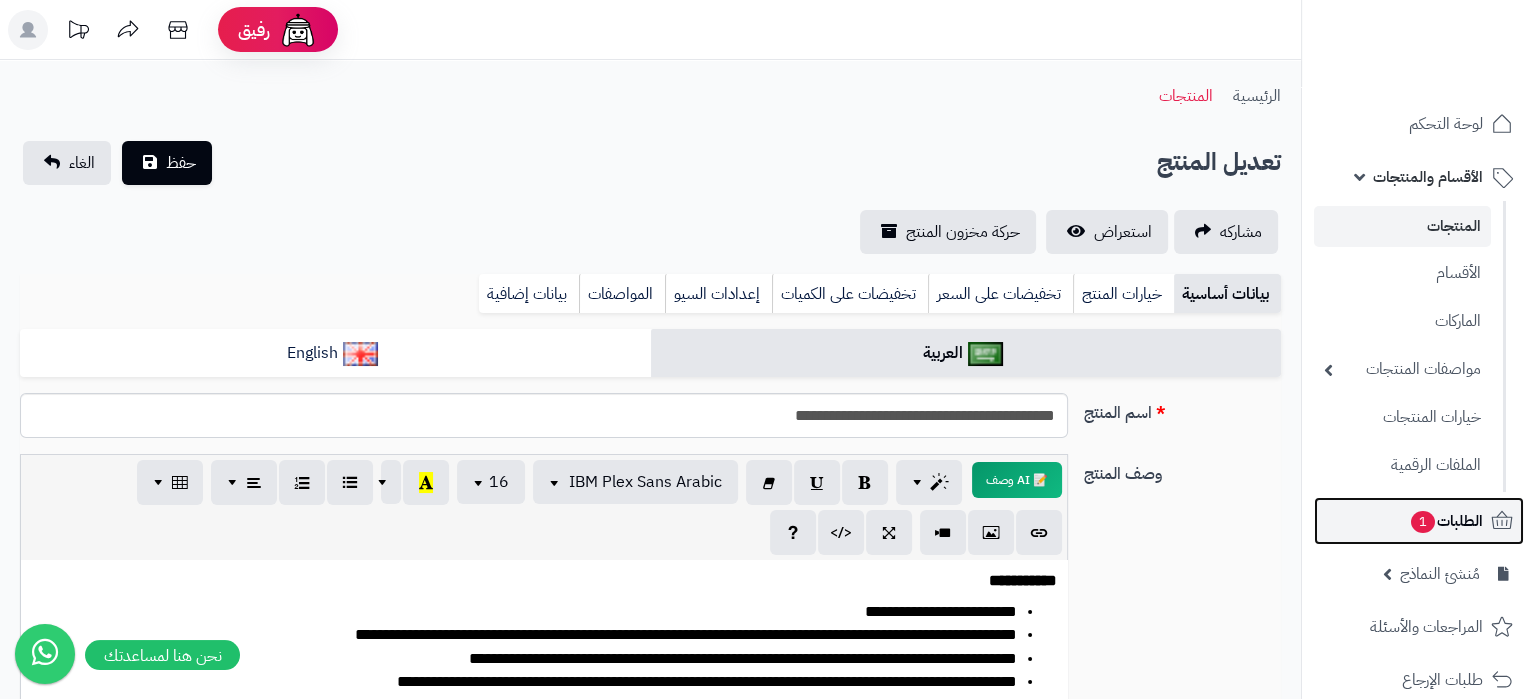 click on "الطلبات  1" at bounding box center [1446, 521] 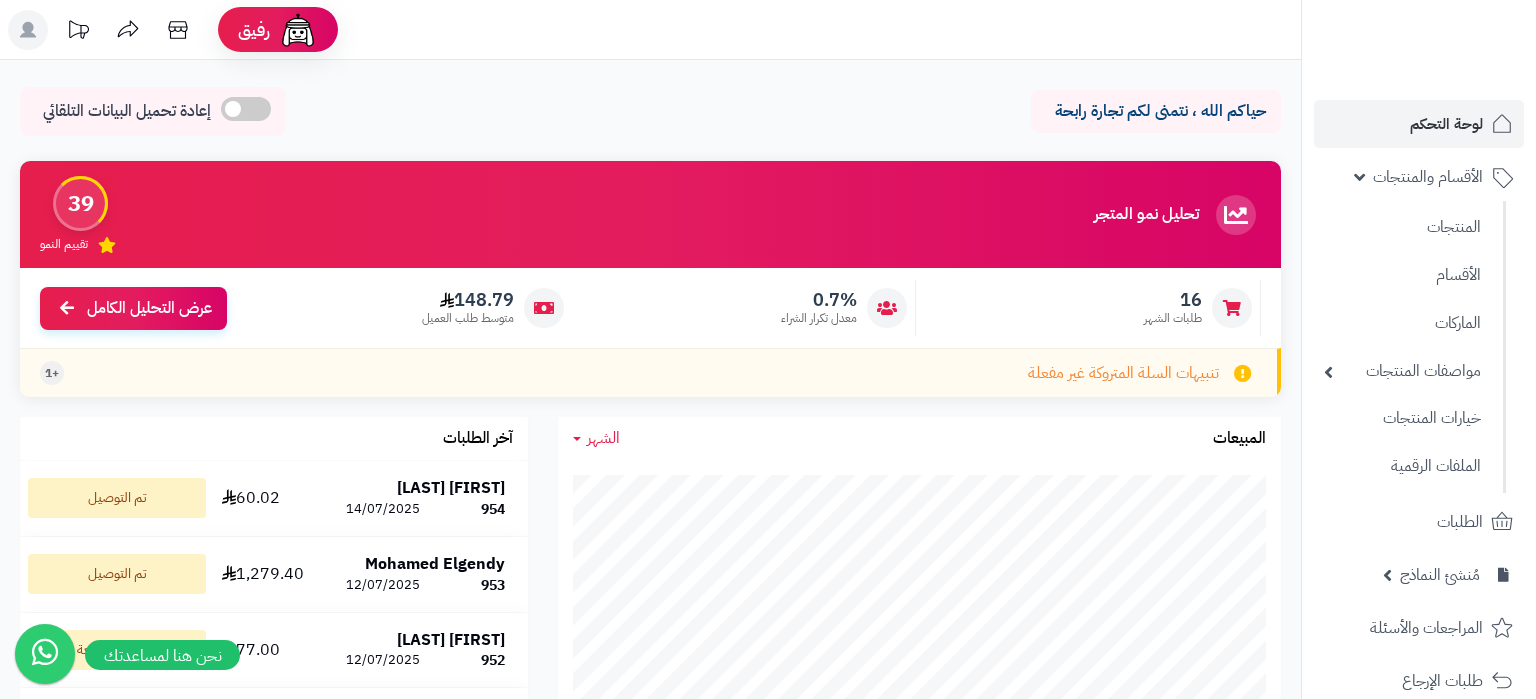scroll, scrollTop: 68, scrollLeft: 0, axis: vertical 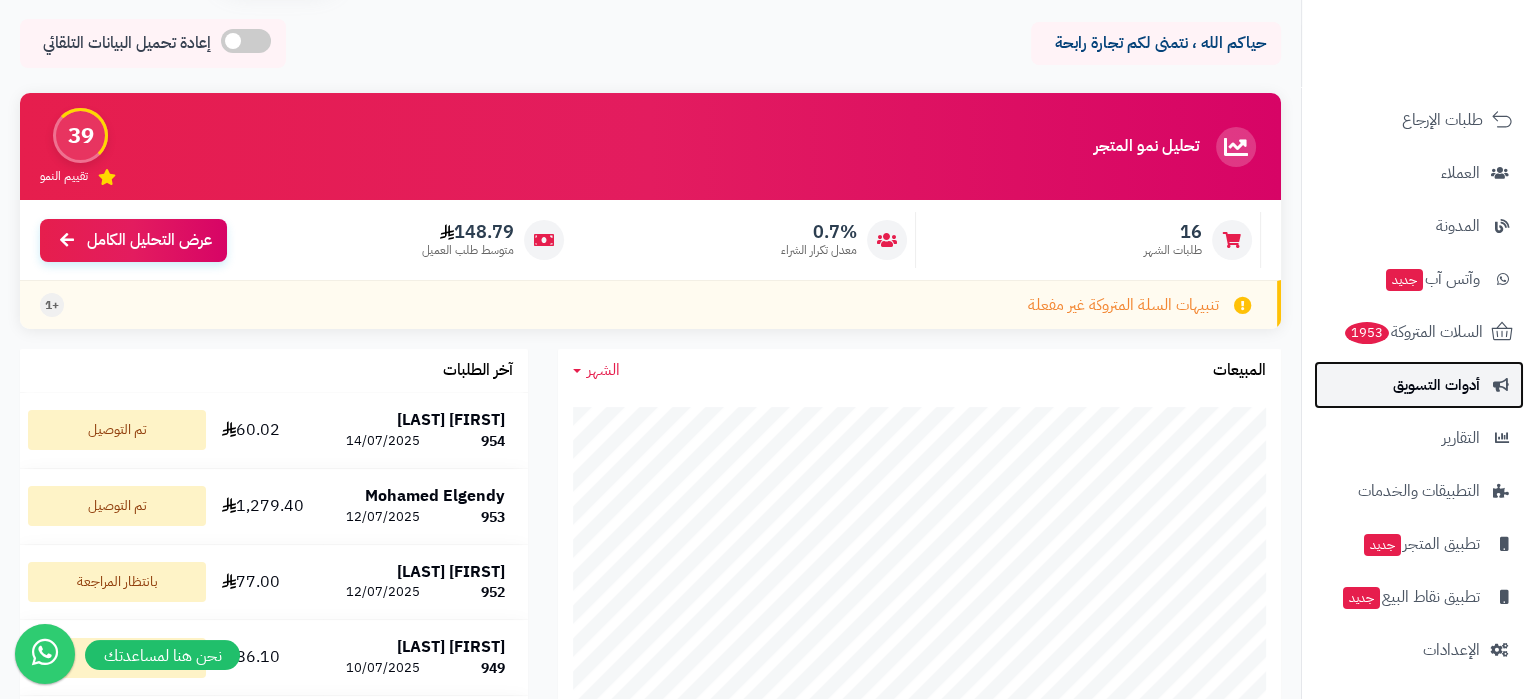 click on "أدوات التسويق" at bounding box center [1436, 385] 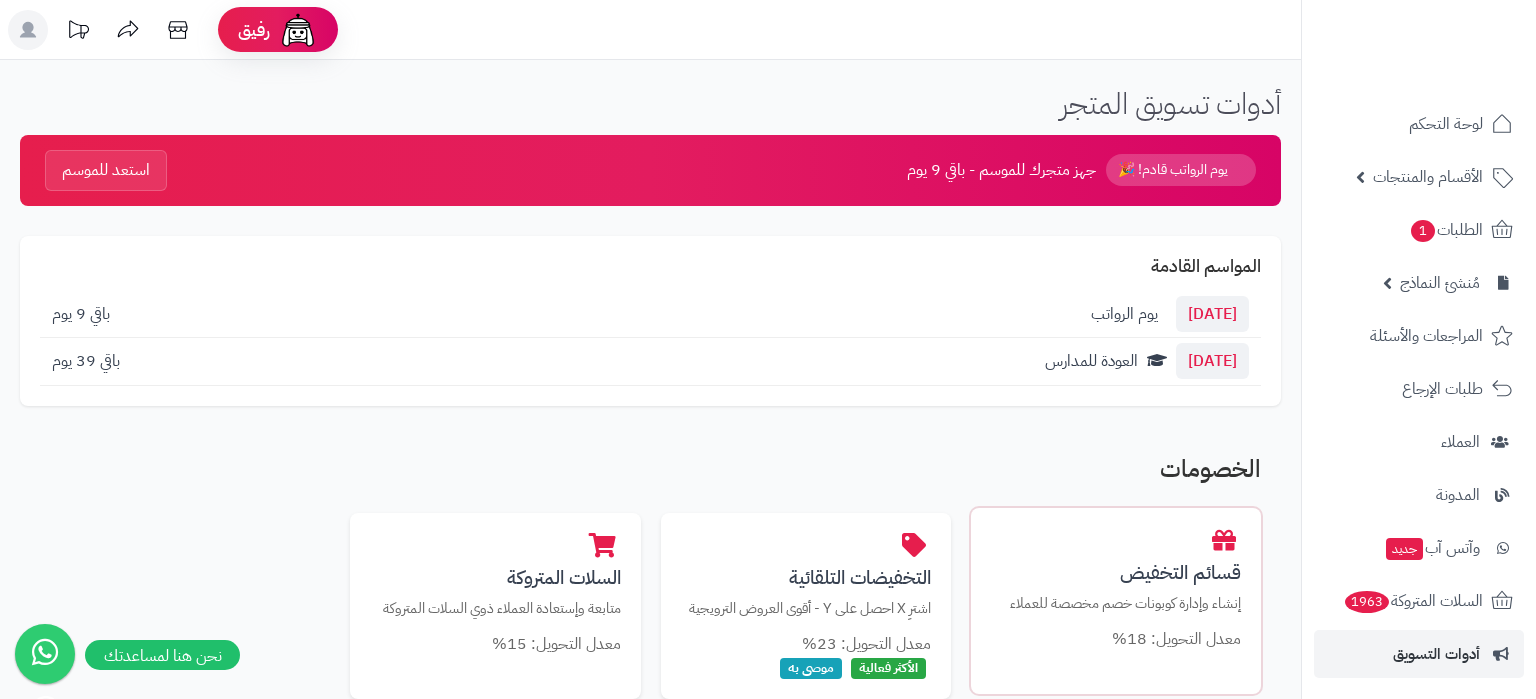 scroll, scrollTop: 0, scrollLeft: 0, axis: both 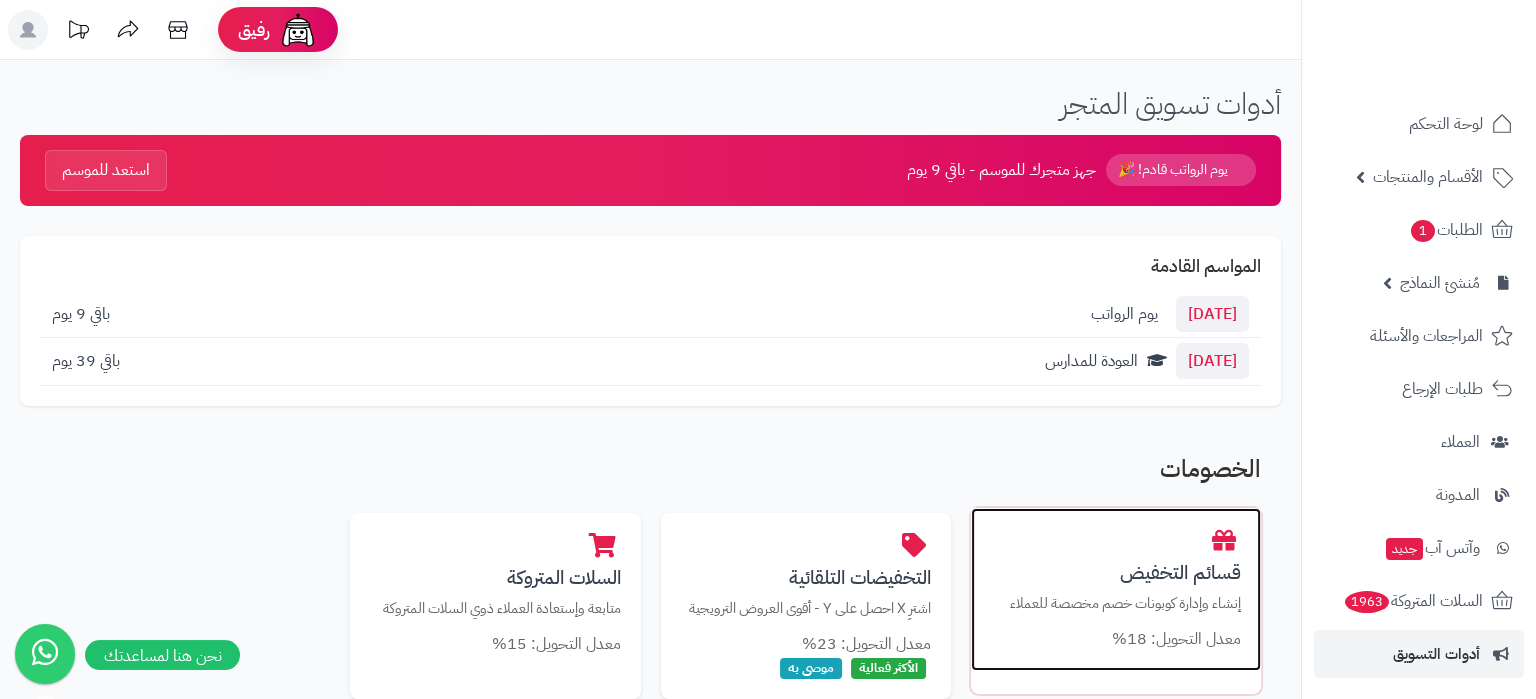 click on "قسائم التخفيض" at bounding box center [1116, 572] 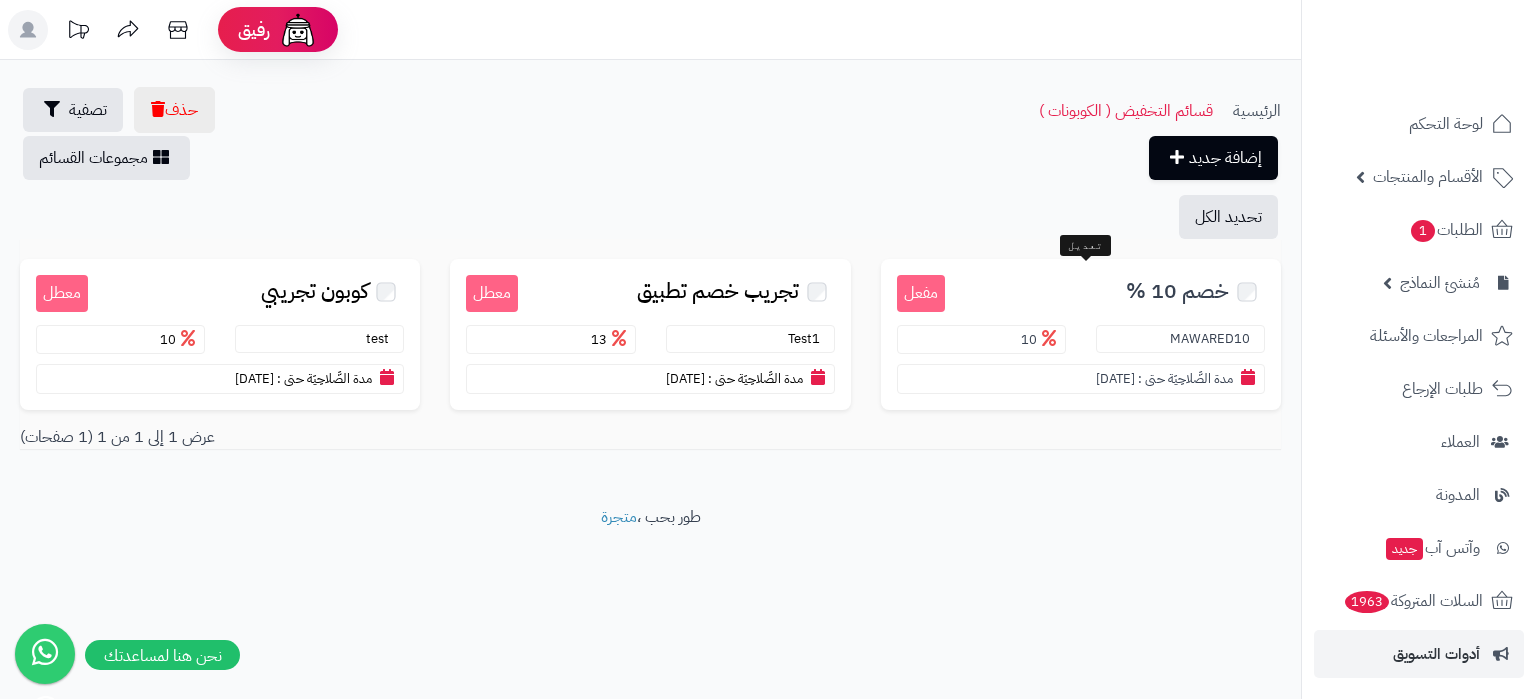 scroll, scrollTop: 0, scrollLeft: 0, axis: both 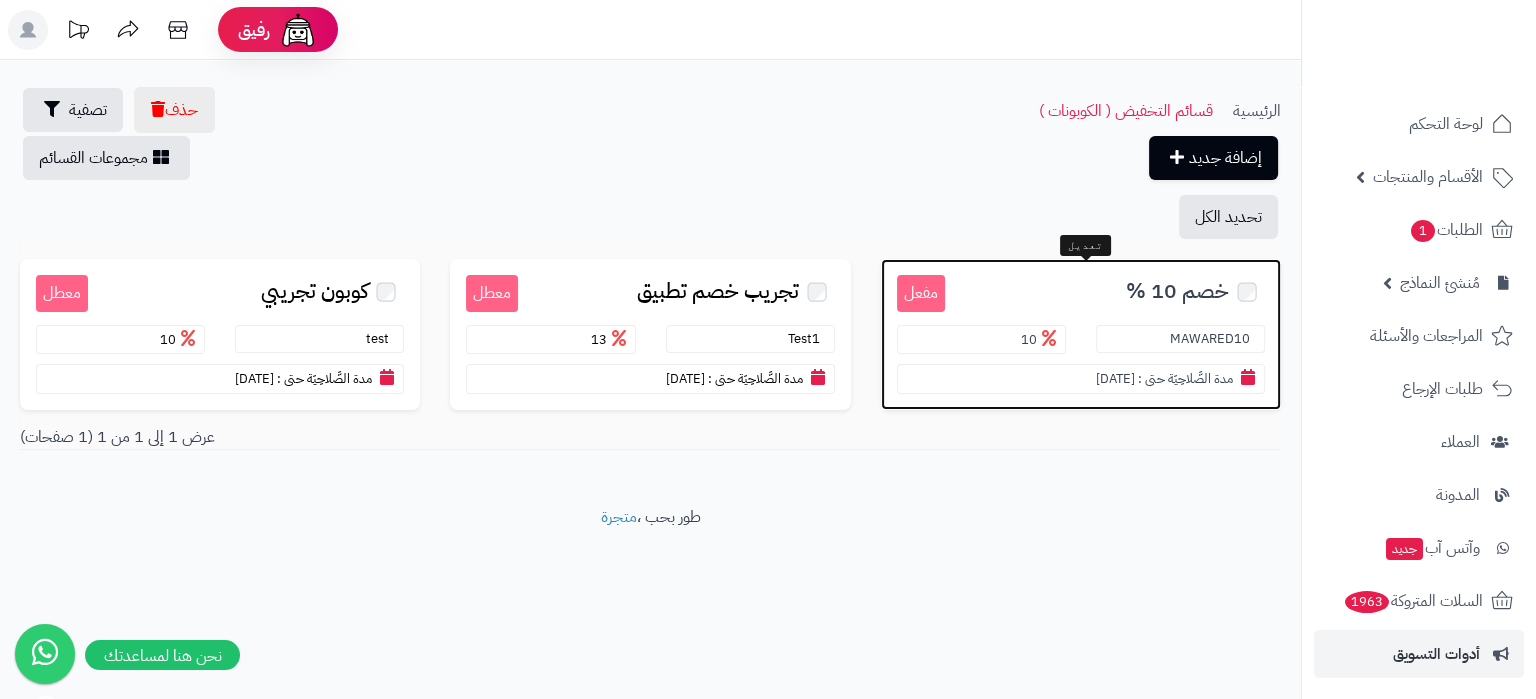click on "خصم 10 %" at bounding box center [1105, 290] 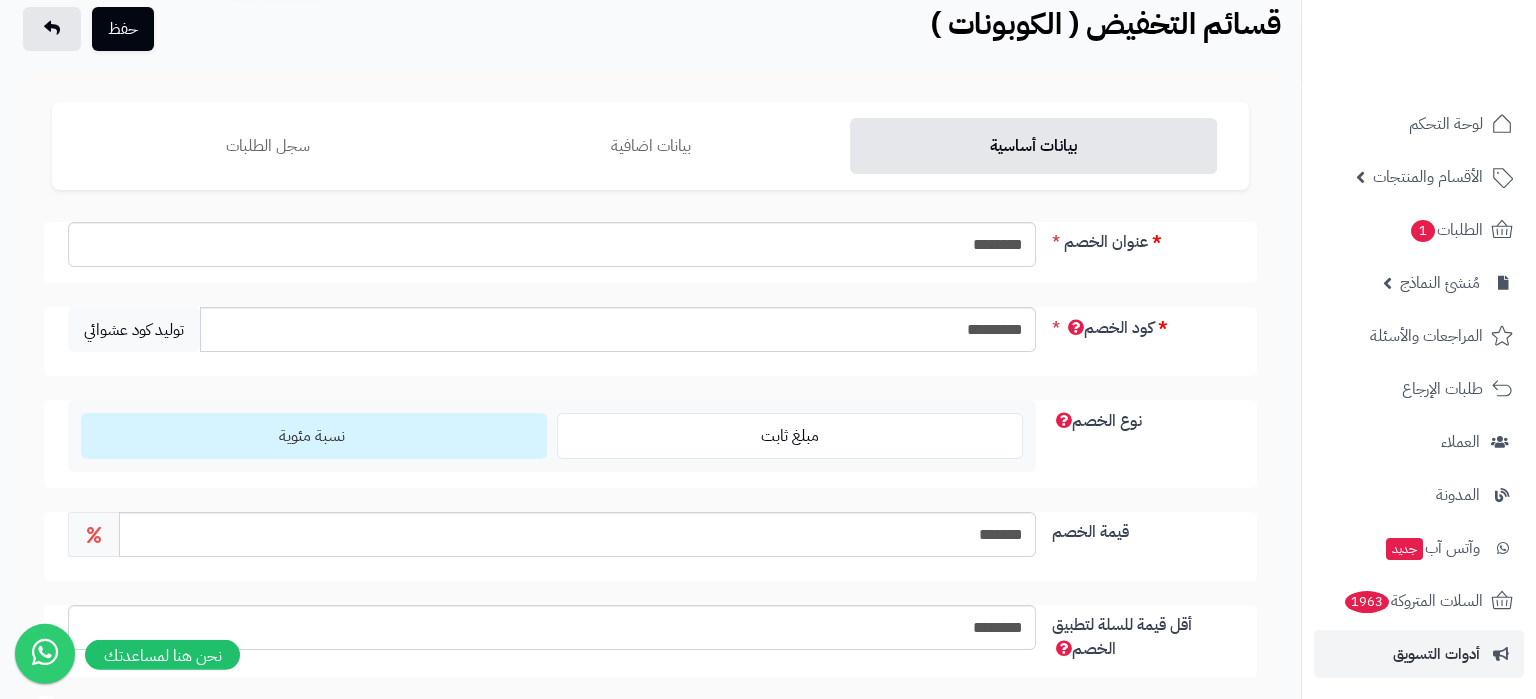scroll, scrollTop: 0, scrollLeft: 0, axis: both 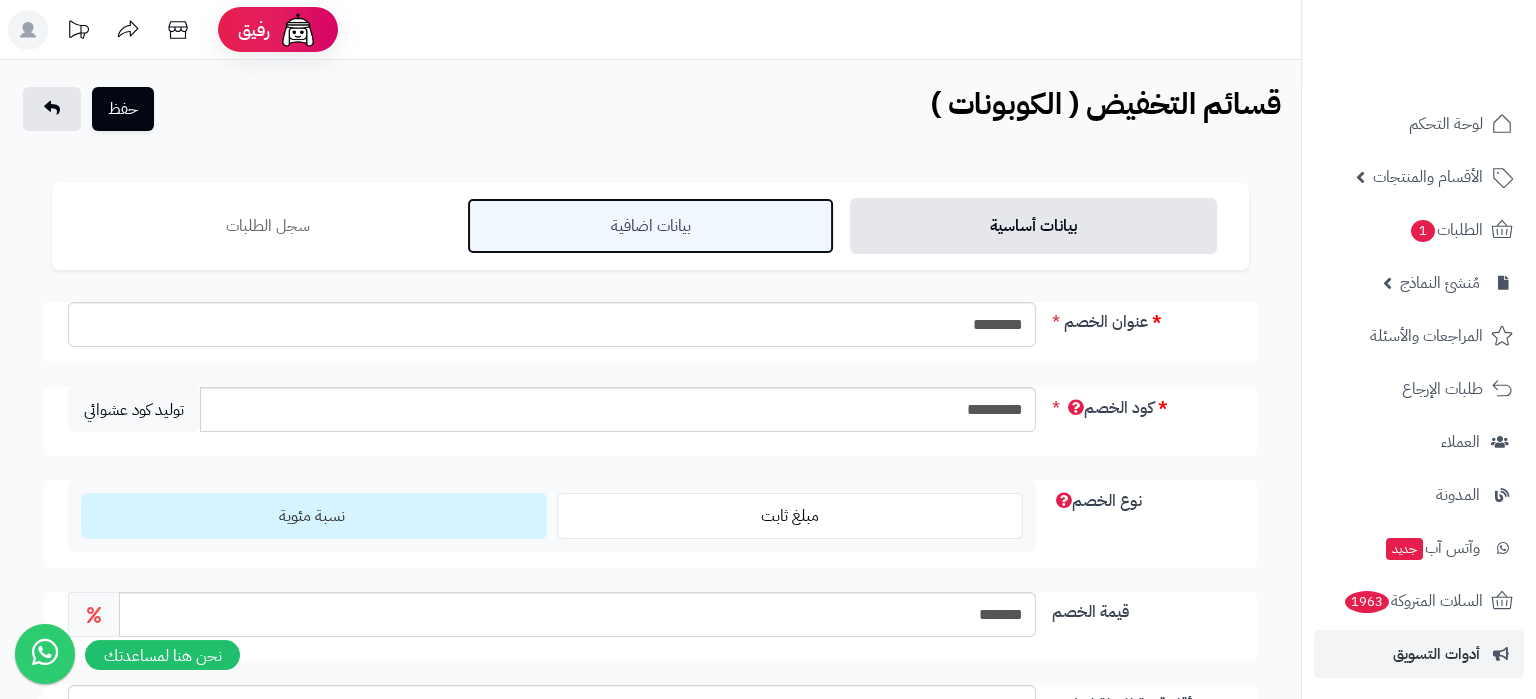 click on "بيانات اضافية" at bounding box center [650, 226] 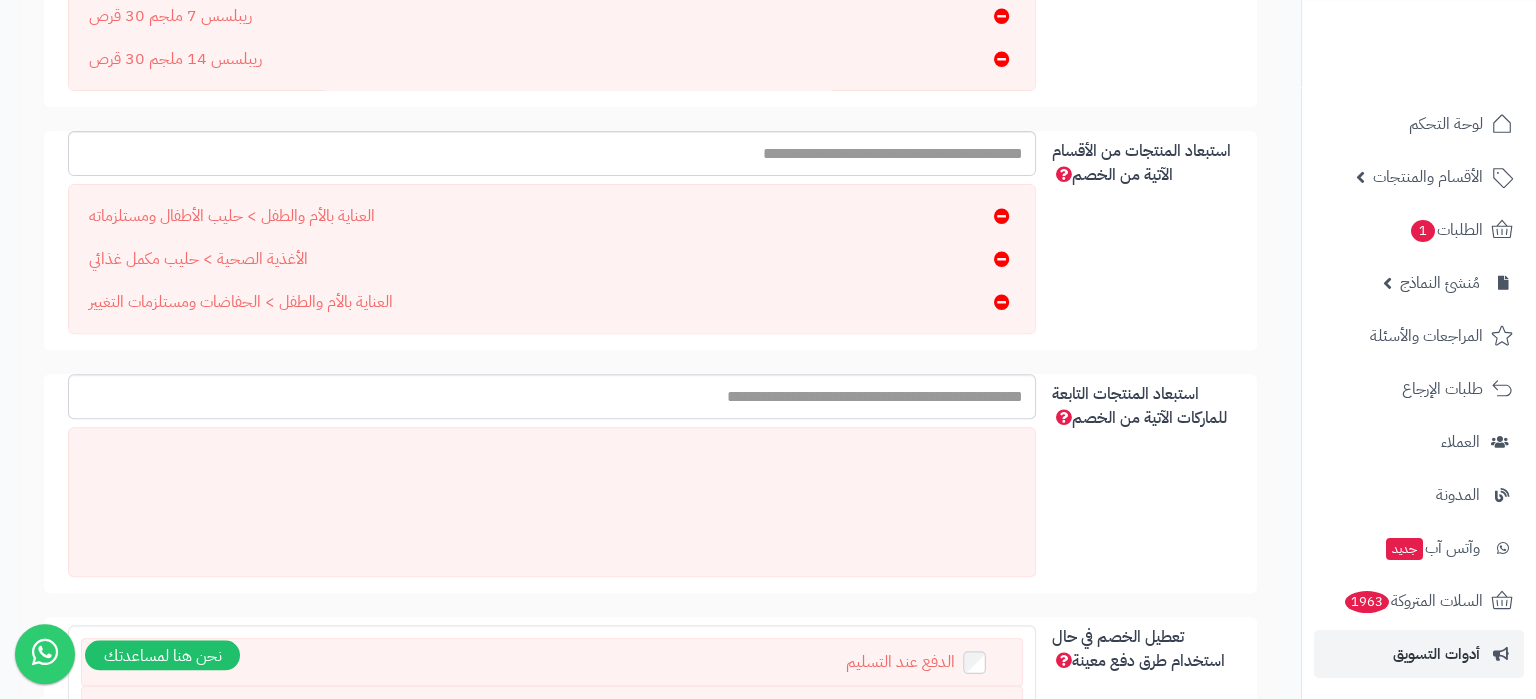 scroll, scrollTop: 867, scrollLeft: 0, axis: vertical 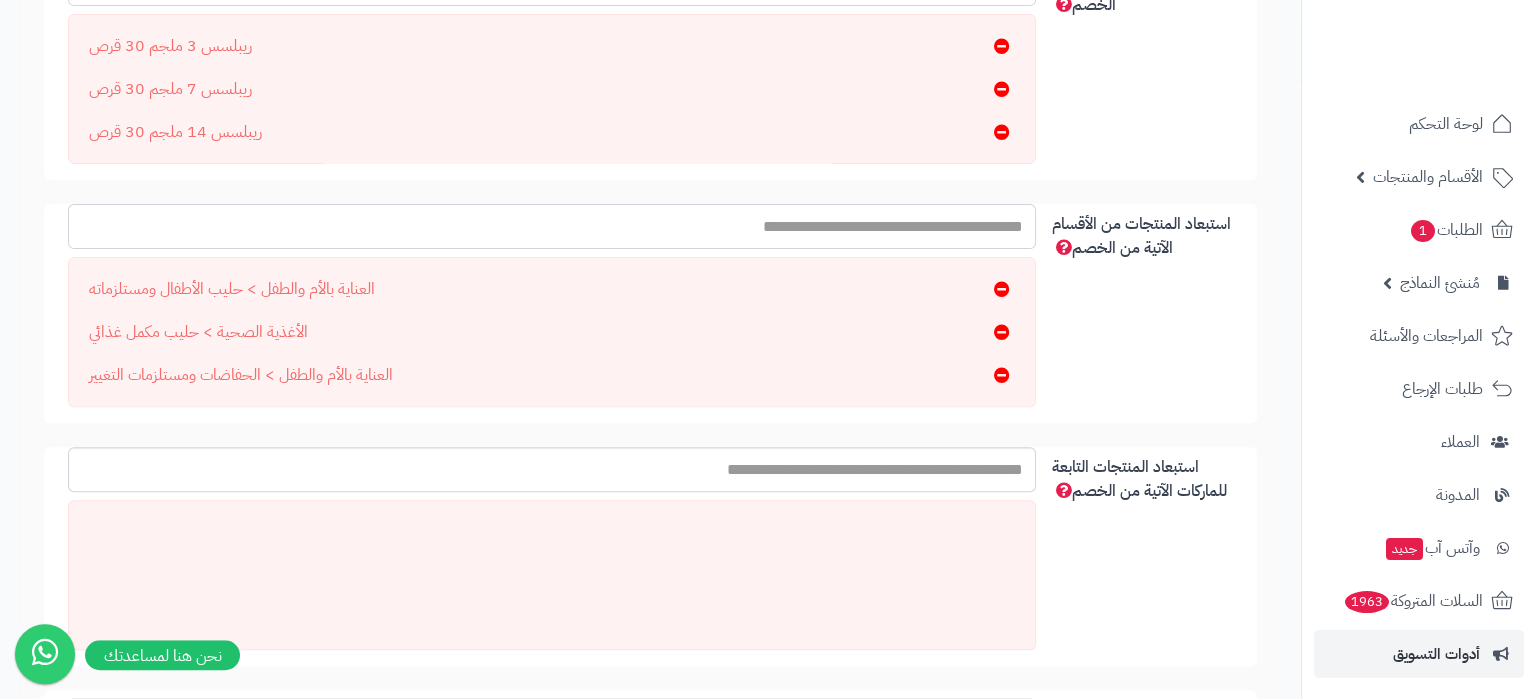 click on "استبعاد المنتجات من الأقسام الآتية من الخصم" at bounding box center (552, 226) 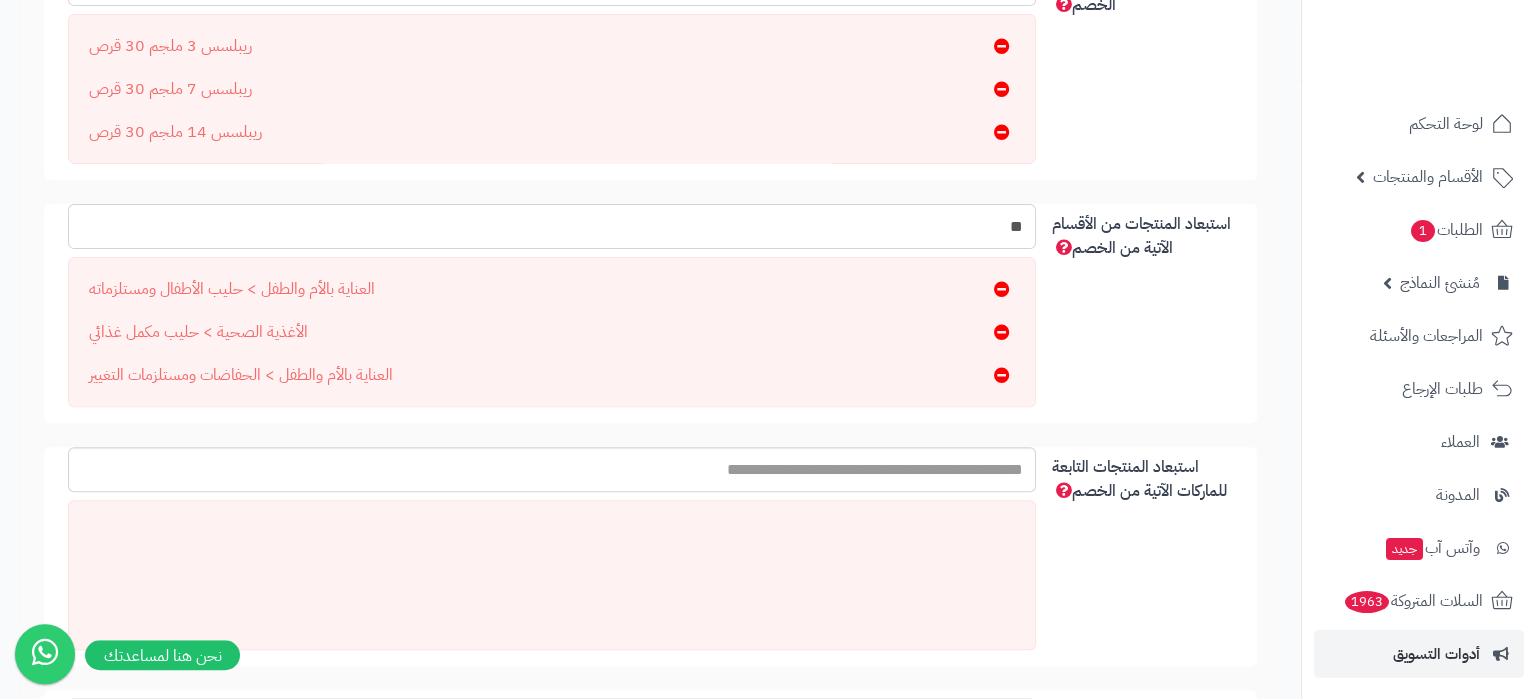 type on "*" 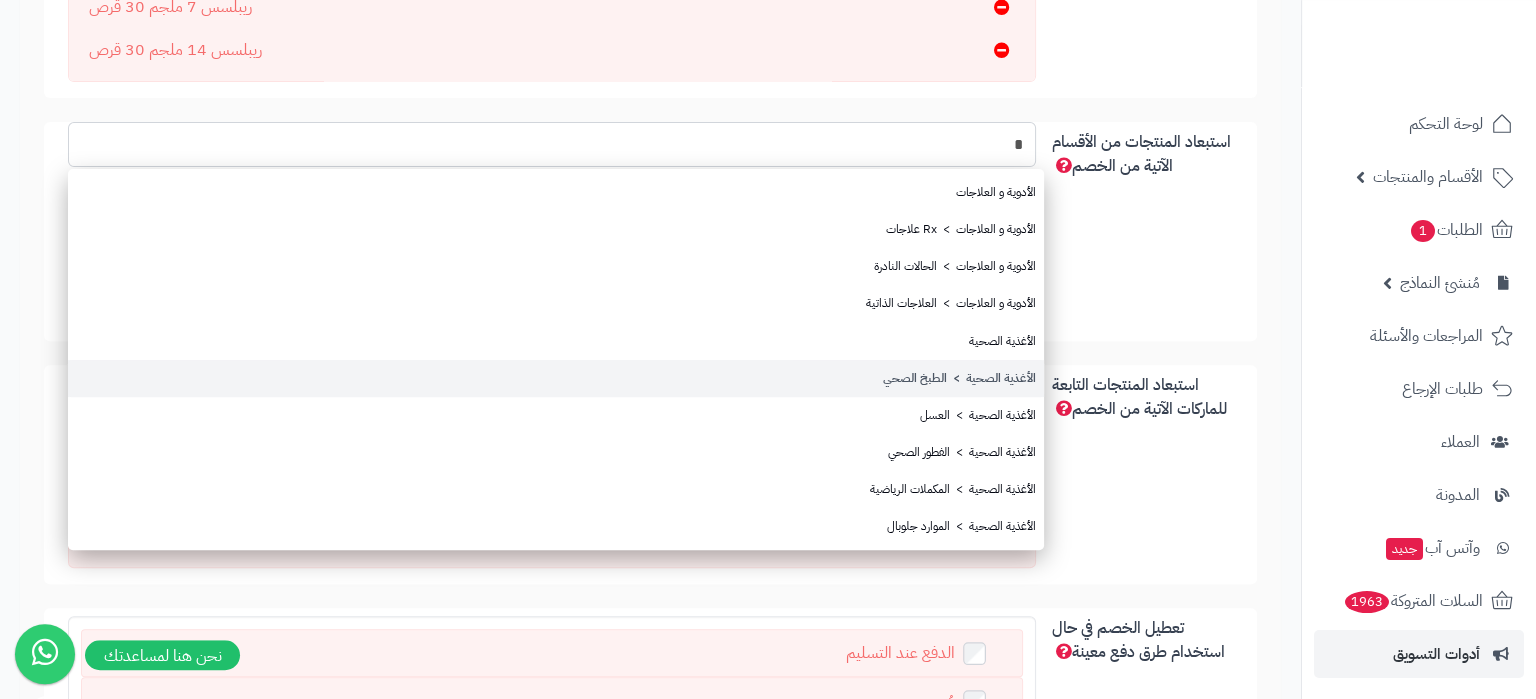 scroll, scrollTop: 916, scrollLeft: 0, axis: vertical 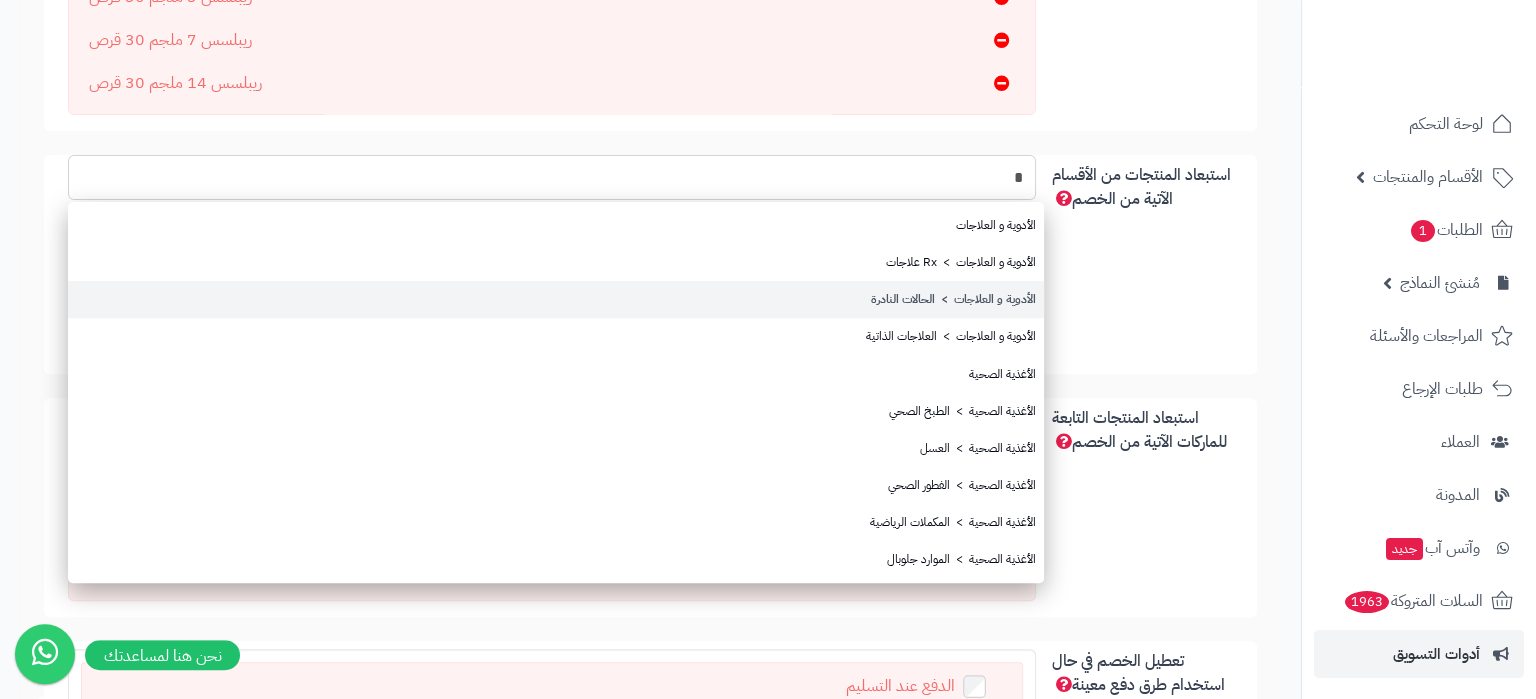 type 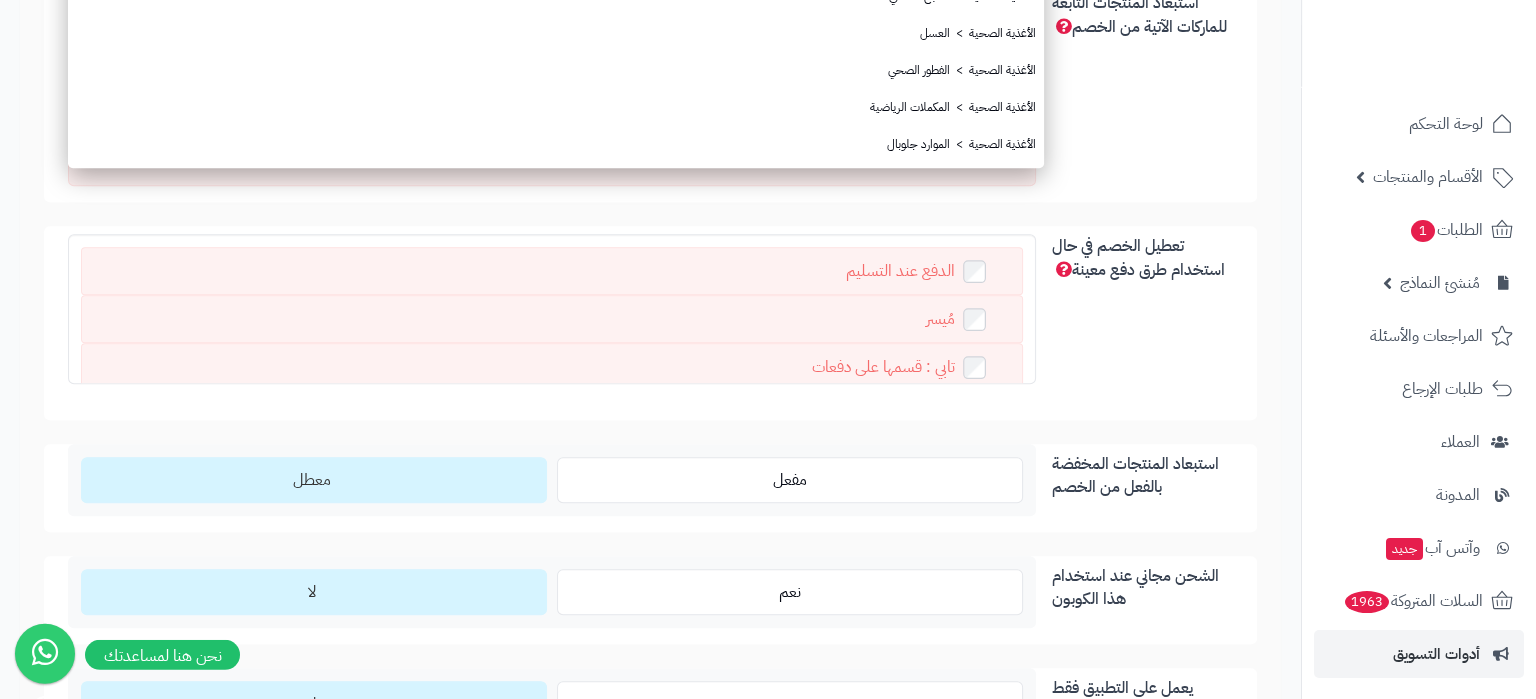 scroll, scrollTop: 916, scrollLeft: 0, axis: vertical 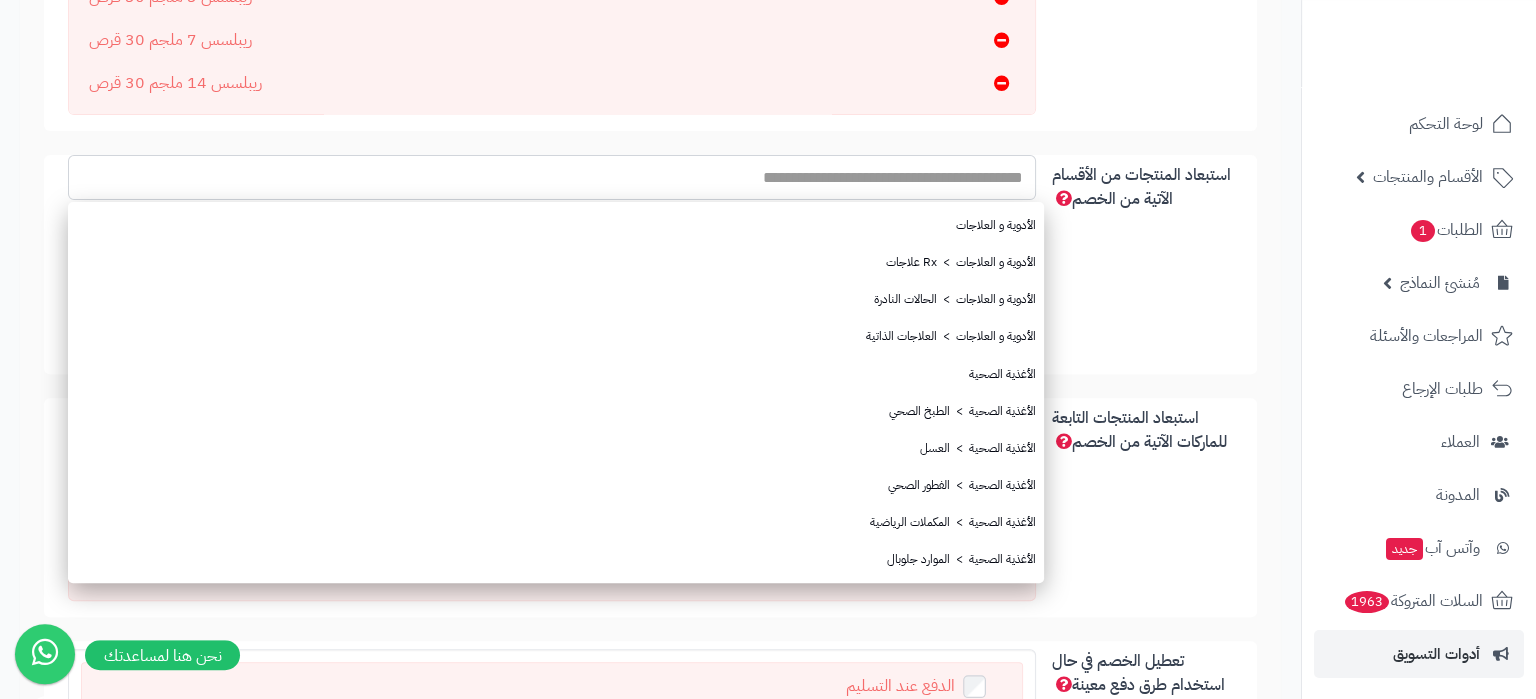 click on "استبعاد المنتجات من الأقسام الآتية من الخصم" at bounding box center [552, 177] 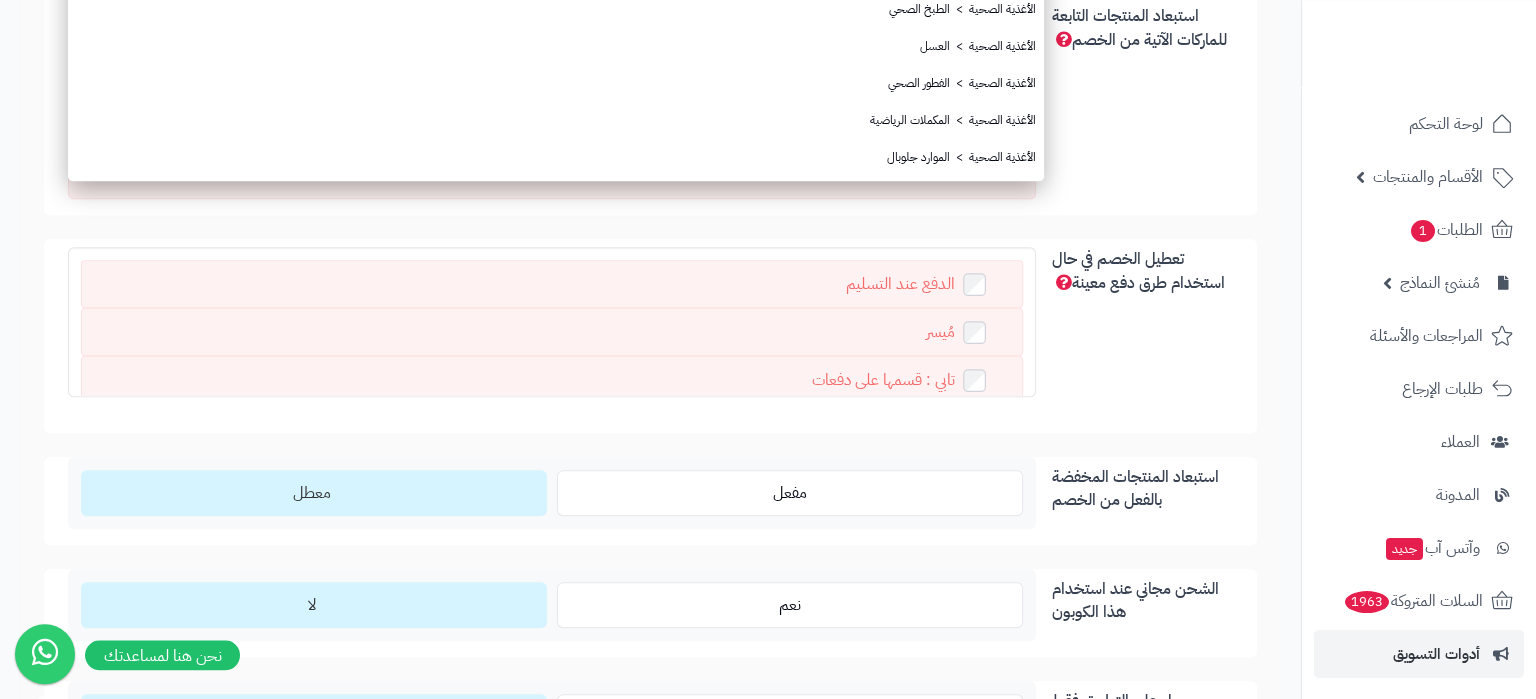 scroll, scrollTop: 1021, scrollLeft: 0, axis: vertical 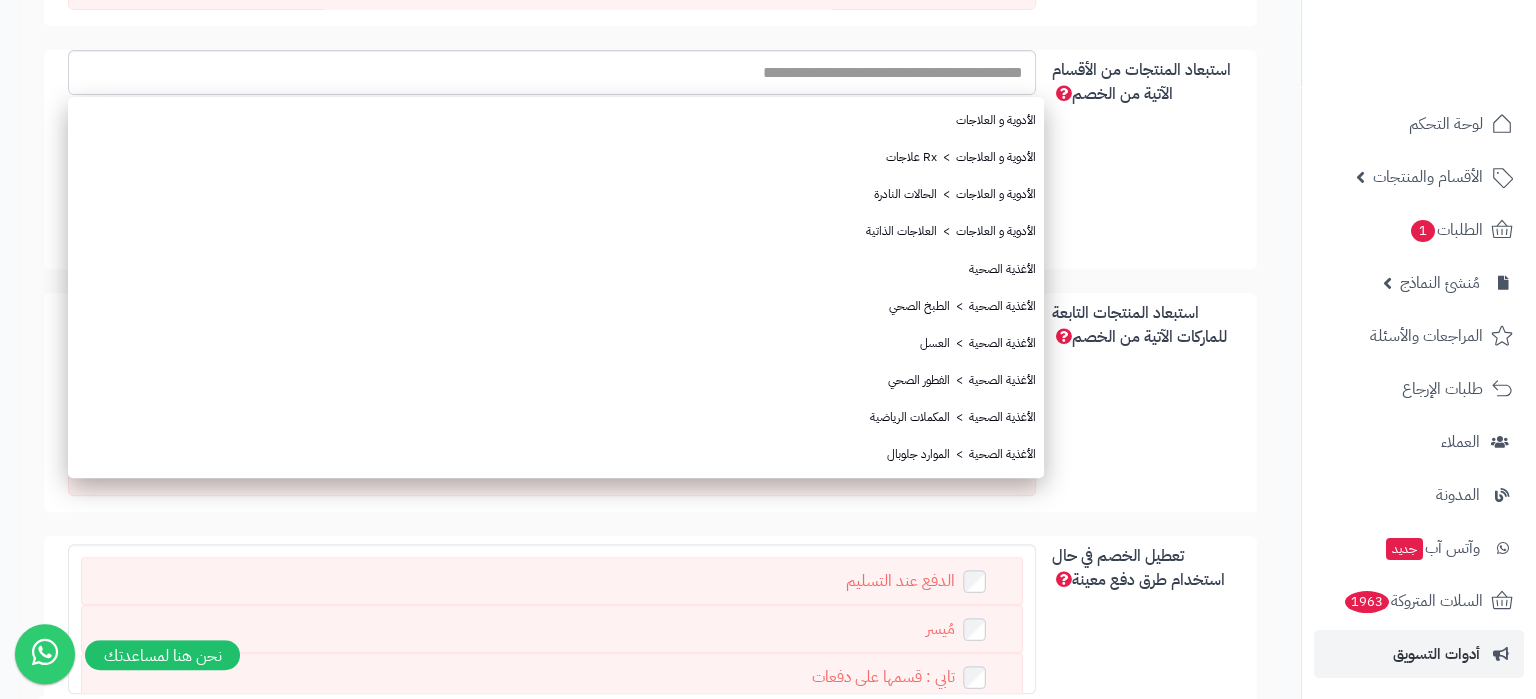 click on "استبعاد المنتجات من الأقسام الآتية من الخصم
الأدوية و العلاجات الأدوية و العلاجات  >  Rx علاجات الأدوية و العلاجات  >  الحالات النادرة الأدوية و العلاجات  >  العلاجات الذاتية الأغذية الصحية الأغذية الصحية  >  الطبخ الصحي الأغذية الصحية  >  العسل الأغذية الصحية  >  الفطور الصحي الأغذية الصحية  >  المكملات الرياضية الأغذية الصحية  >  الموارد جلوبال  العناية بالأم والطفل > حليب الأطفال ومستلزماته                        الأغذية الصحية > حليب مكمل غذائي                        العناية بالأم والطفل > الحفاضات ومستلزمات التغيير" at bounding box center (650, 159) 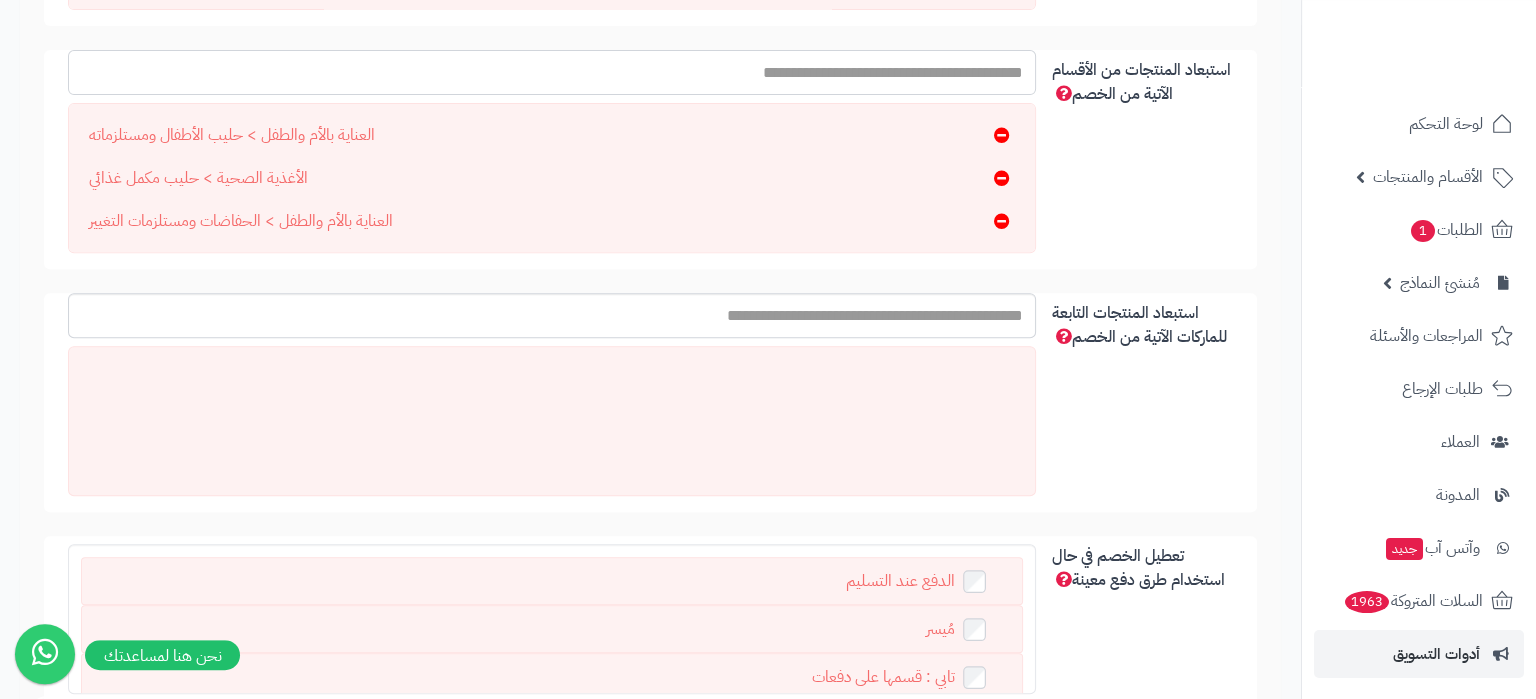 click on "استبعاد المنتجات من الأقسام الآتية من الخصم" at bounding box center (552, 72) 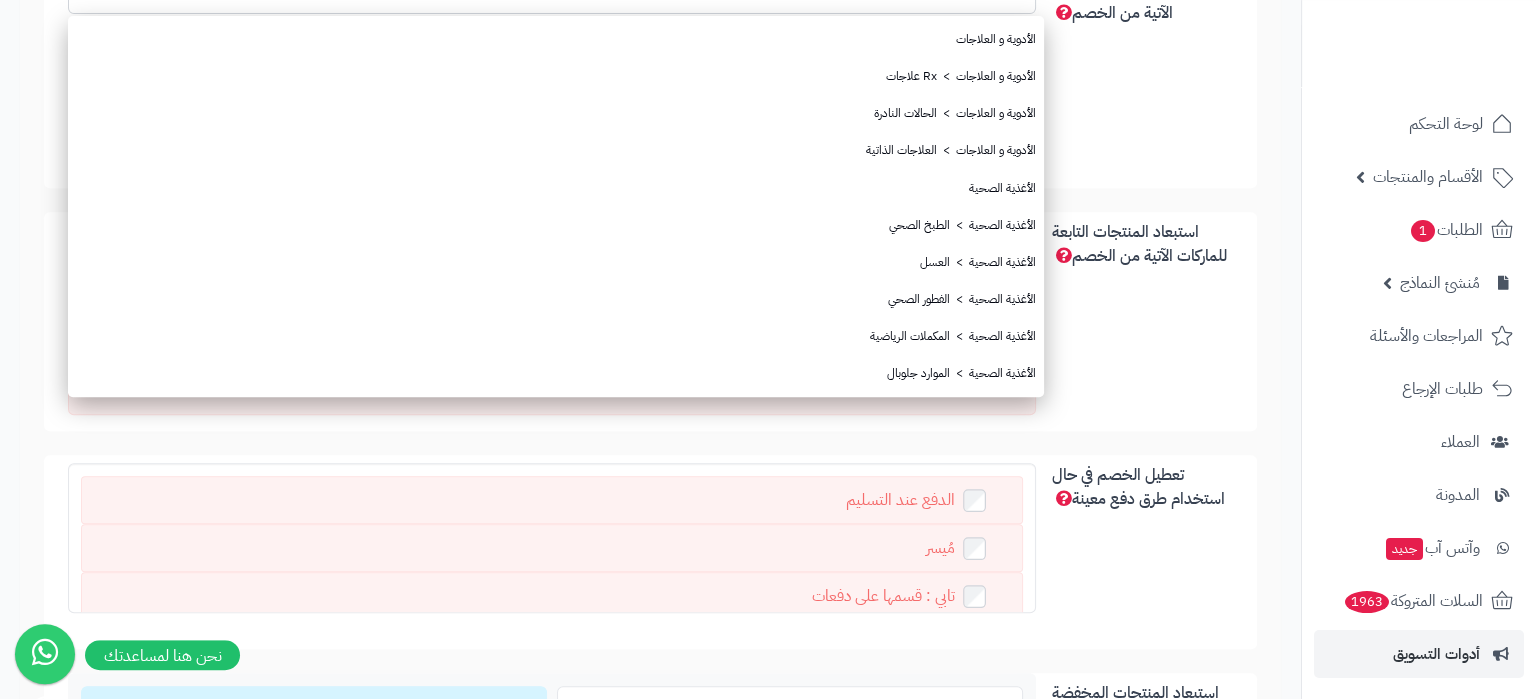 scroll, scrollTop: 811, scrollLeft: 0, axis: vertical 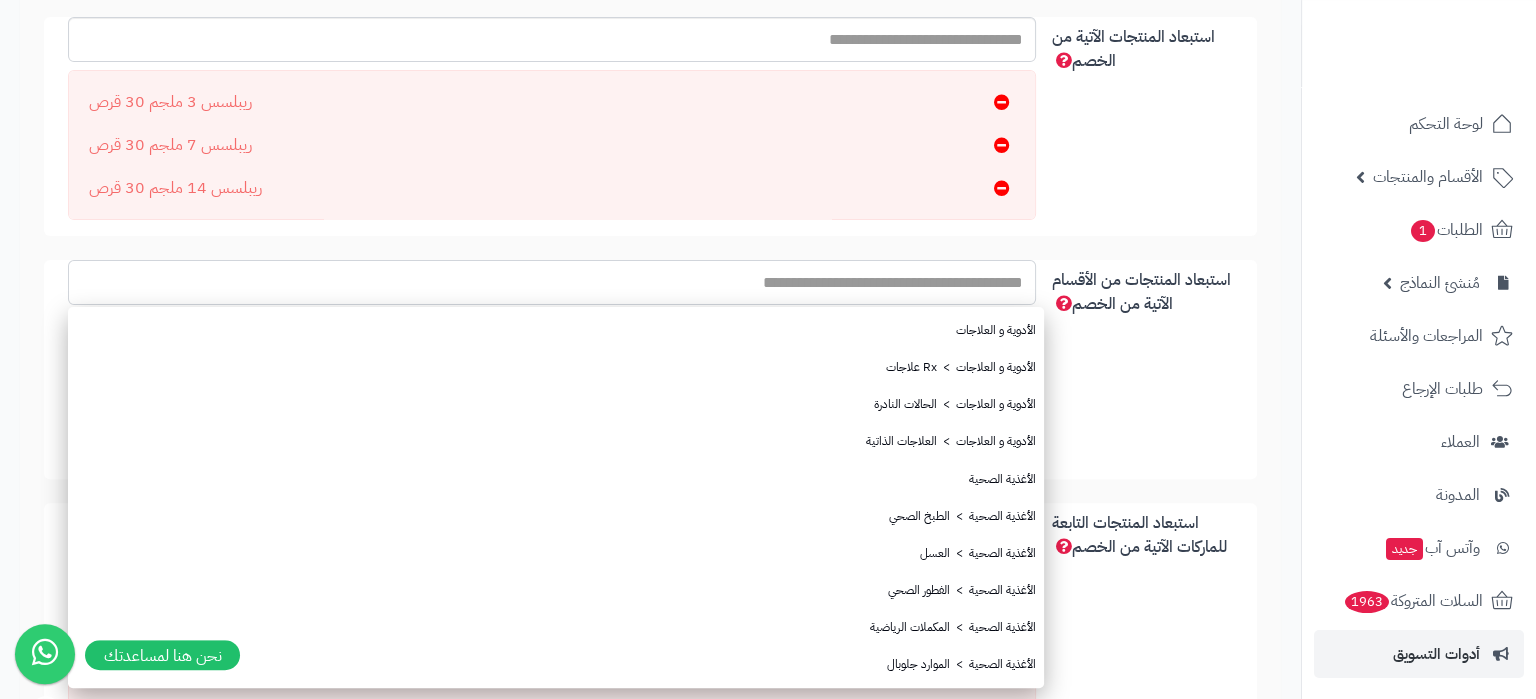 click on "استبعاد المنتجات من الأقسام الآتية من الخصم" at bounding box center [552, 282] 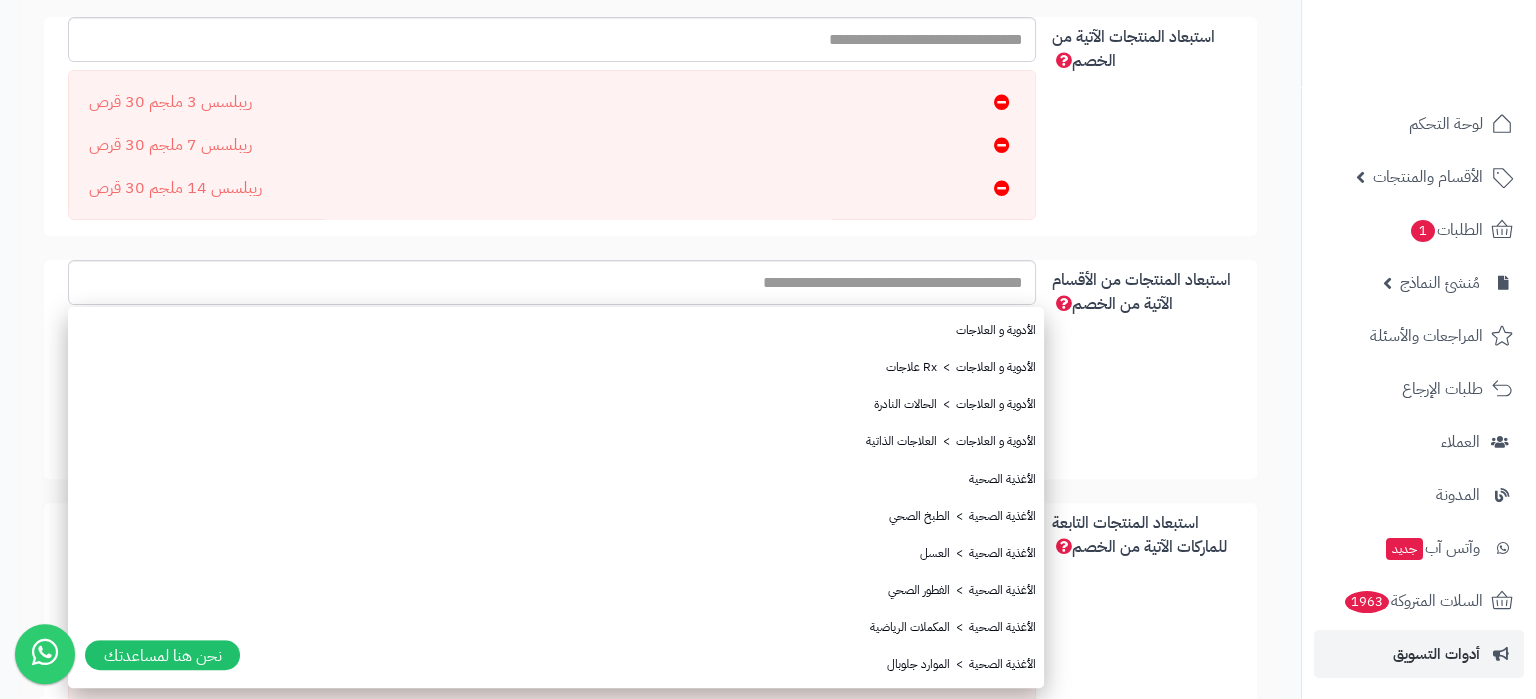 click on "استبعاد المنتجات الآتية من الخصم
ريبلسس 3 ملجم 30 قرص                        ريبلسس 7 ملجم 30 قرص                        ريبلسس 14 ملجم 30 قرص                        مونجارو 2.5 ملغ/0.6 مل قلم كويك - 4 جرعات                         مونجارو 5 ملغ/0.6 مل قلم كويك - 4 جرعات                        مونجارو 10 ملغ/0.6 مل قلم كويك - 4 جرعات                        أوزمبك 1 مجم - 1 قلم" at bounding box center (650, 126) 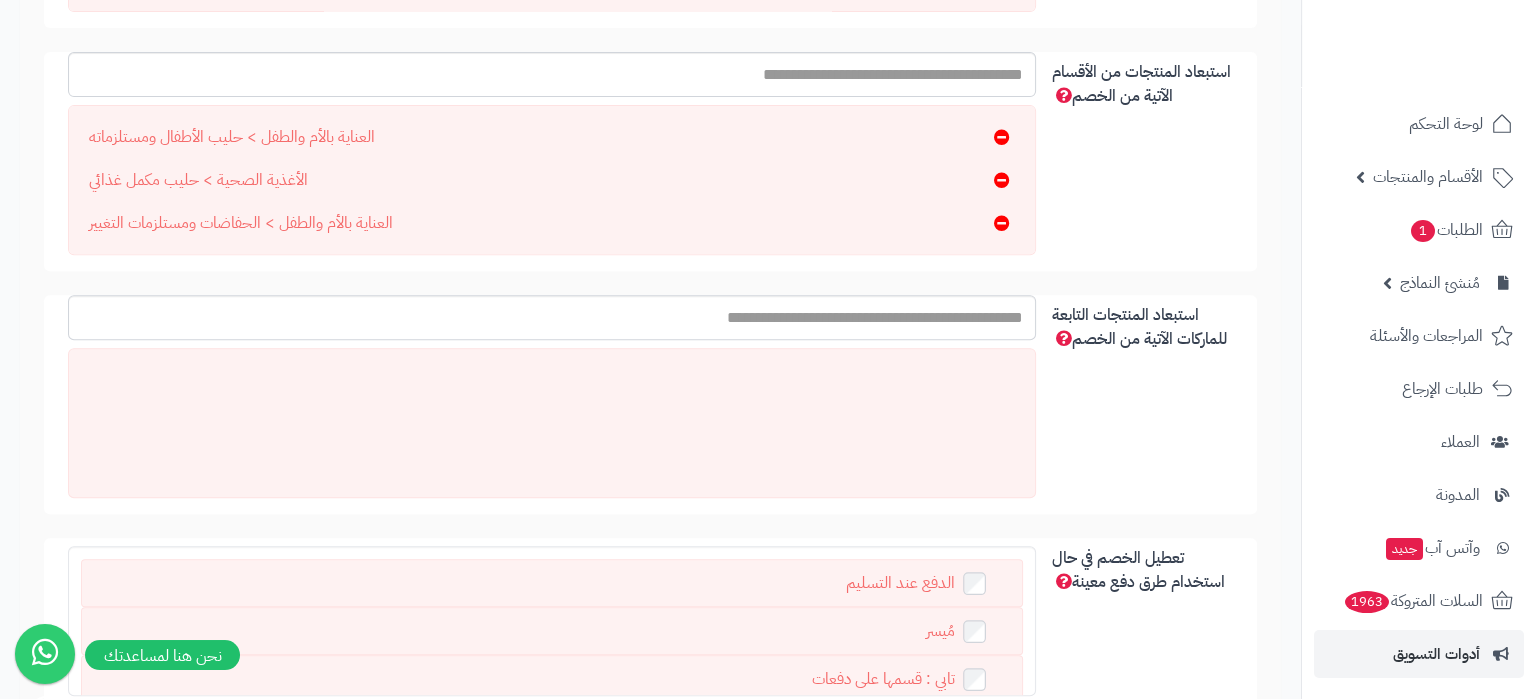 scroll, scrollTop: 1021, scrollLeft: 0, axis: vertical 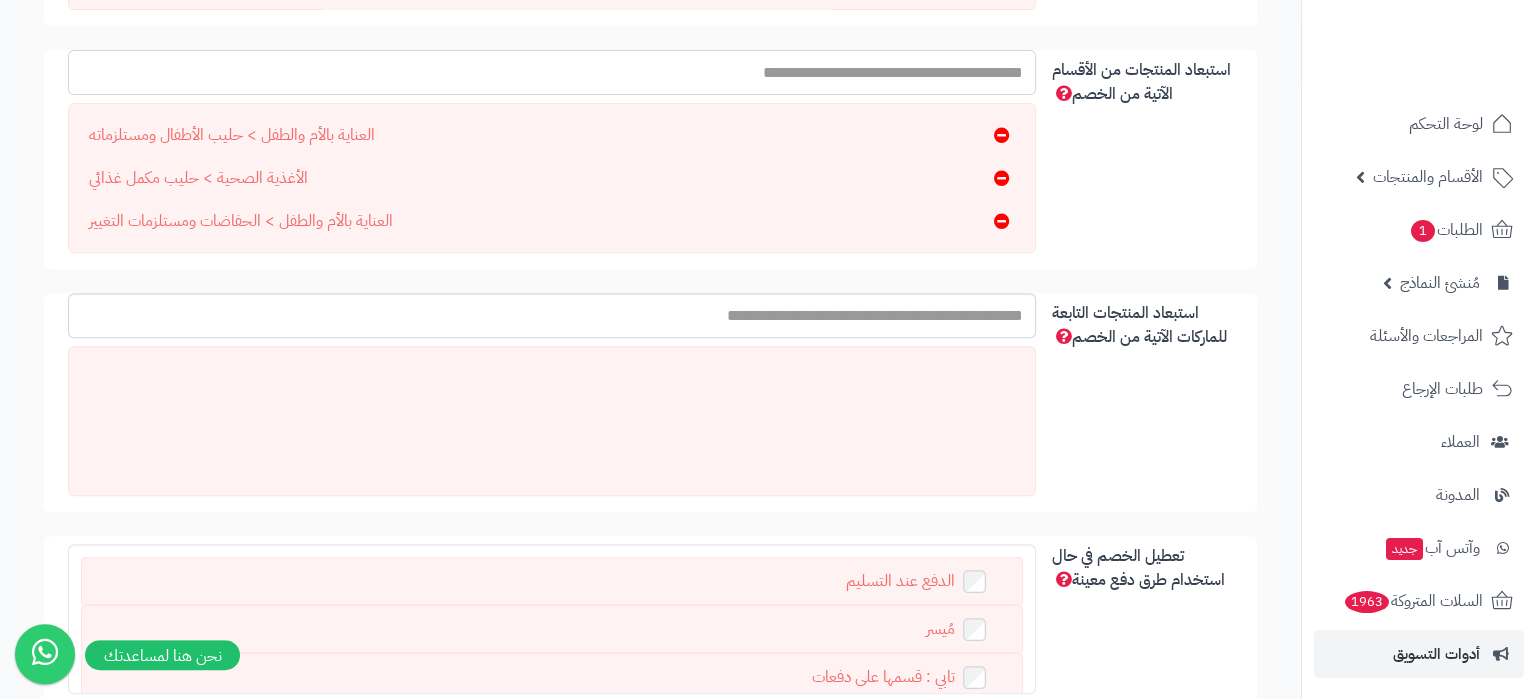 click on "استبعاد المنتجات من الأقسام الآتية من الخصم" at bounding box center (552, 72) 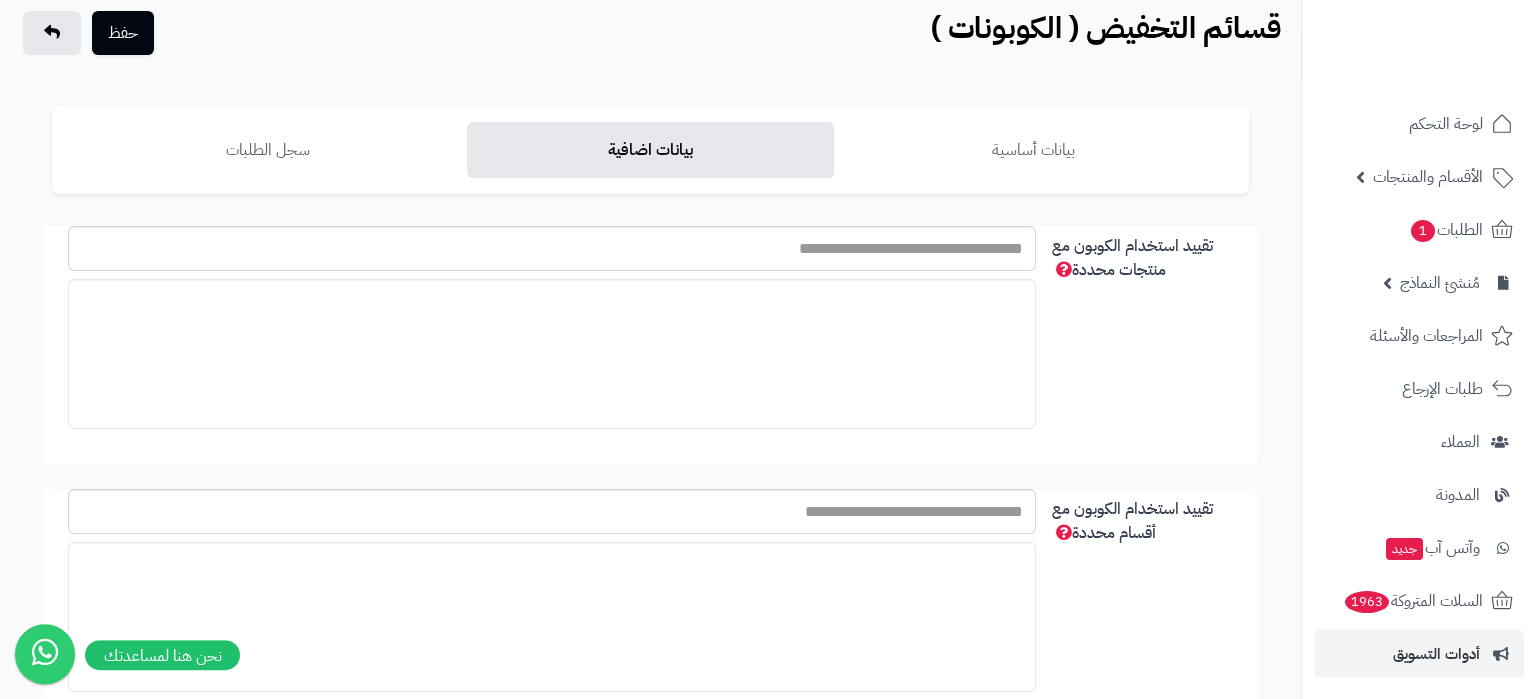 scroll, scrollTop: 0, scrollLeft: 0, axis: both 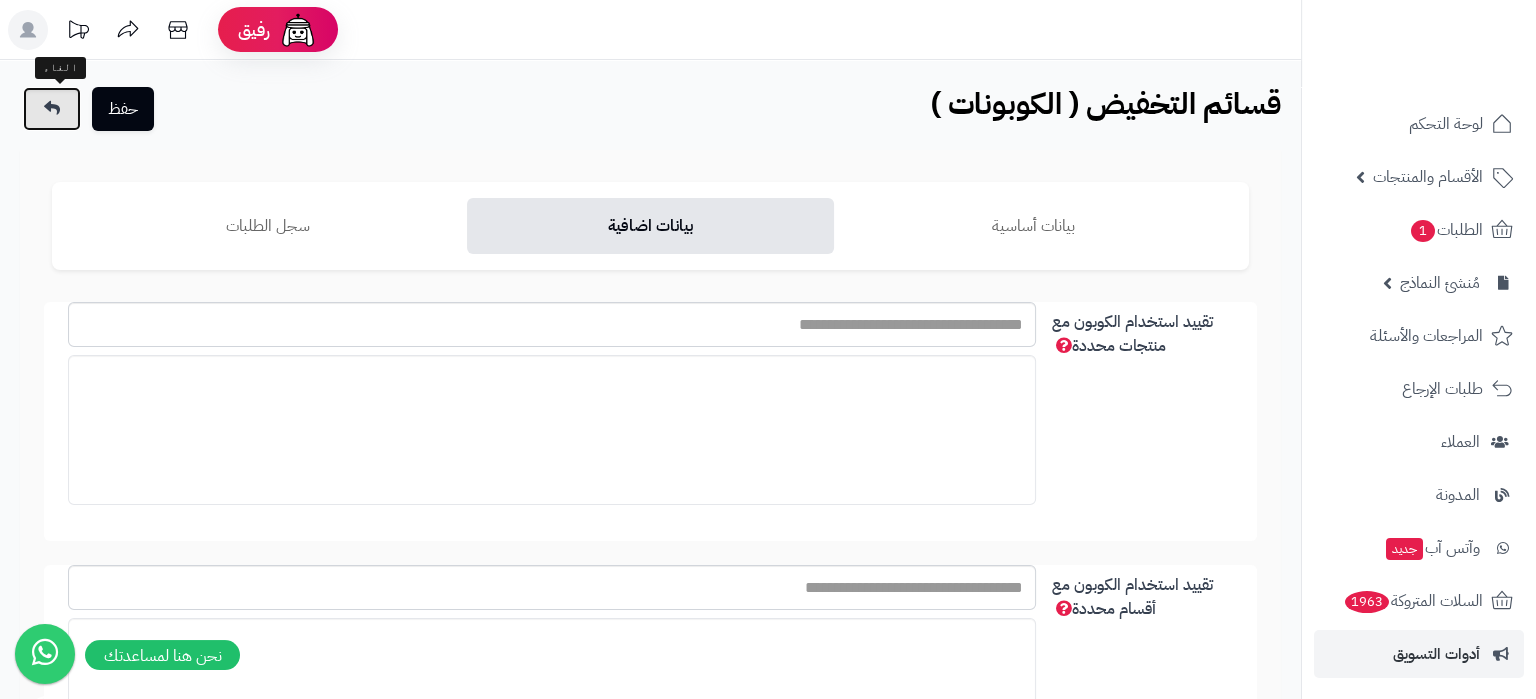 click at bounding box center (52, 109) 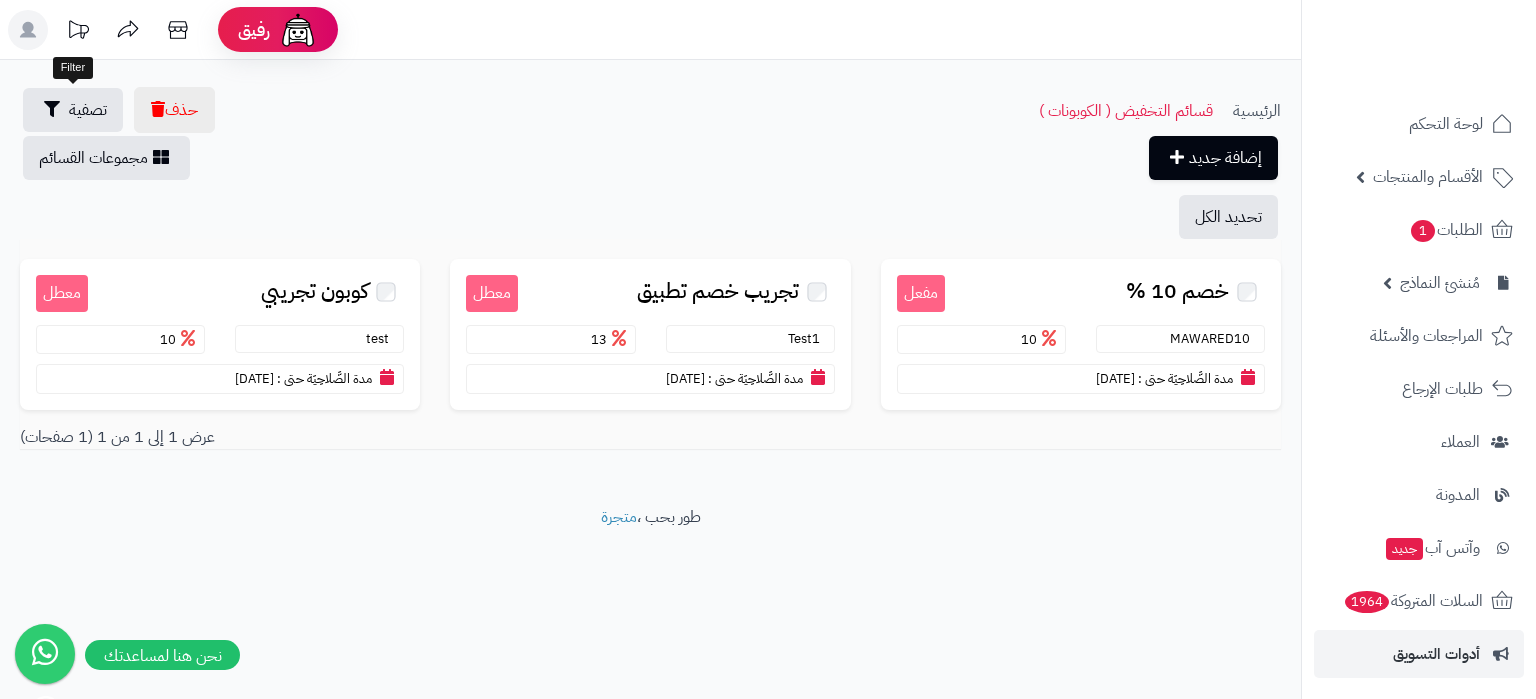 scroll, scrollTop: 0, scrollLeft: 0, axis: both 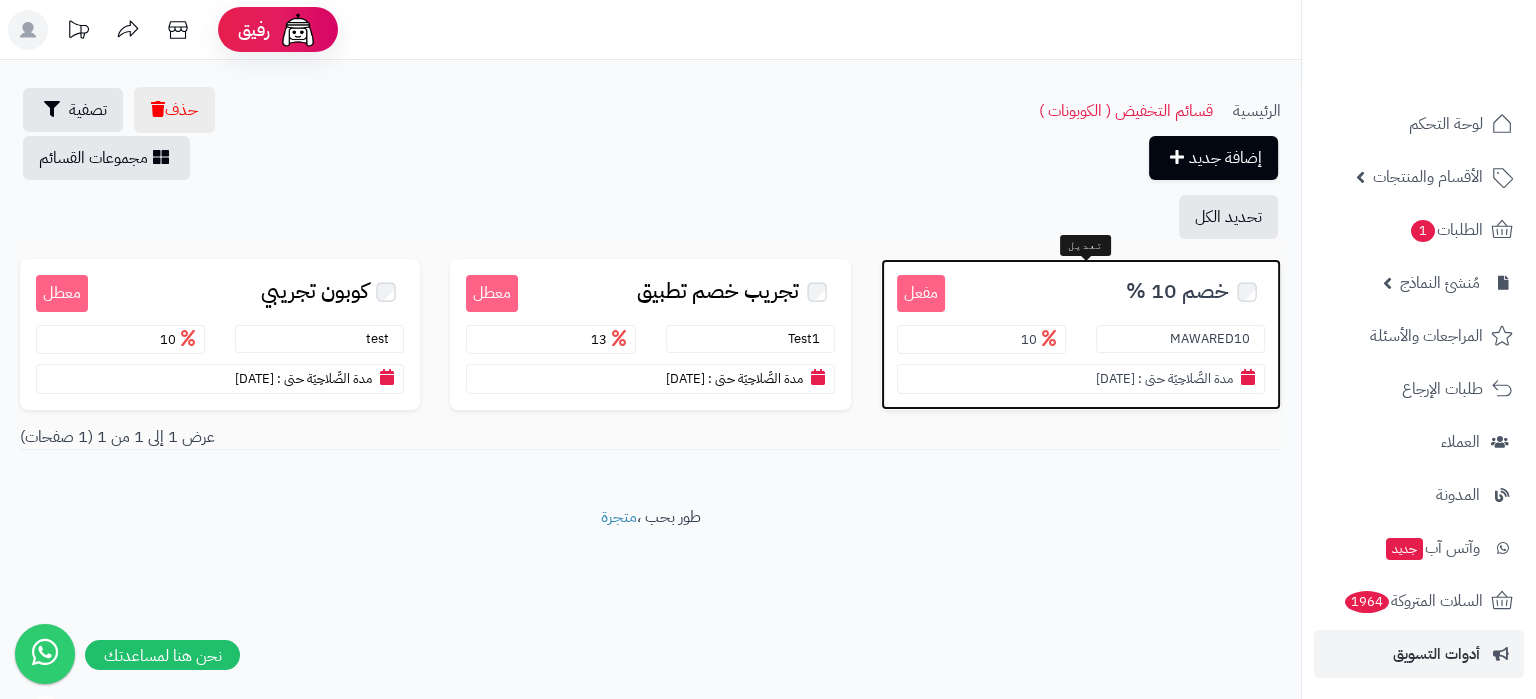 click on "خصم 10 %" at bounding box center (1105, 290) 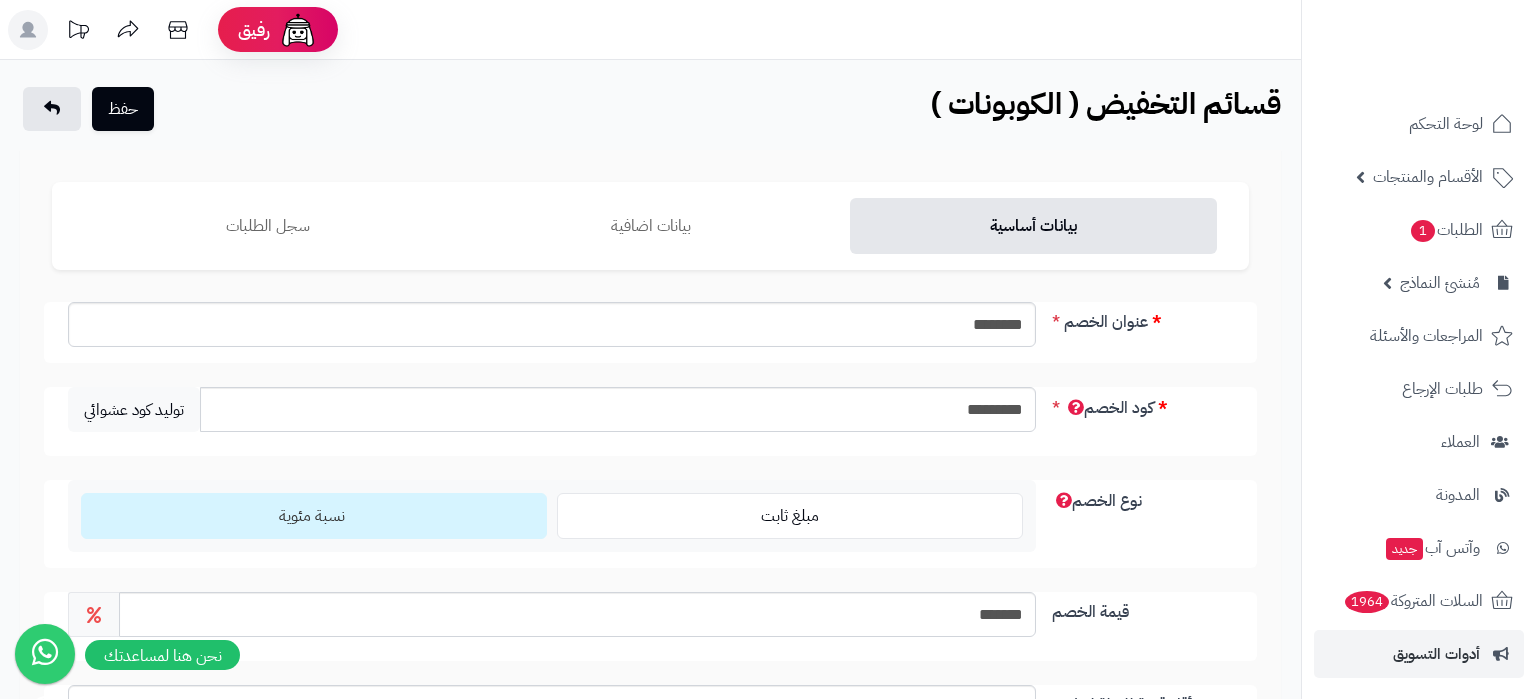 scroll, scrollTop: 0, scrollLeft: 0, axis: both 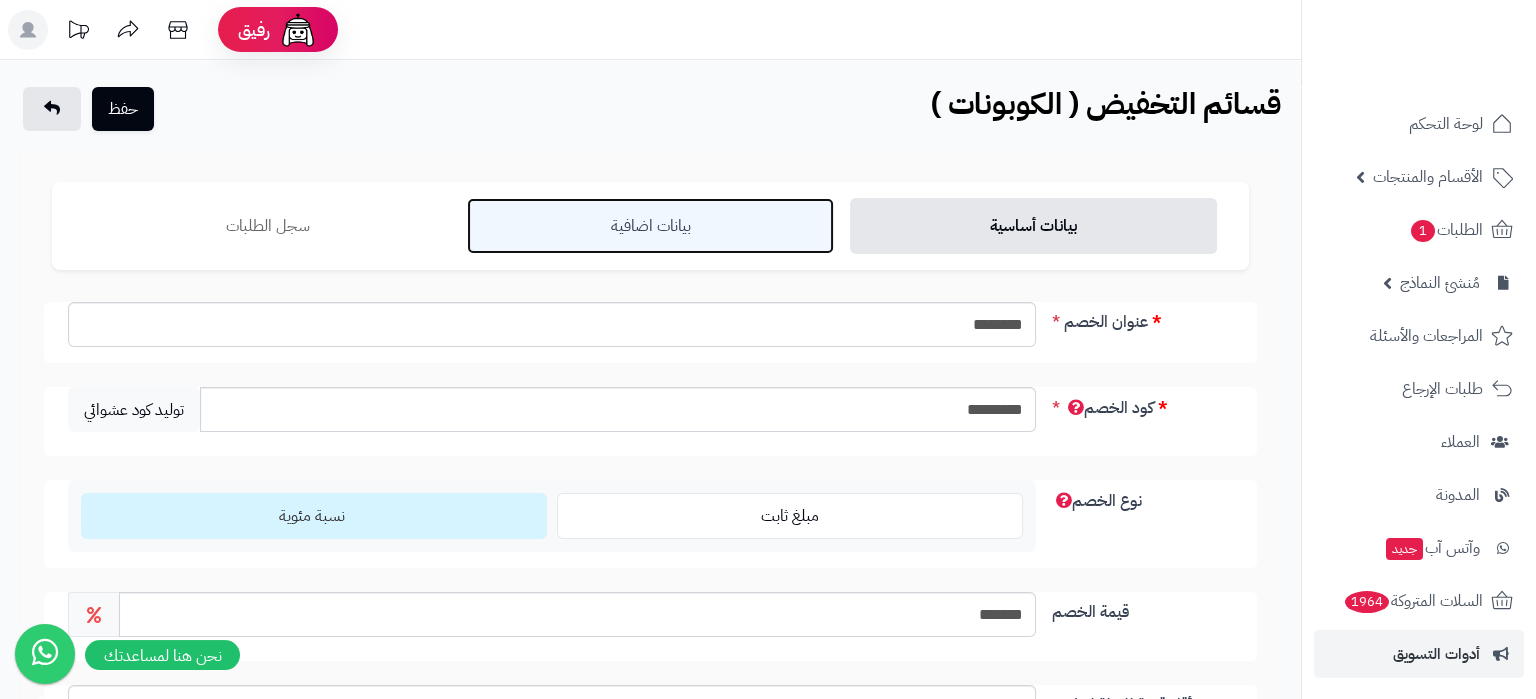 click on "بيانات اضافية" at bounding box center (650, 226) 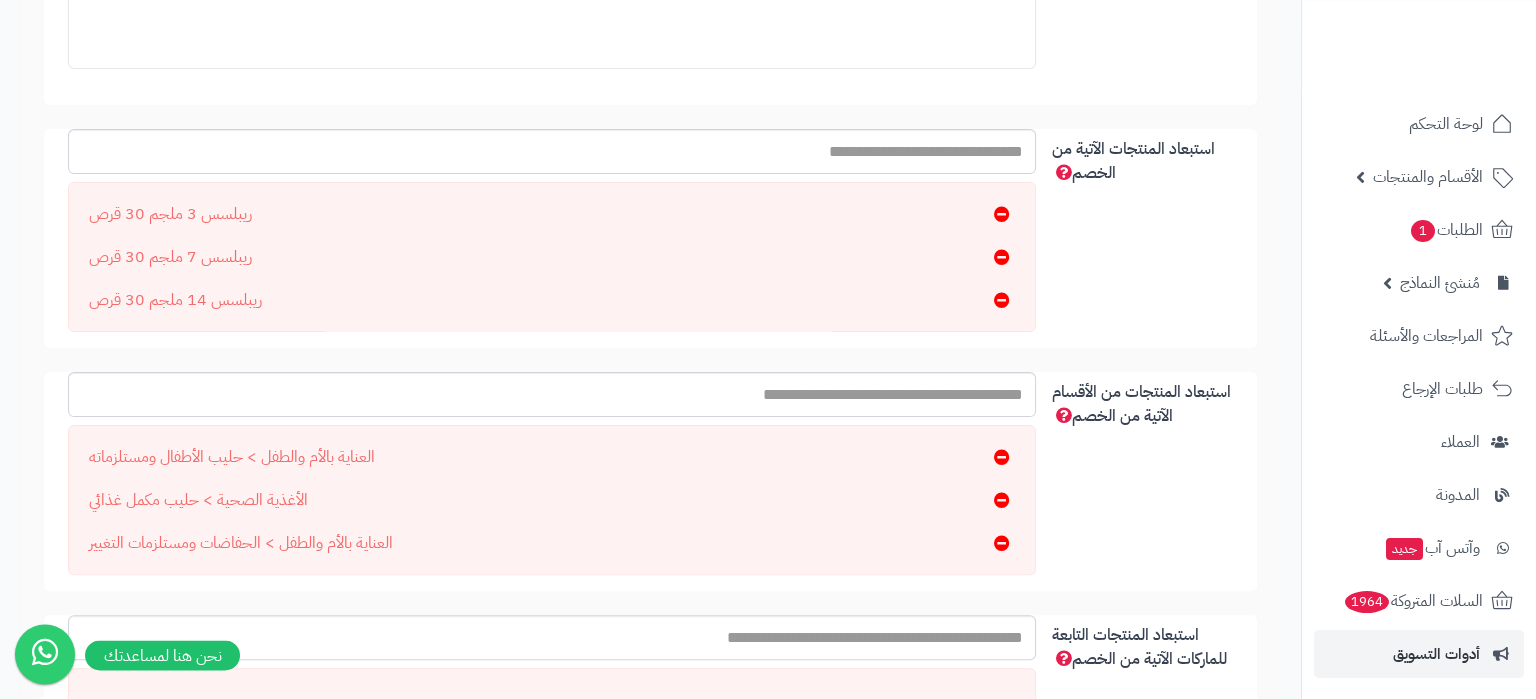 scroll, scrollTop: 735, scrollLeft: 0, axis: vertical 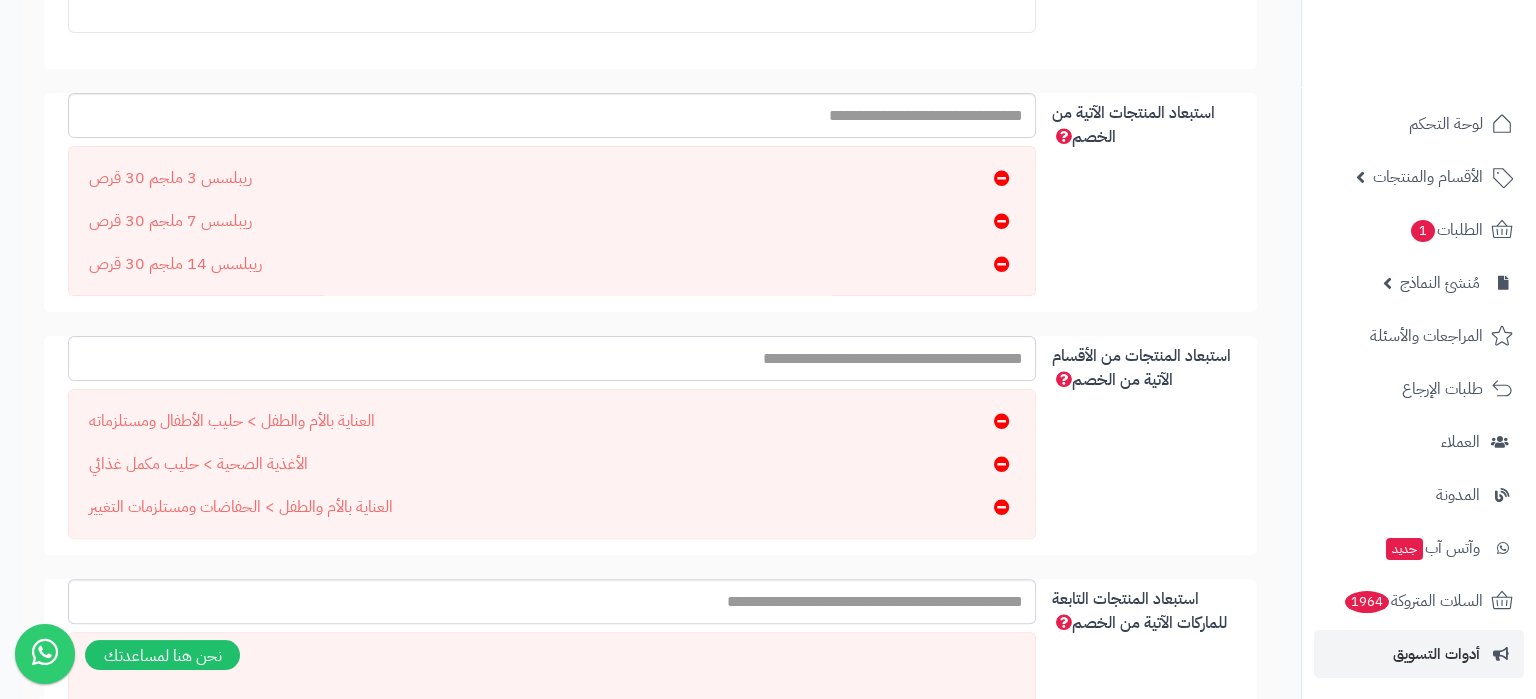 click on "استبعاد المنتجات من الأقسام الآتية من الخصم" at bounding box center [552, 358] 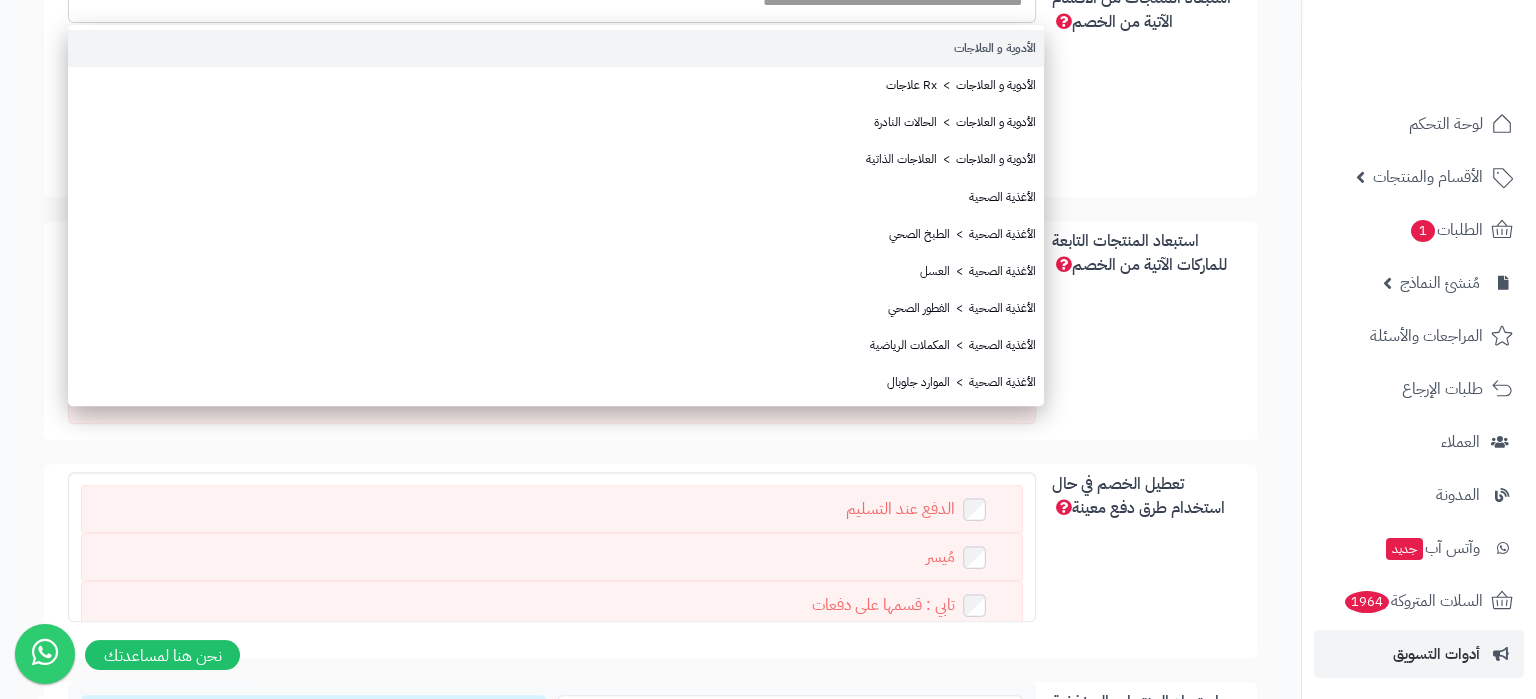 scroll, scrollTop: 840, scrollLeft: 0, axis: vertical 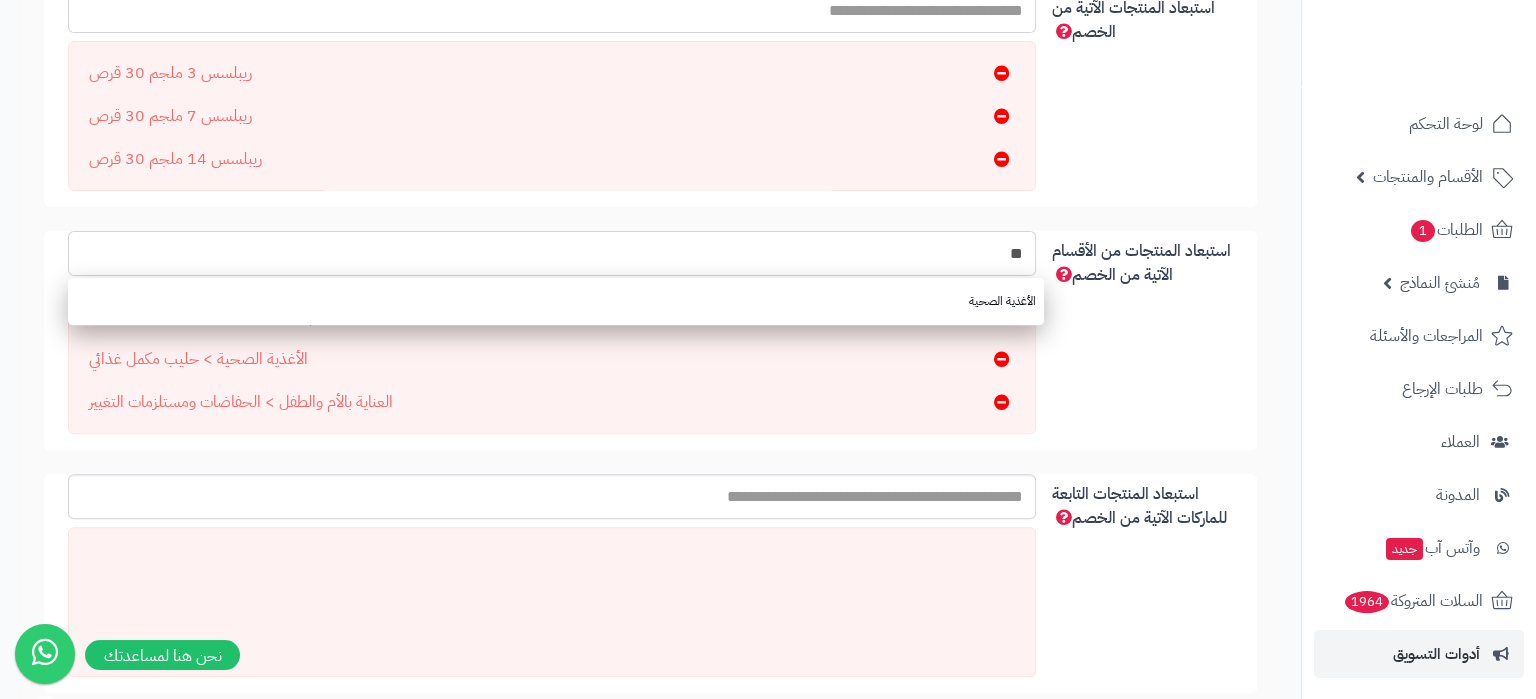 type on "*" 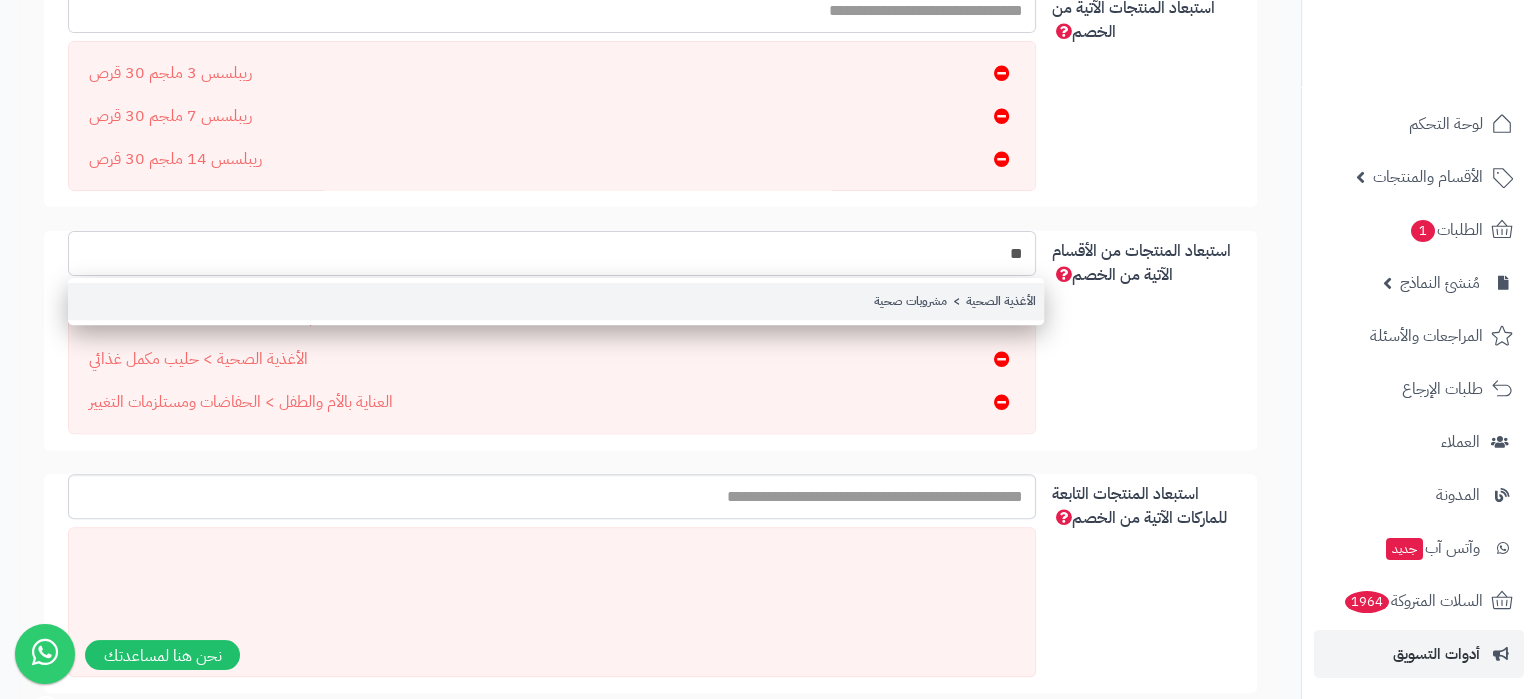 type on "**" 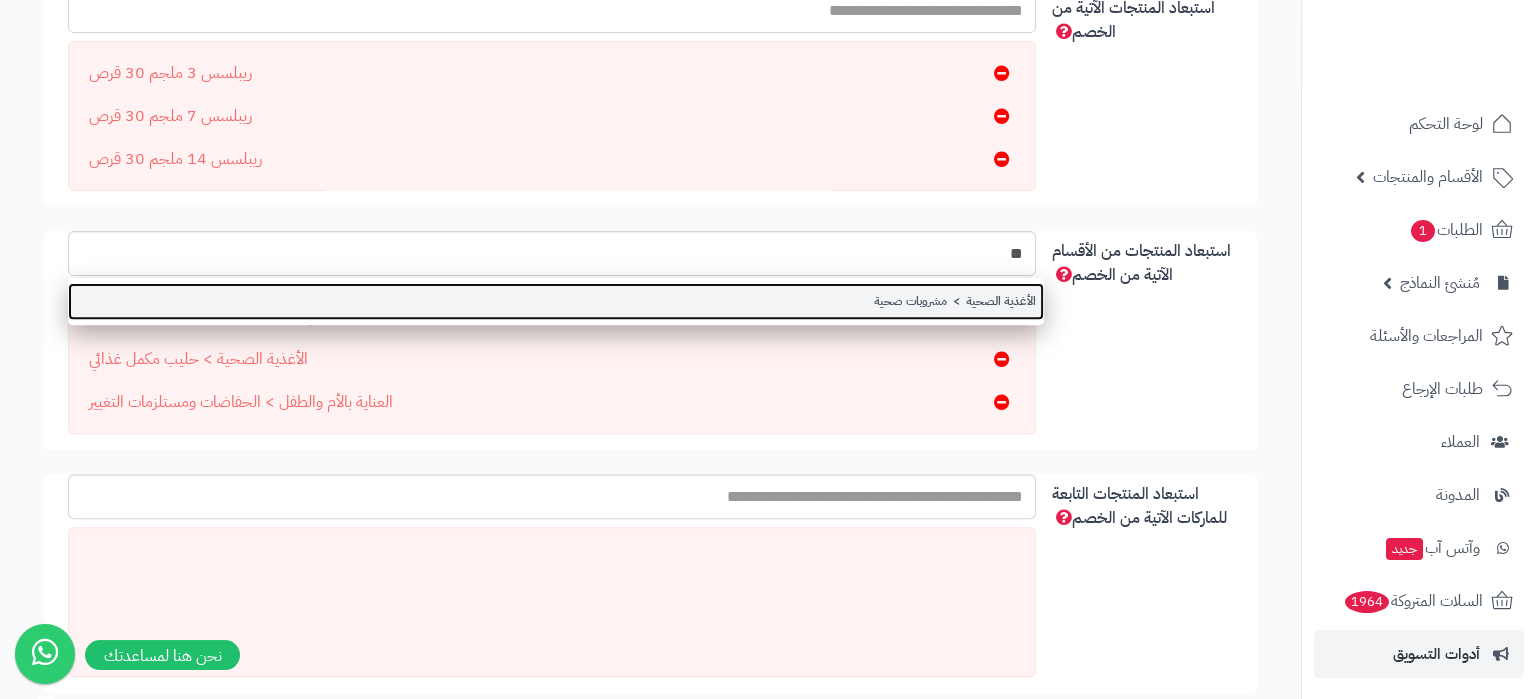 click on "الأغذية الصحية  >  مشروبات صحية" at bounding box center (556, 301) 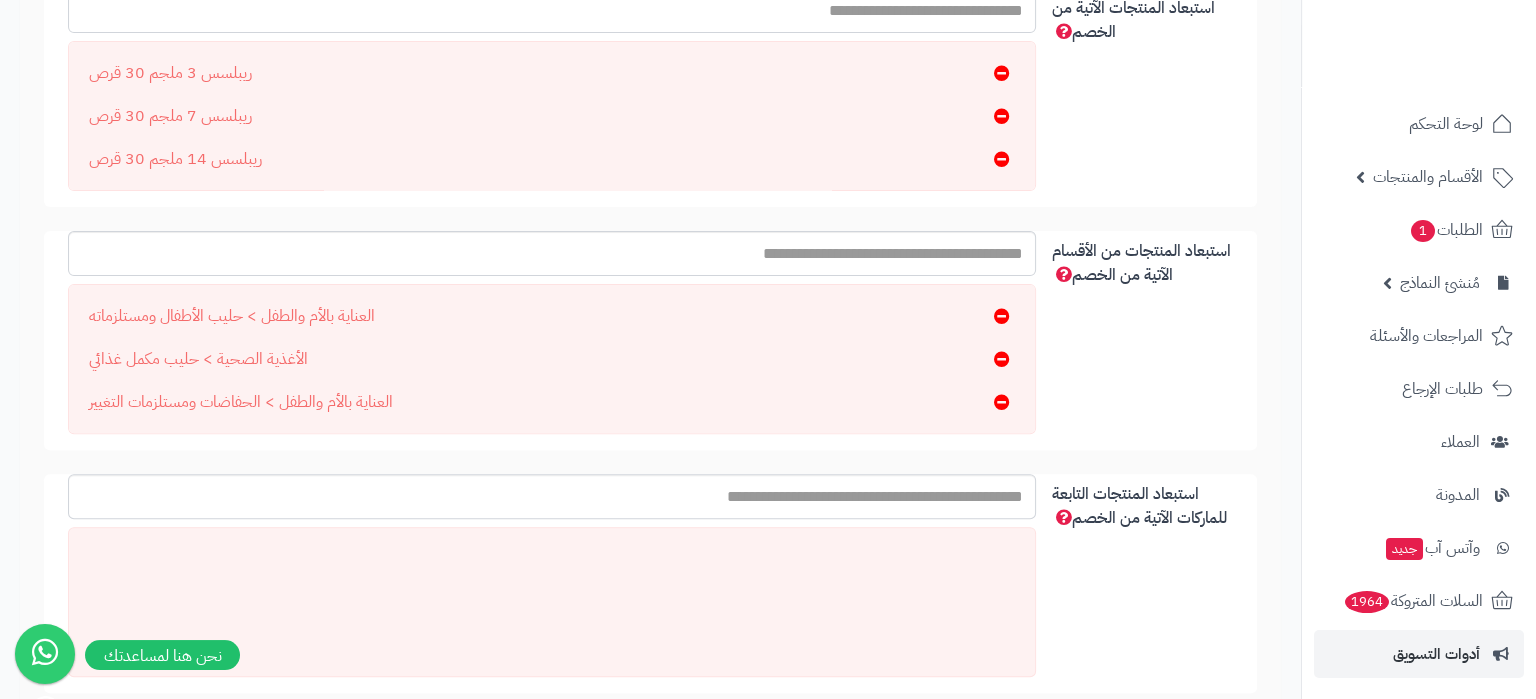 scroll, scrollTop: 47, scrollLeft: 0, axis: vertical 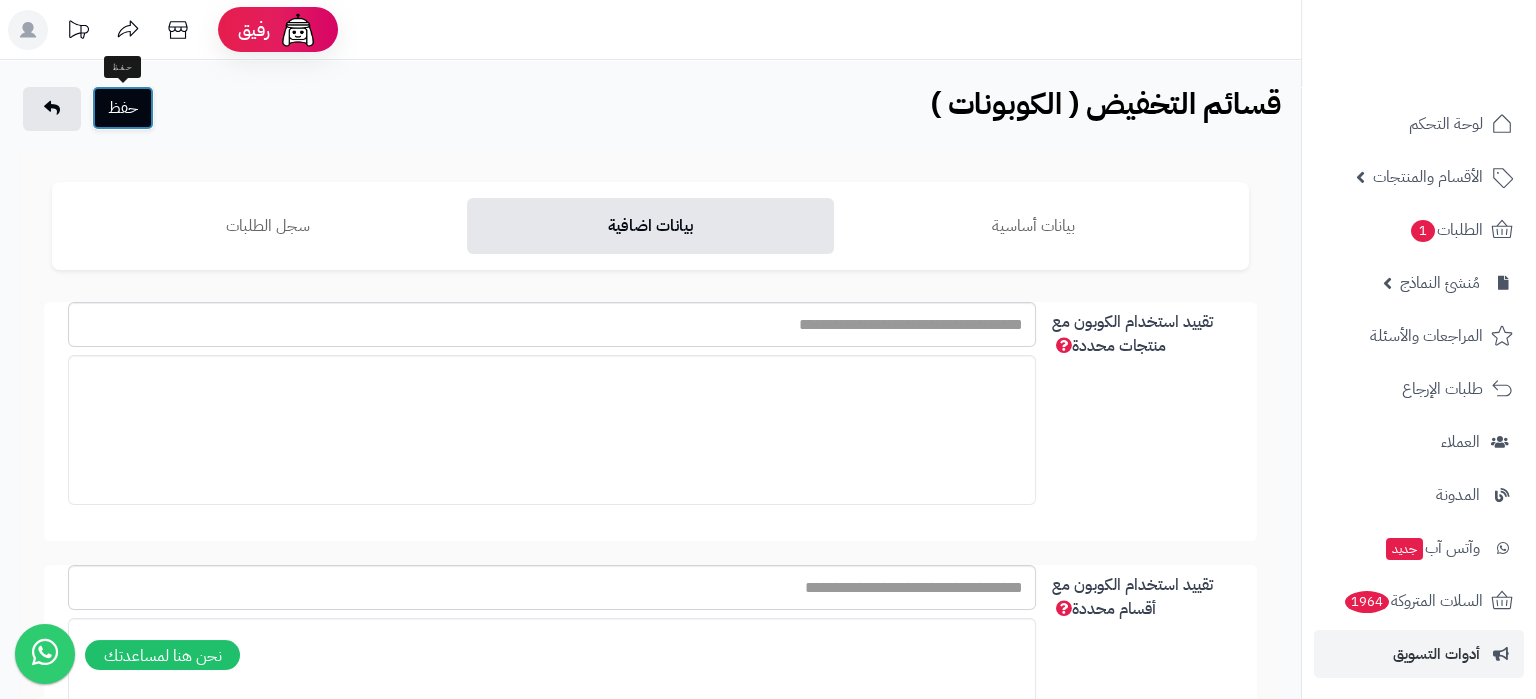 click on "حفظ" at bounding box center (123, 108) 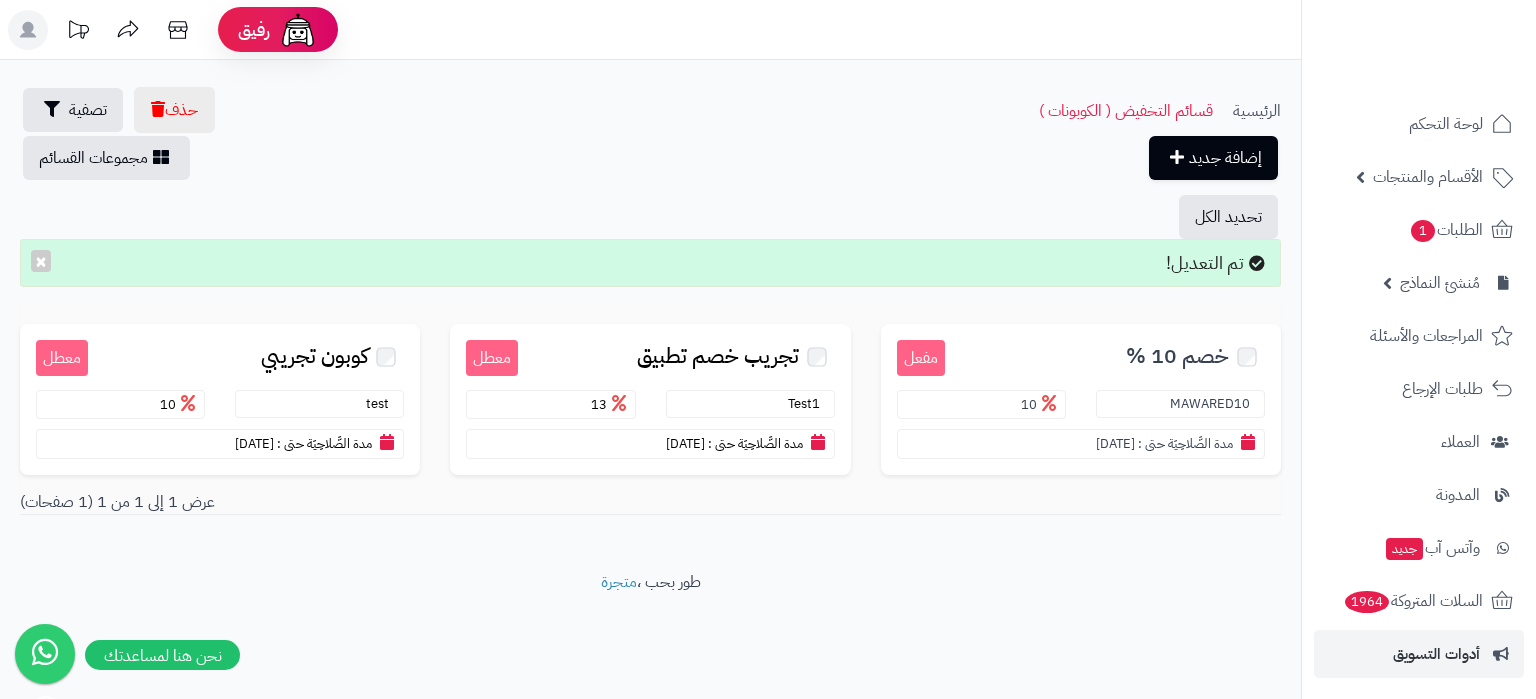 scroll, scrollTop: 0, scrollLeft: 0, axis: both 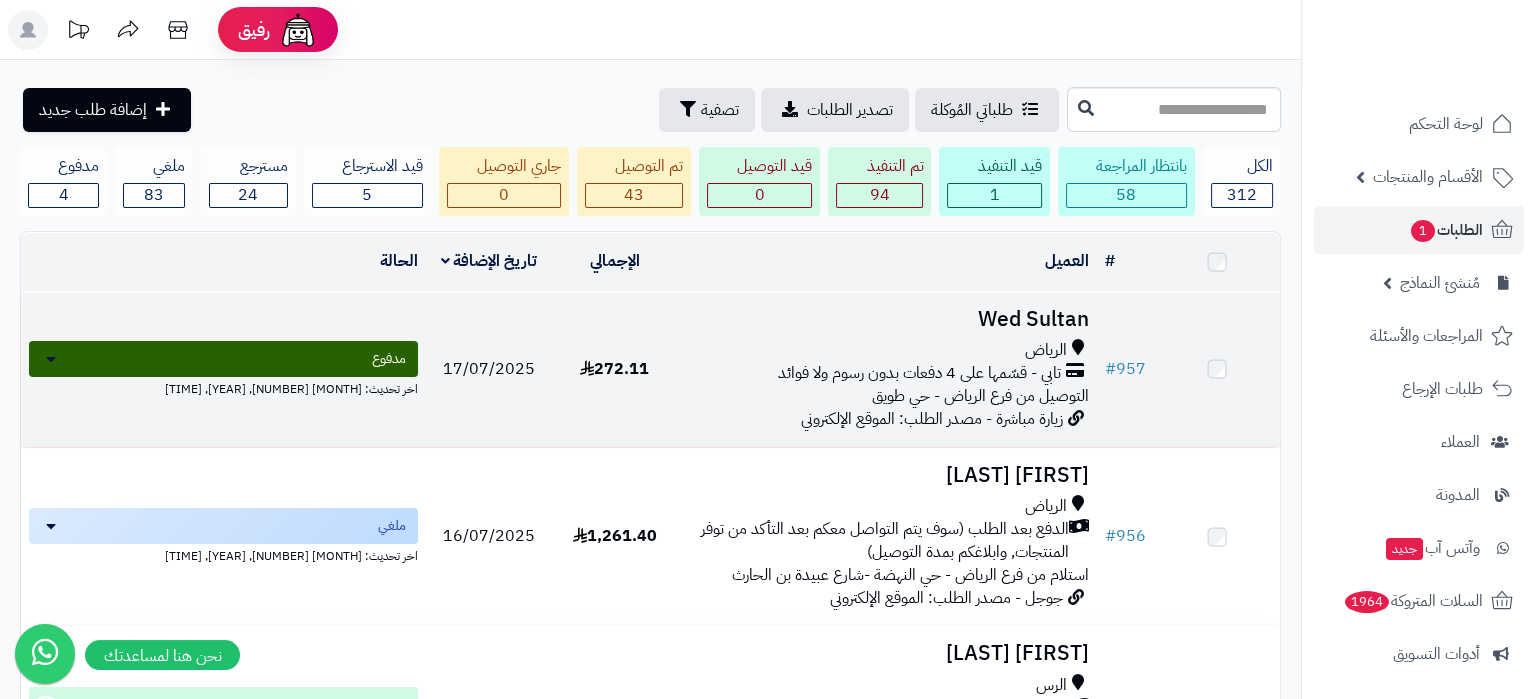 click on "الرياض" at bounding box center (887, 350) 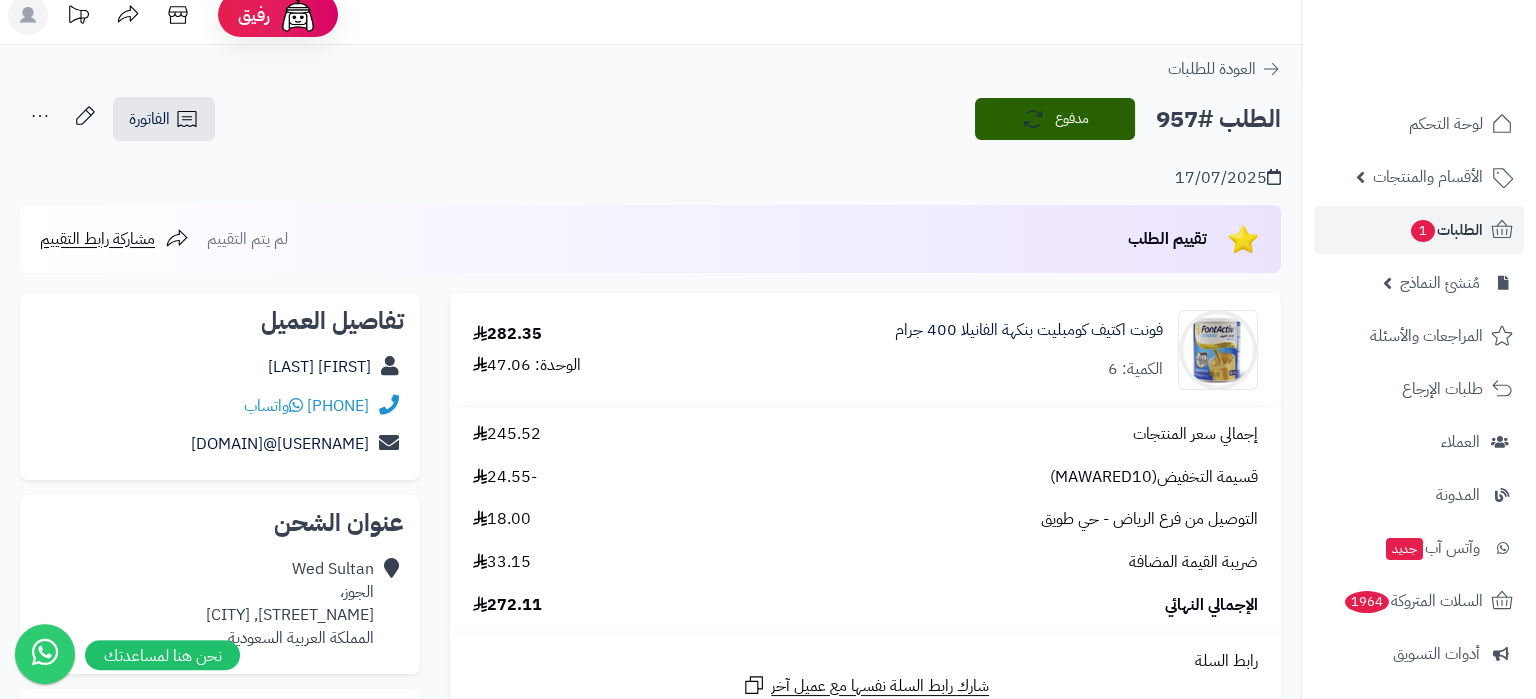 scroll, scrollTop: 0, scrollLeft: 0, axis: both 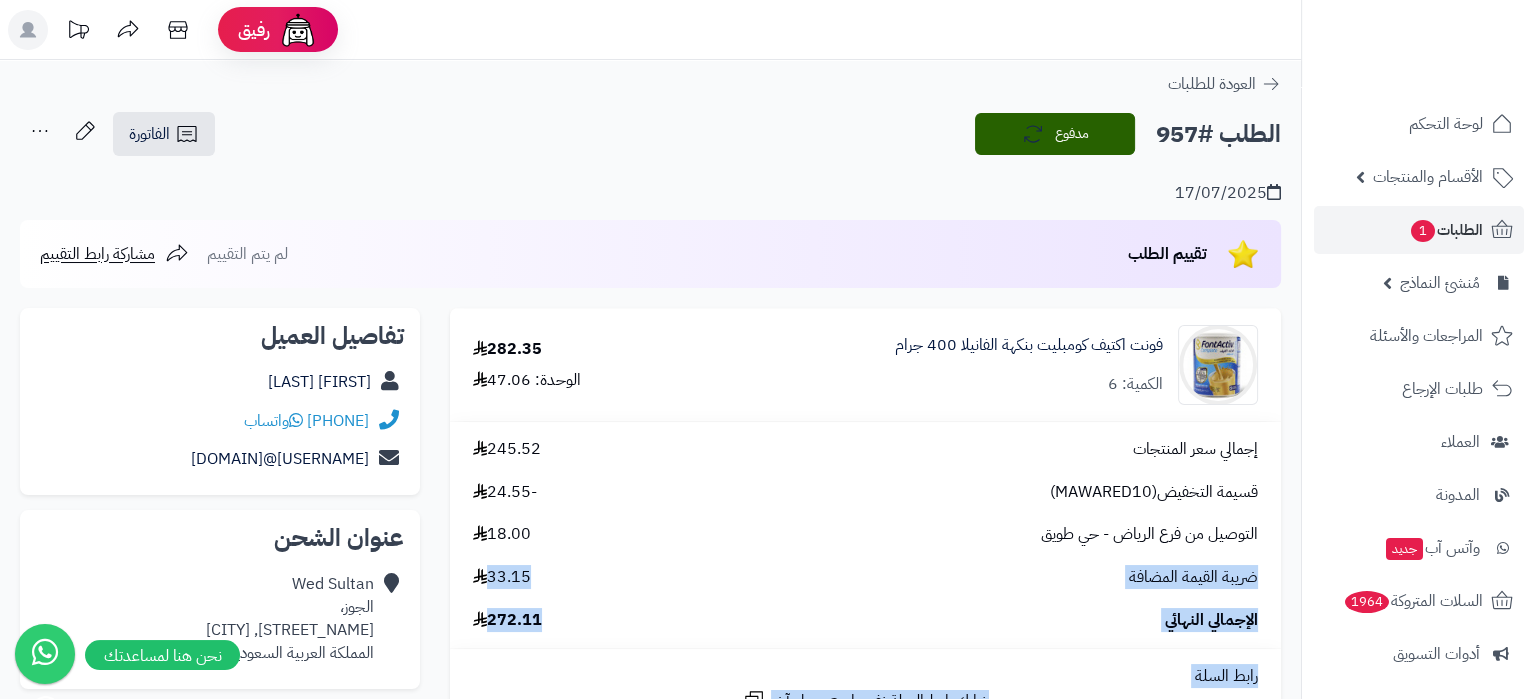 click on "**********" at bounding box center [650, 913] 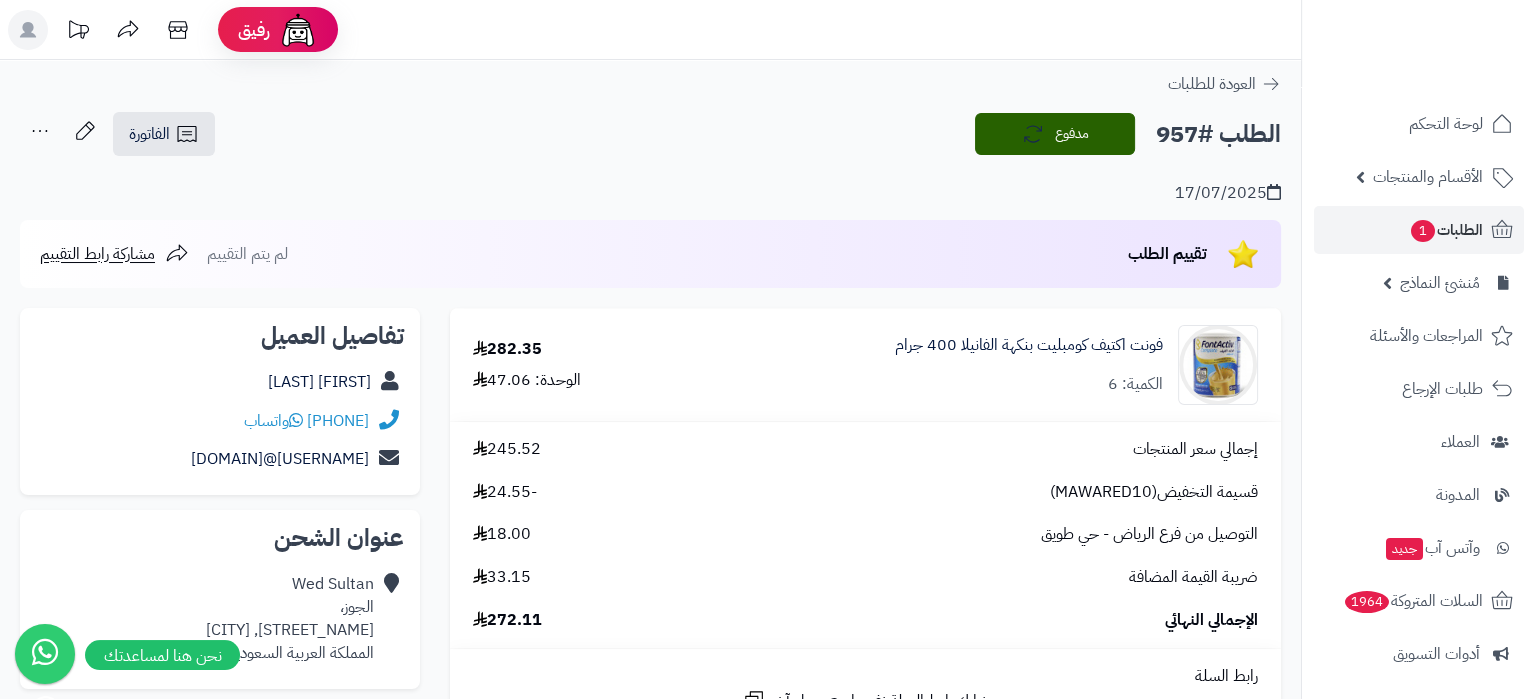 click on "17/07/2025" at bounding box center (650, 181) 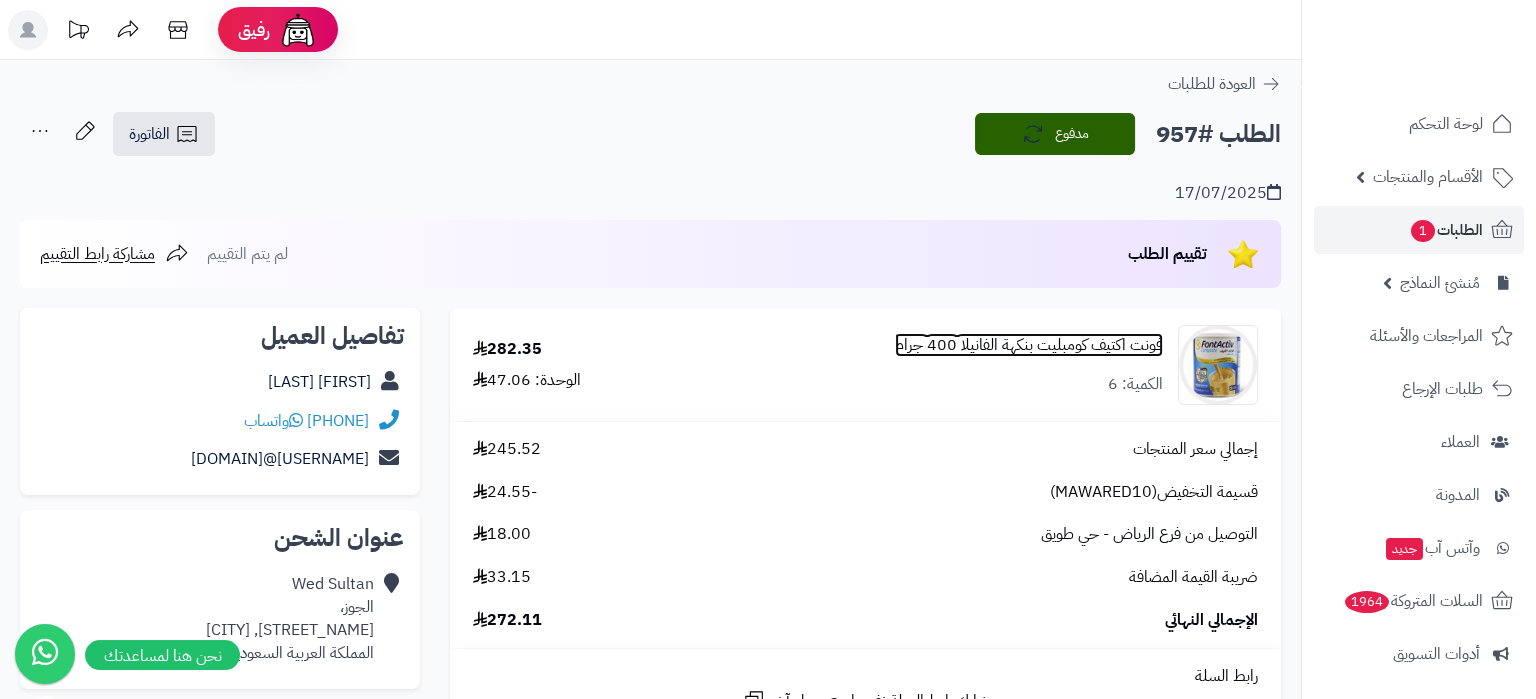 click on "فونت اكتيف كومبليت بنكهة الفانيلا 400 جرام" at bounding box center [1029, 345] 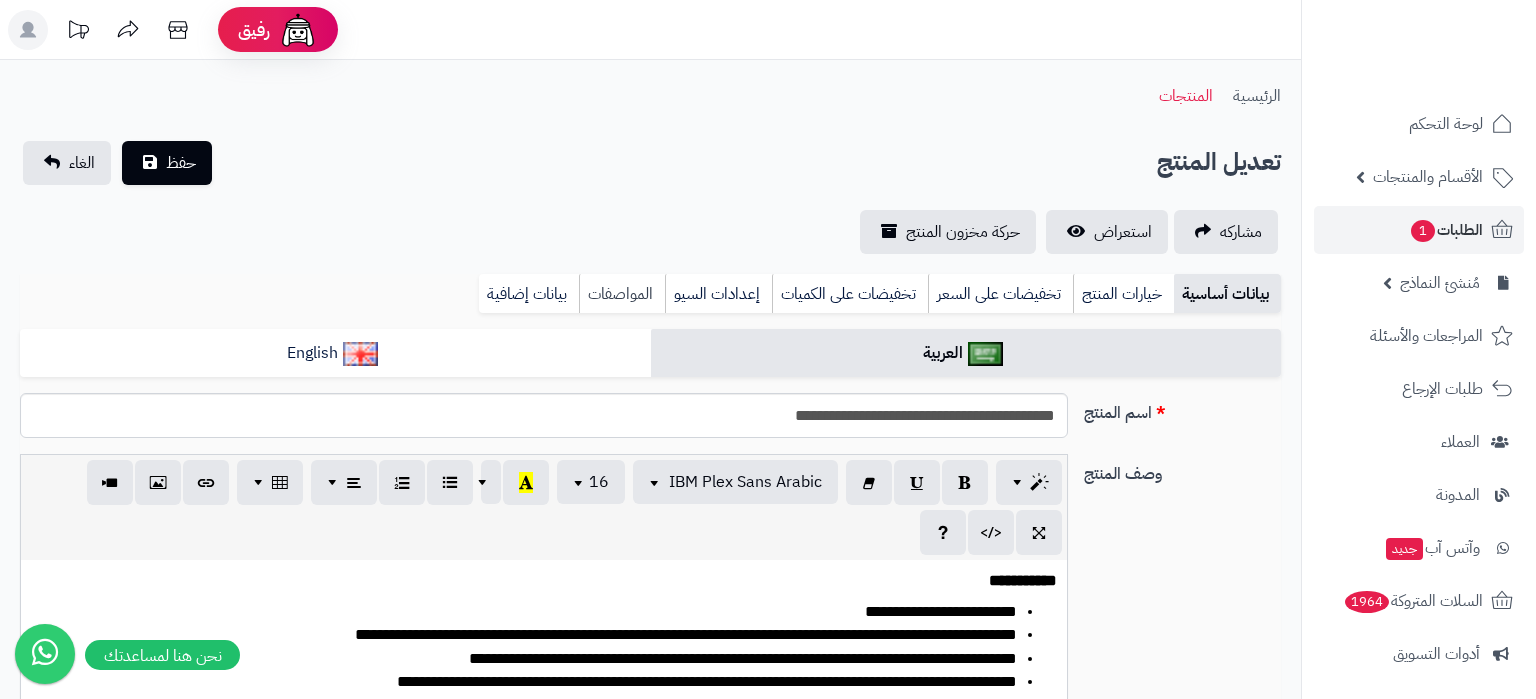 scroll, scrollTop: 0, scrollLeft: 0, axis: both 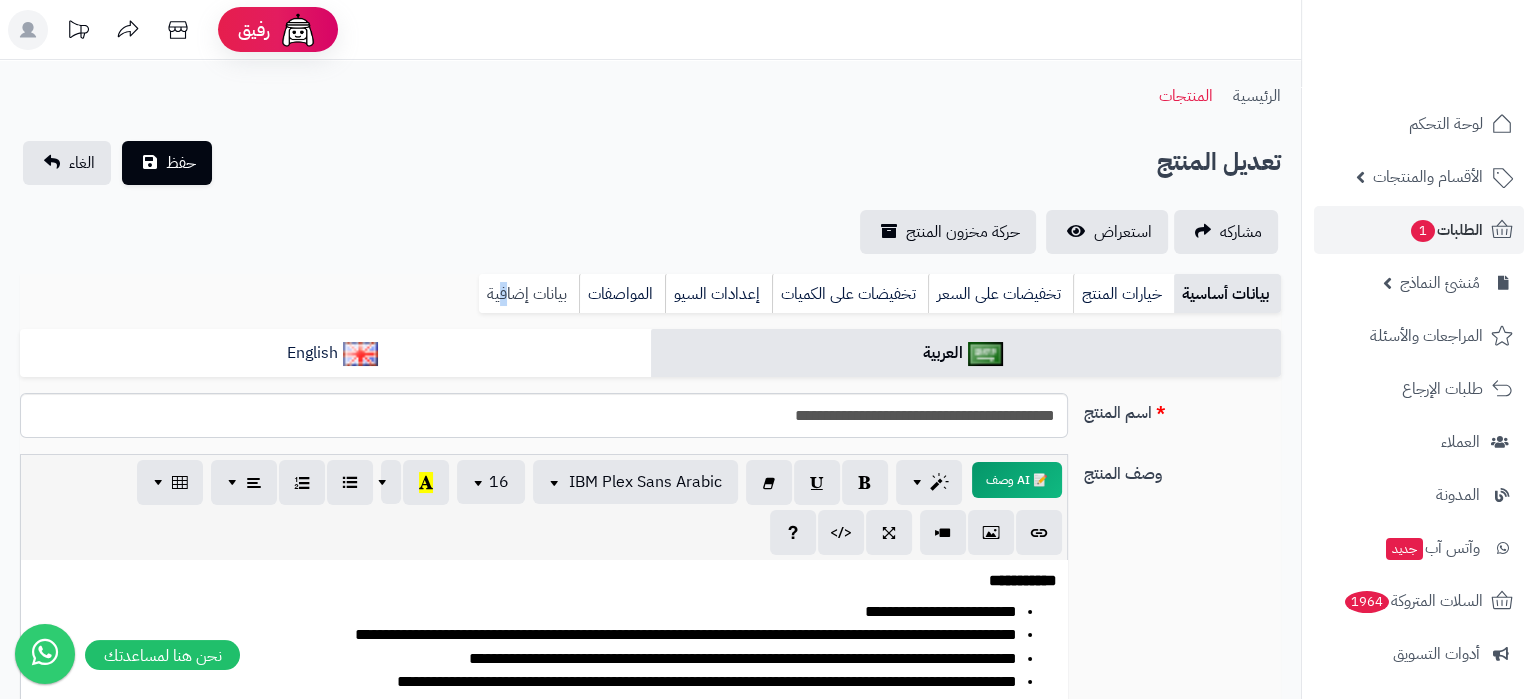 drag, startPoint x: 502, startPoint y: 273, endPoint x: 510, endPoint y: 298, distance: 26.24881 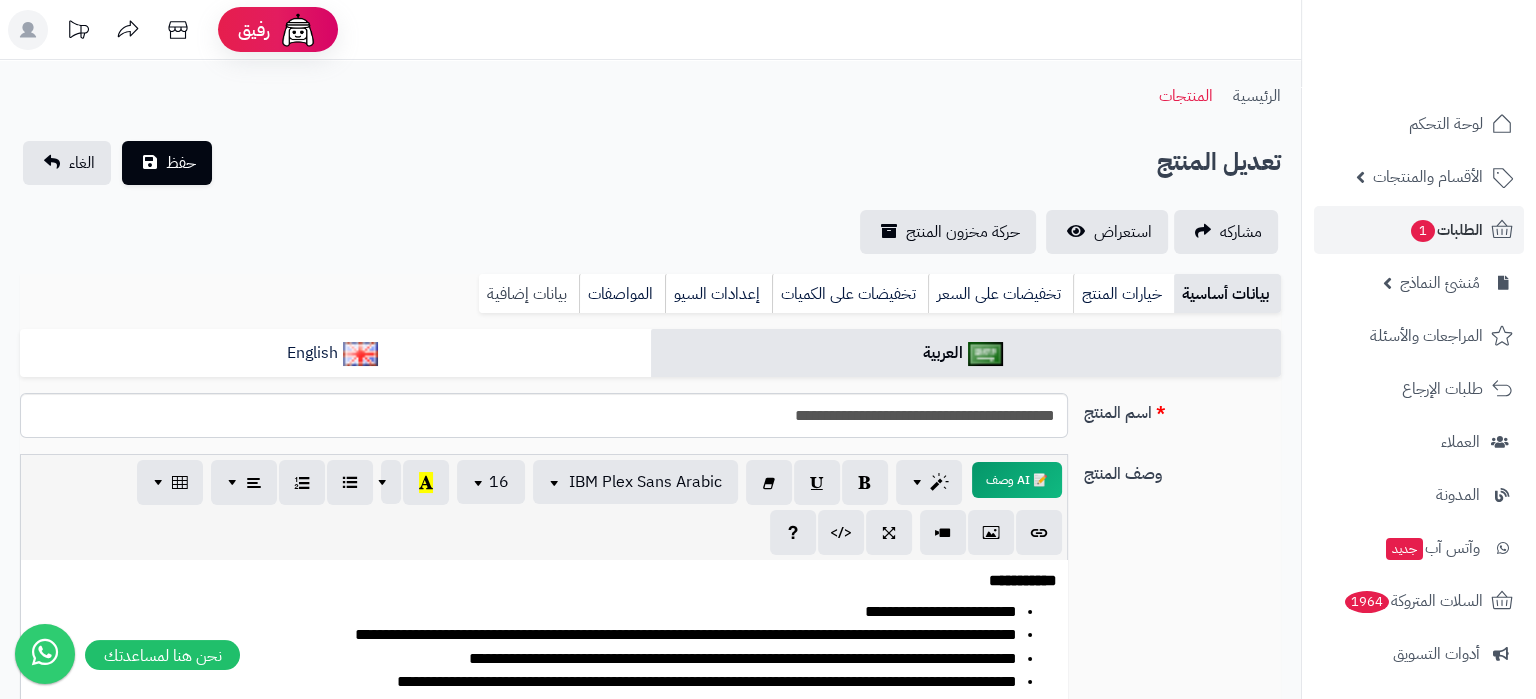 click on "بيانات إضافية" at bounding box center (529, 294) 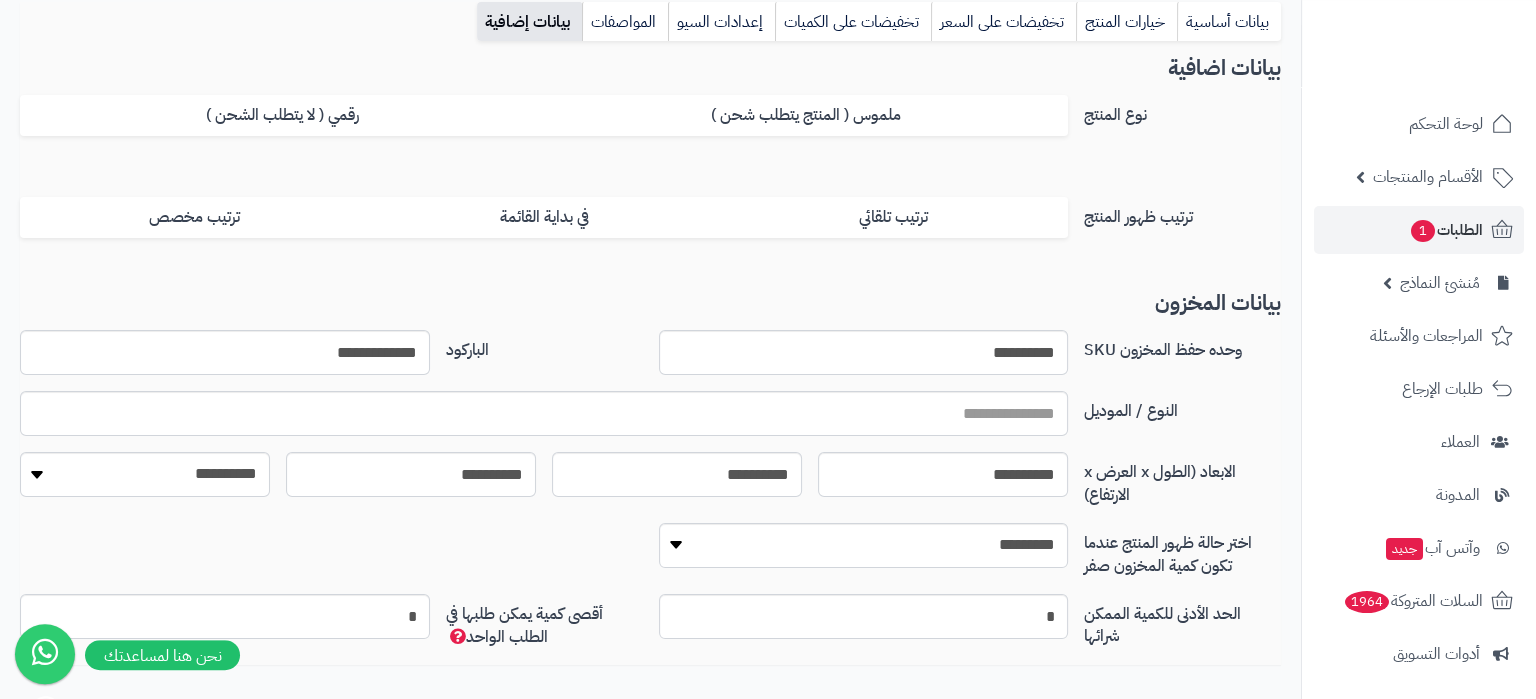 scroll, scrollTop: 243, scrollLeft: 0, axis: vertical 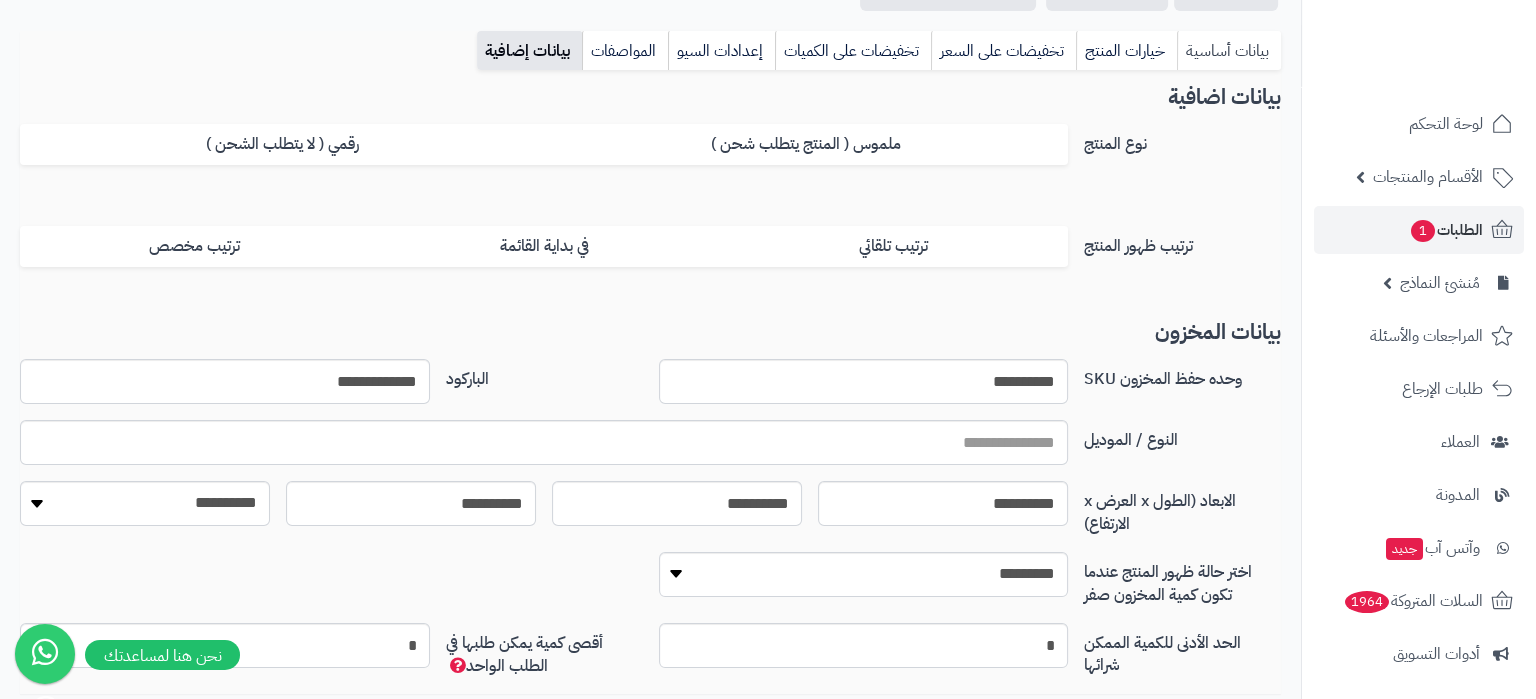 click on "بيانات أساسية" at bounding box center [1229, 51] 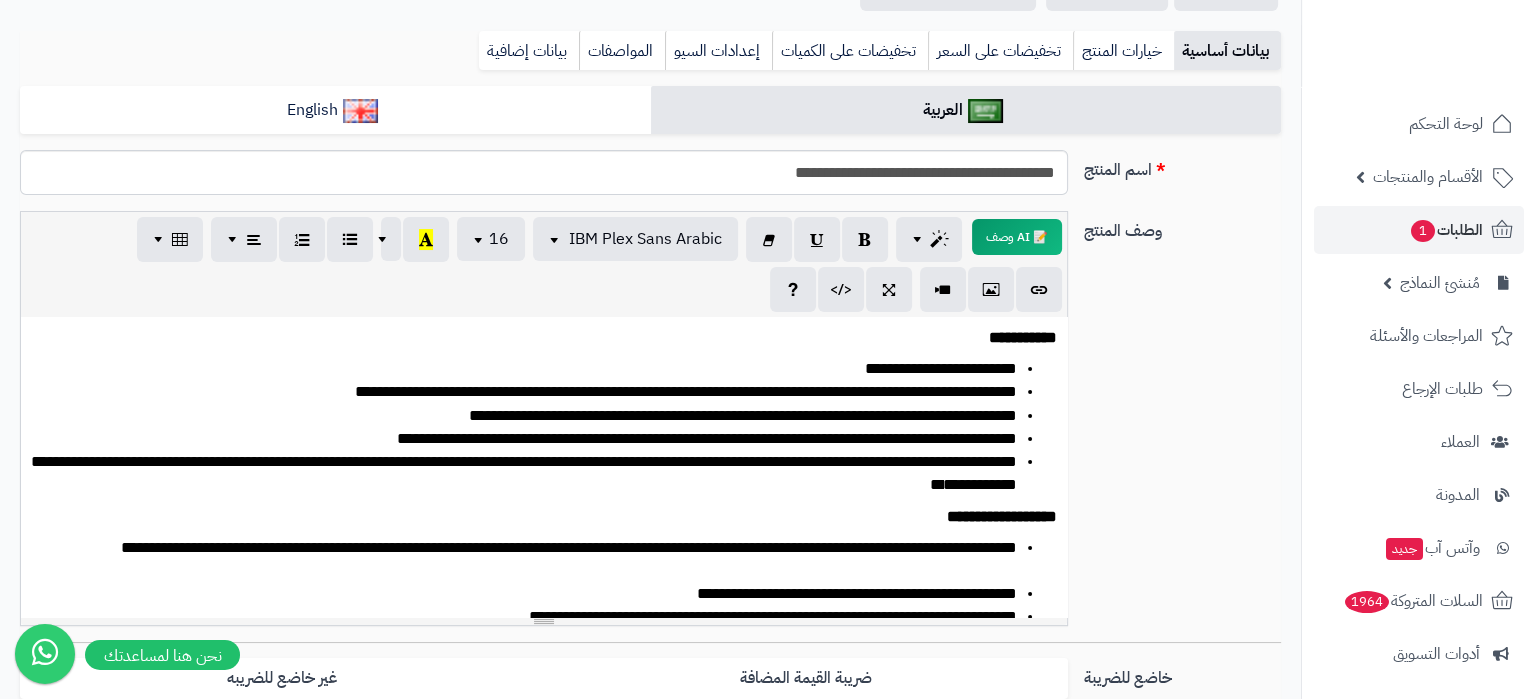 scroll, scrollTop: 359, scrollLeft: 0, axis: vertical 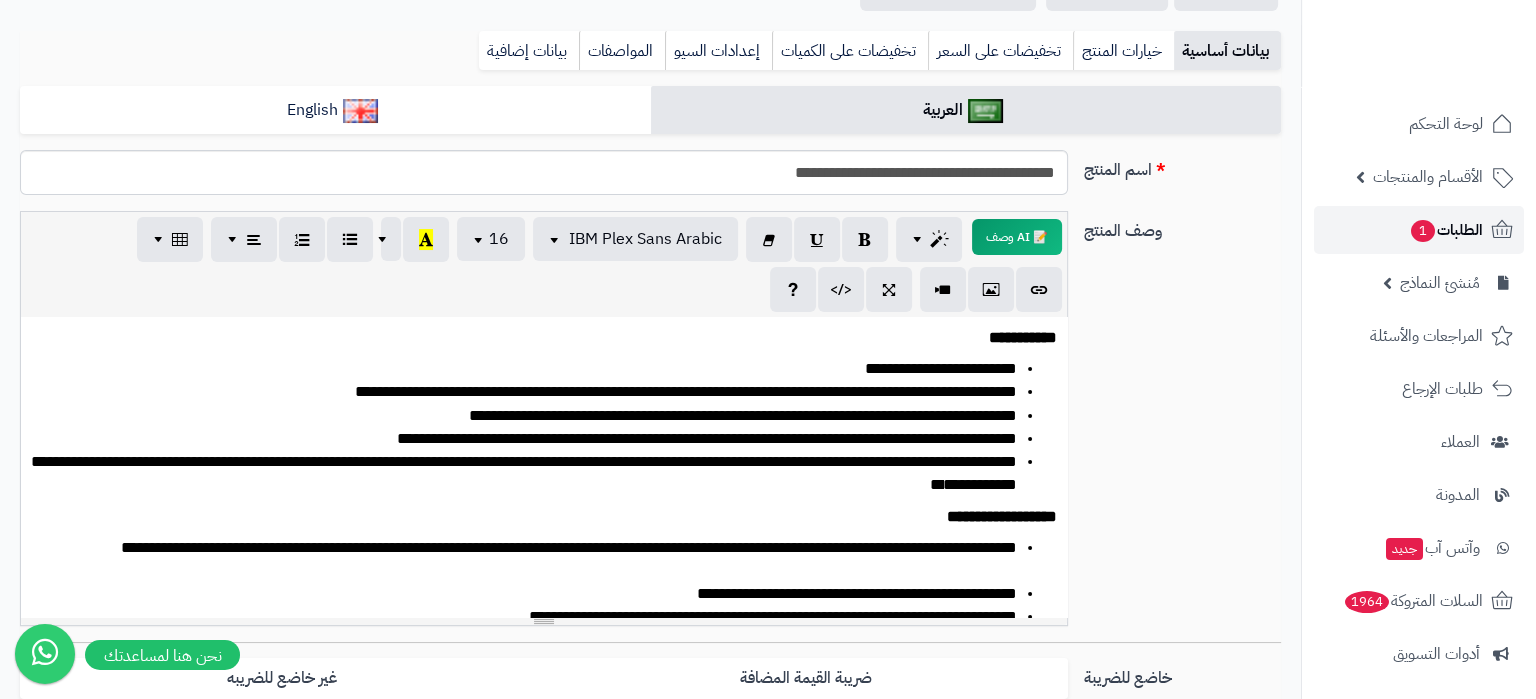 click on "الطلبات  1" at bounding box center (1446, 230) 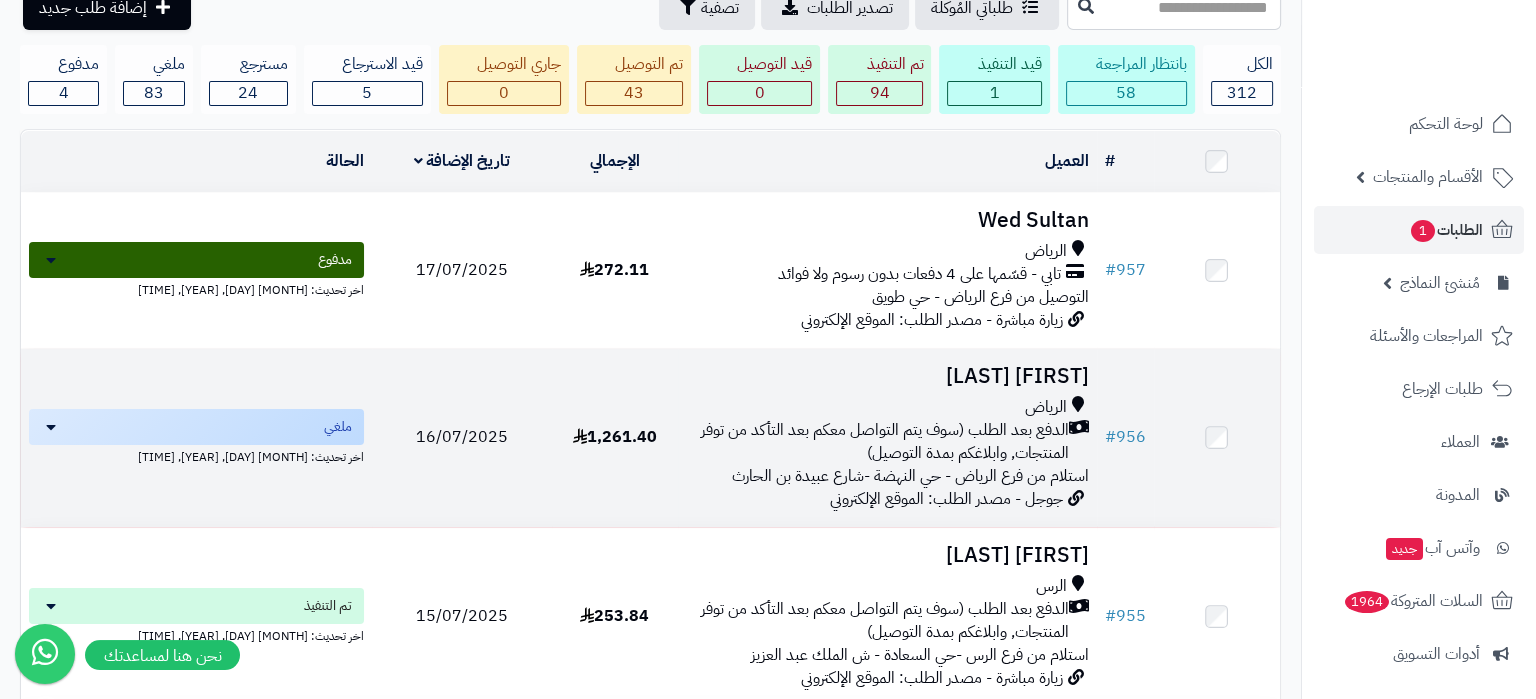 scroll, scrollTop: 105, scrollLeft: 0, axis: vertical 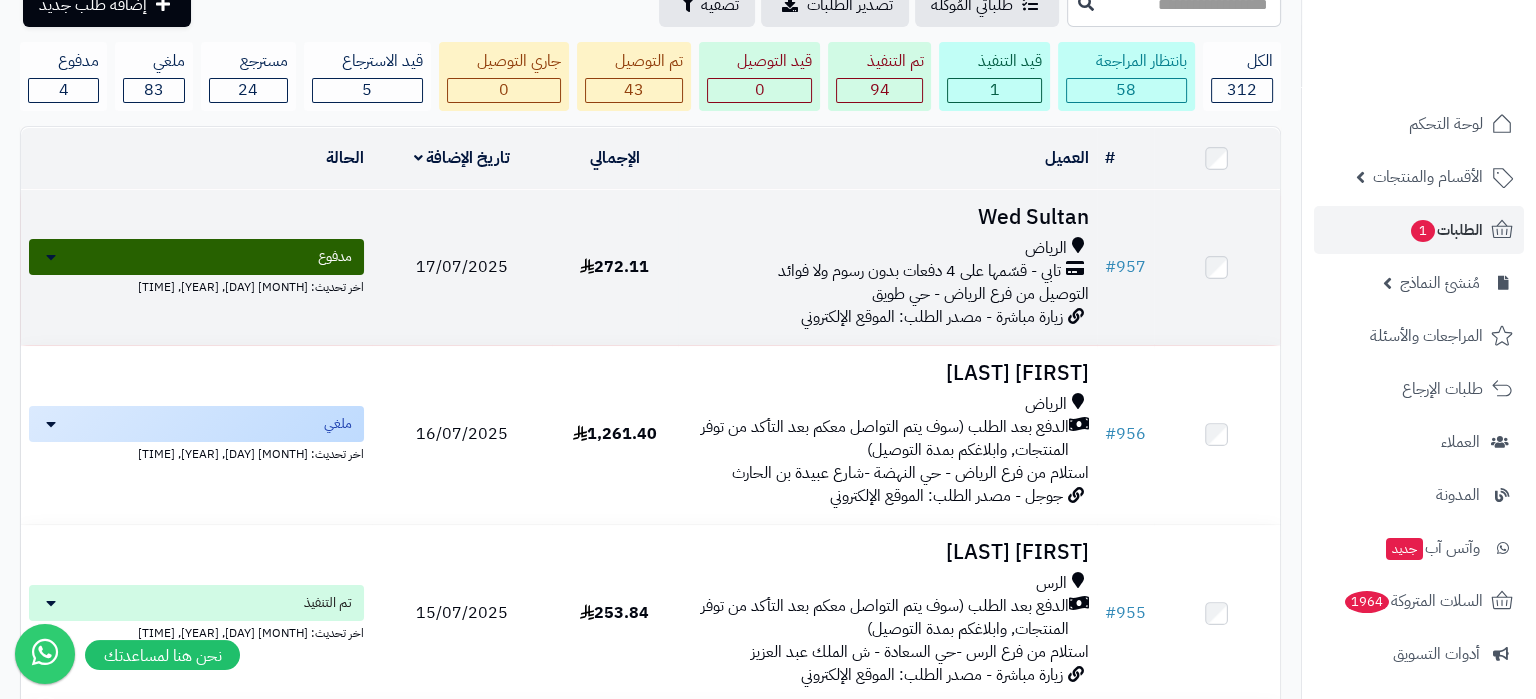 click on "تابي - قسّمها على 4 دفعات بدون رسوم ولا فوائد" at bounding box center (919, 271) 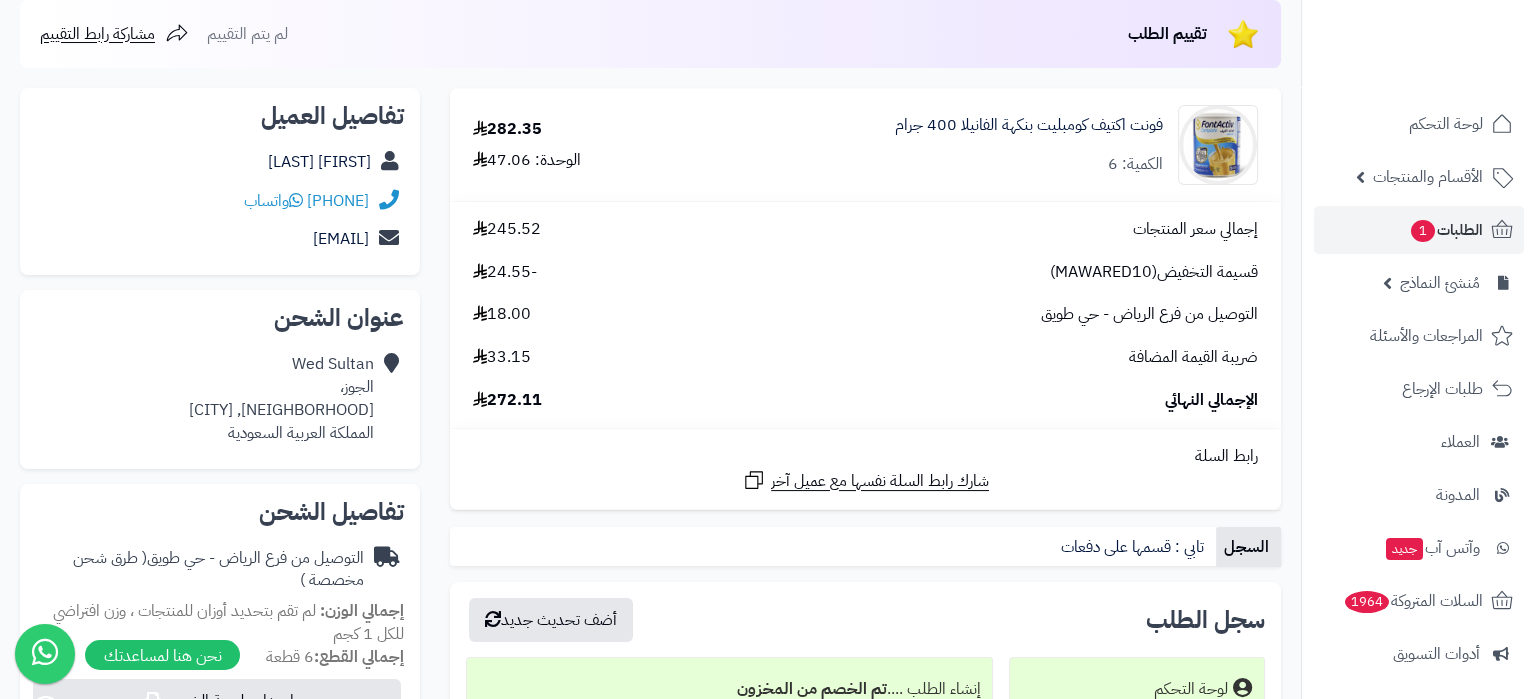 scroll, scrollTop: 315, scrollLeft: 0, axis: vertical 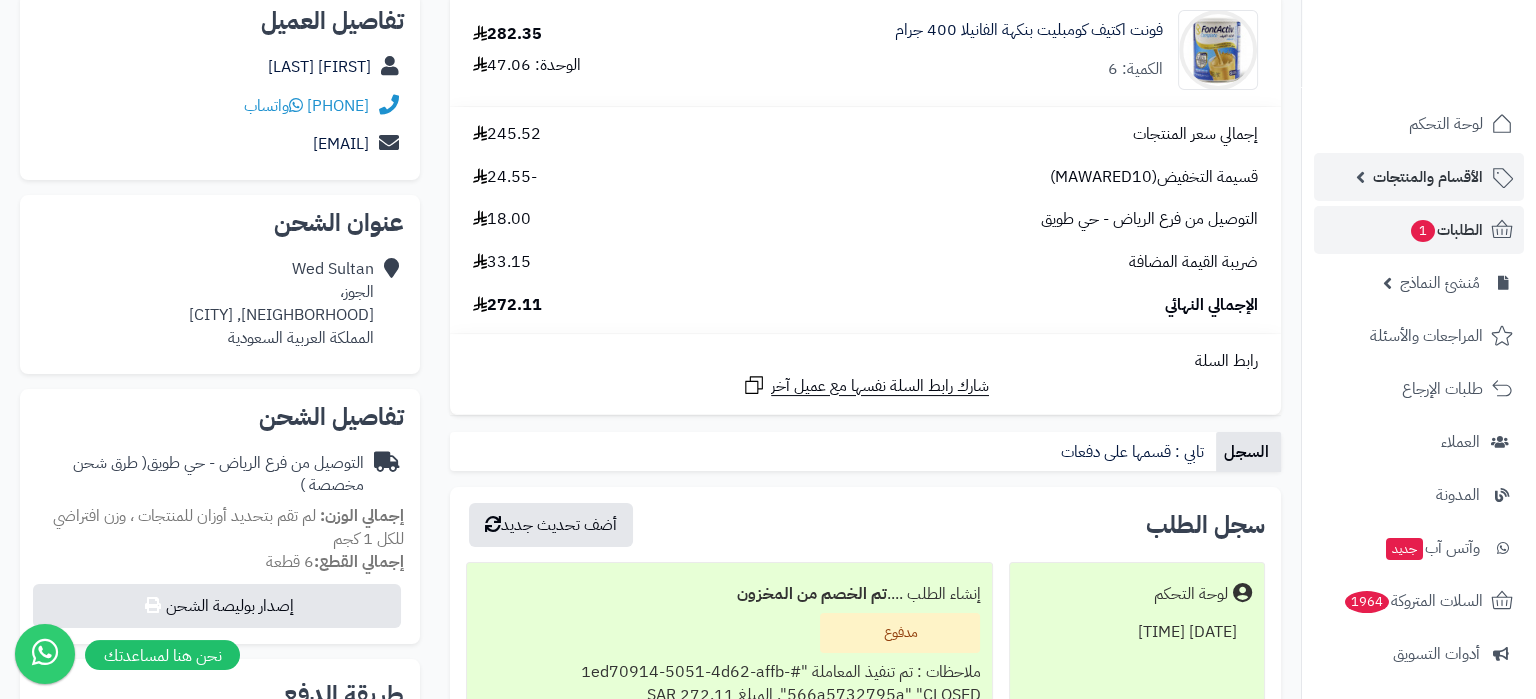 click on "الأقسام والمنتجات" at bounding box center (1419, 177) 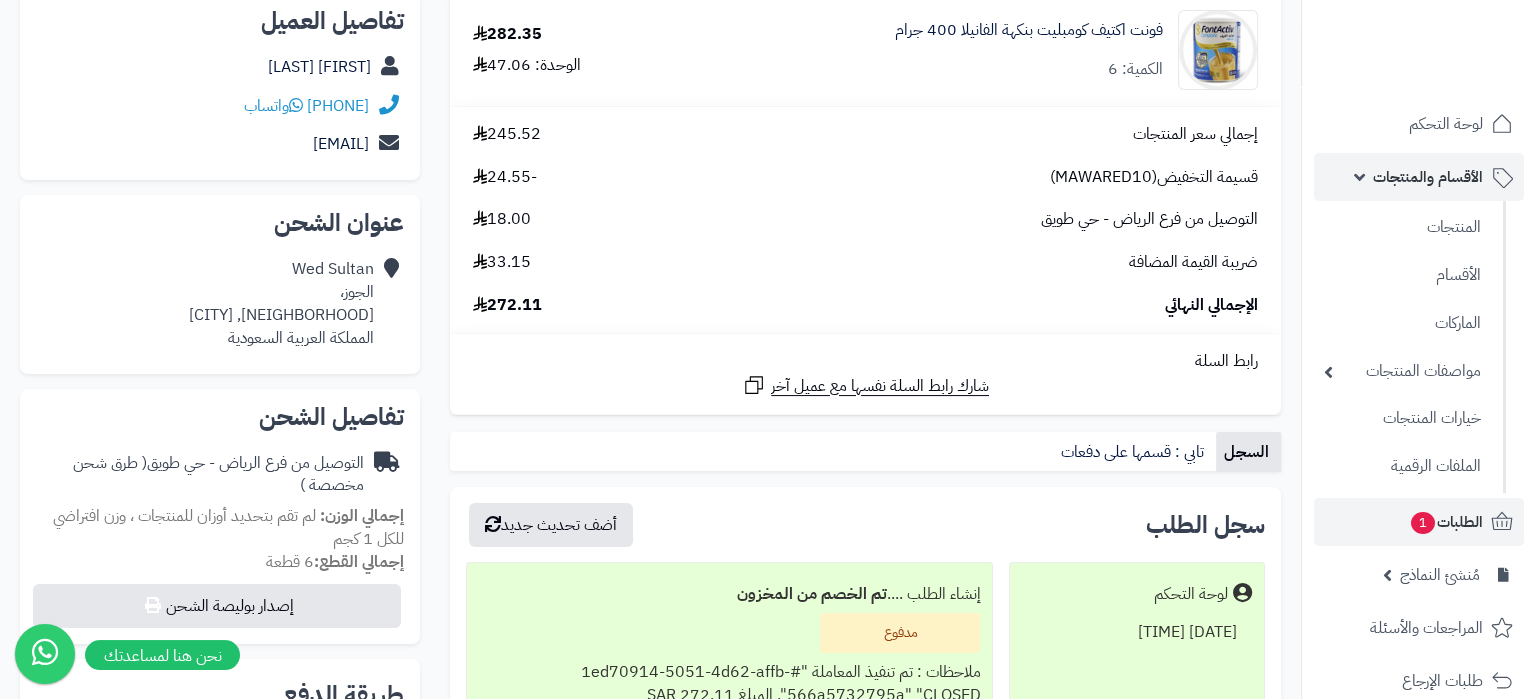 click on "الأقسام والمنتجات" at bounding box center (1419, 177) 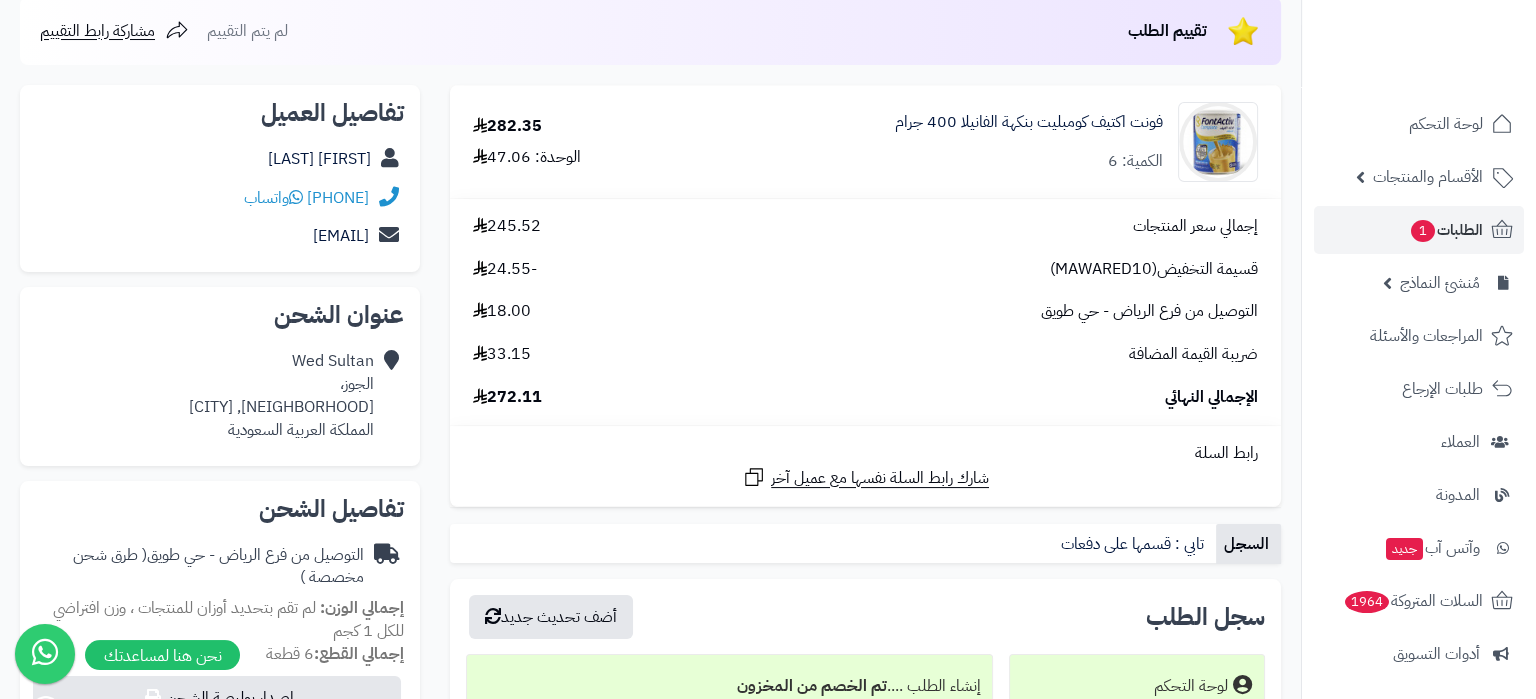 scroll, scrollTop: 118, scrollLeft: 0, axis: vertical 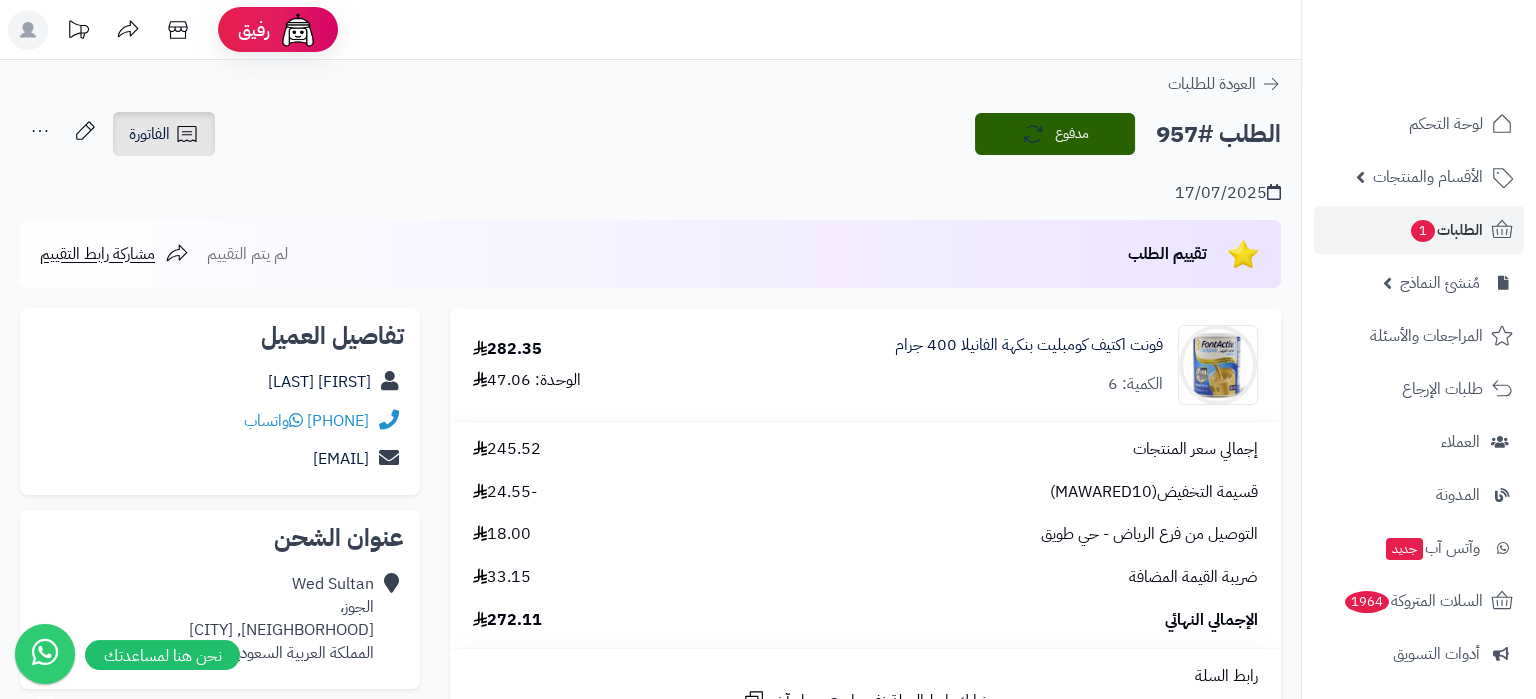 click on "الفاتورة" at bounding box center [149, 134] 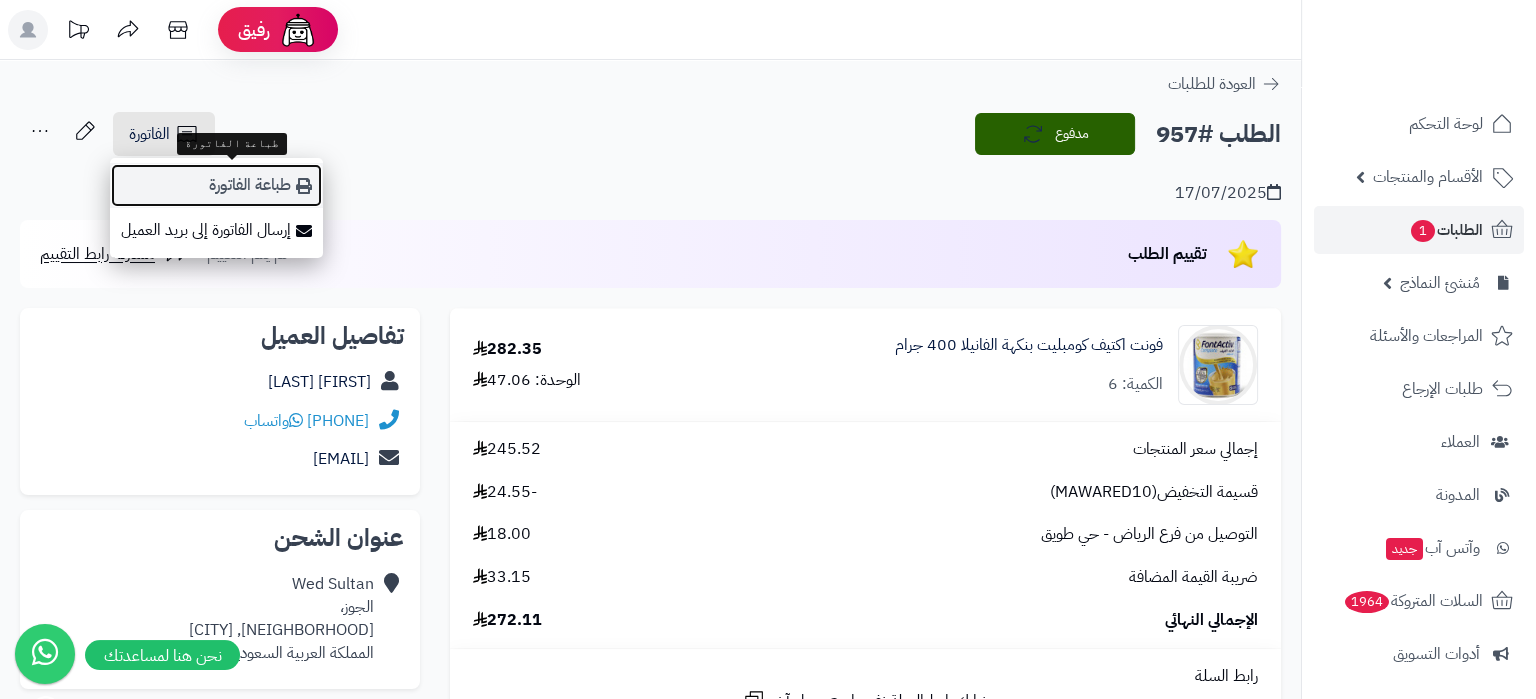 click on "طباعة الفاتورة" at bounding box center [216, 185] 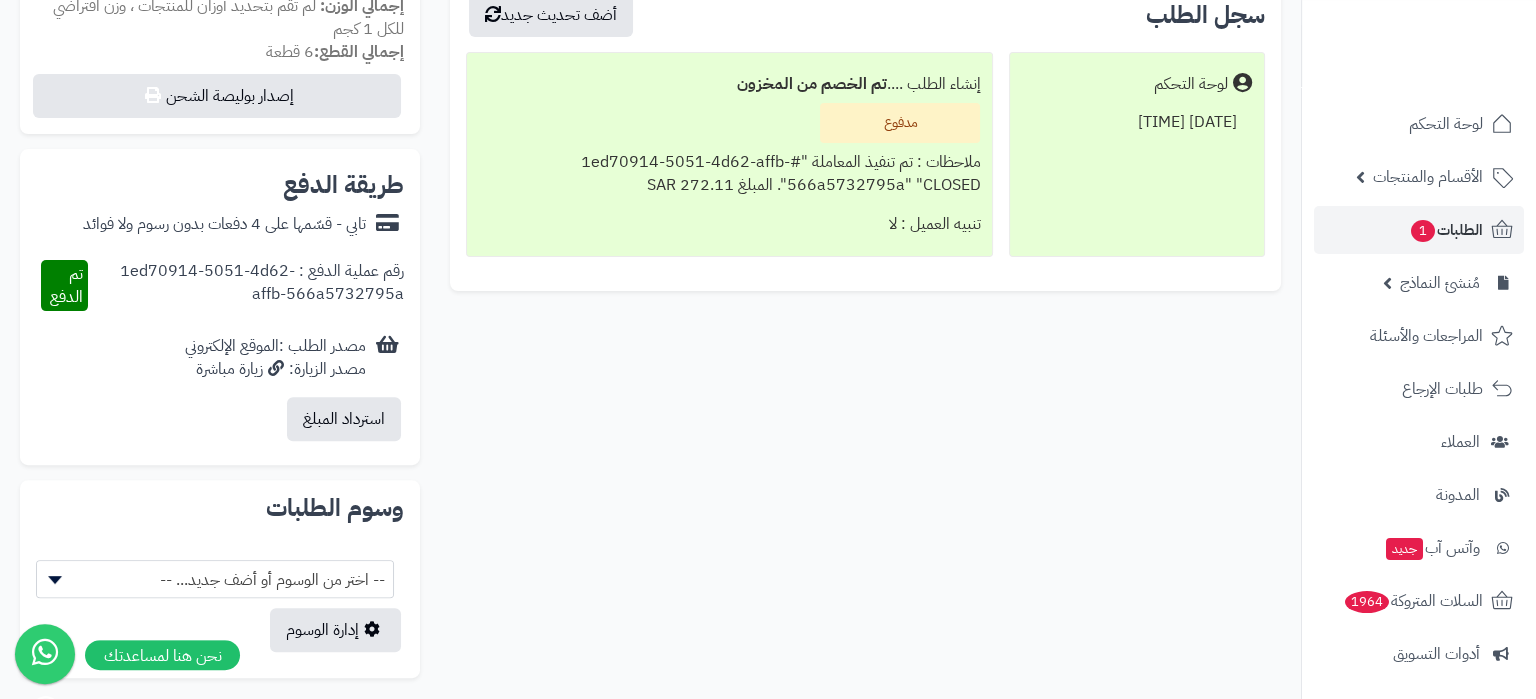 scroll, scrollTop: 748, scrollLeft: 0, axis: vertical 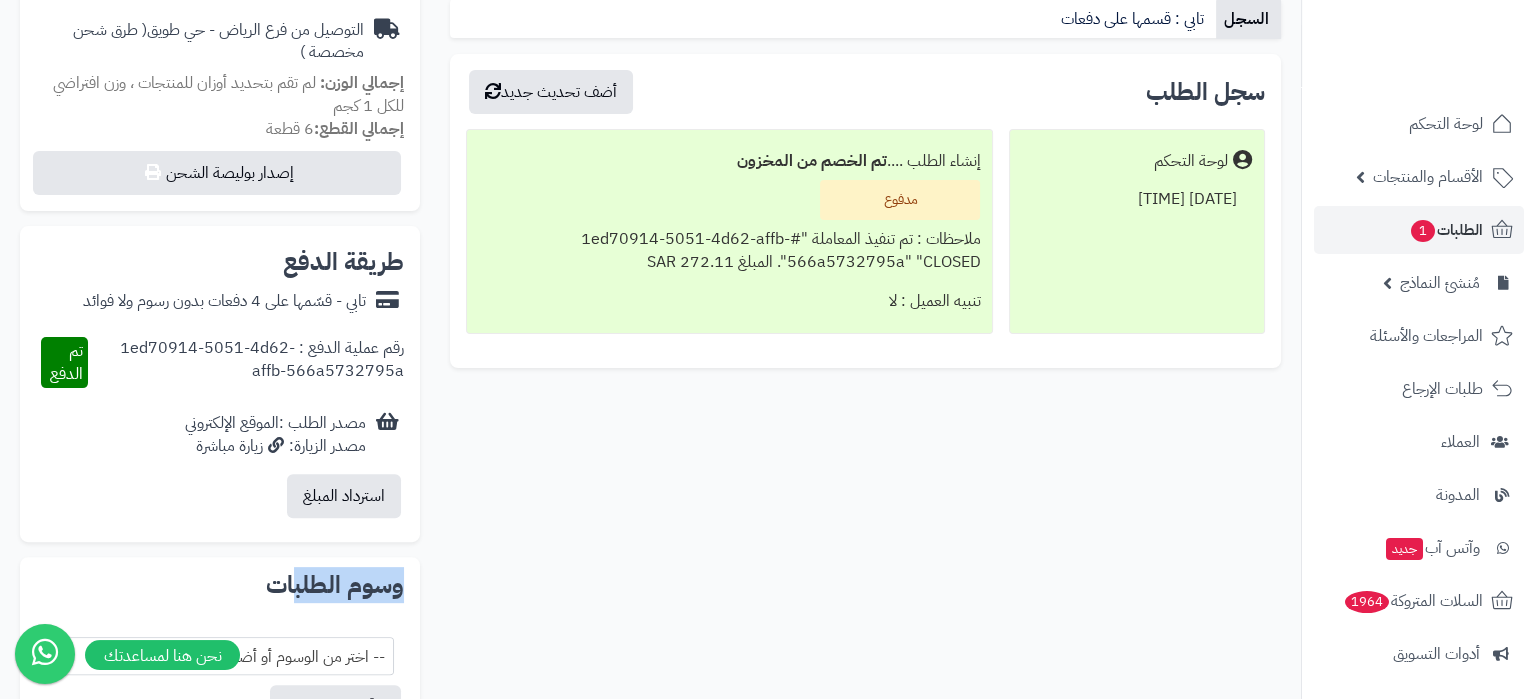 click on "**********" at bounding box center (220, 165) 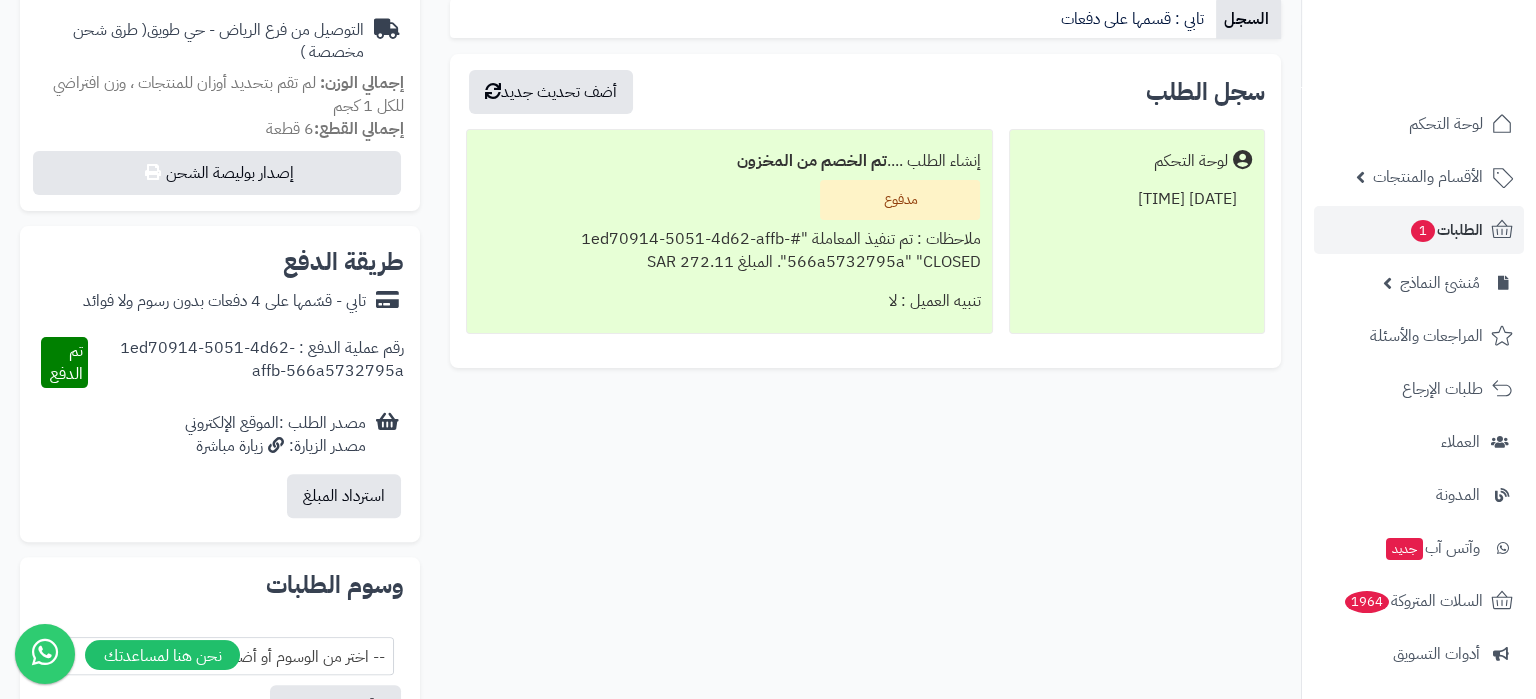 click on "استرداد  المبلغ" at bounding box center [220, 496] 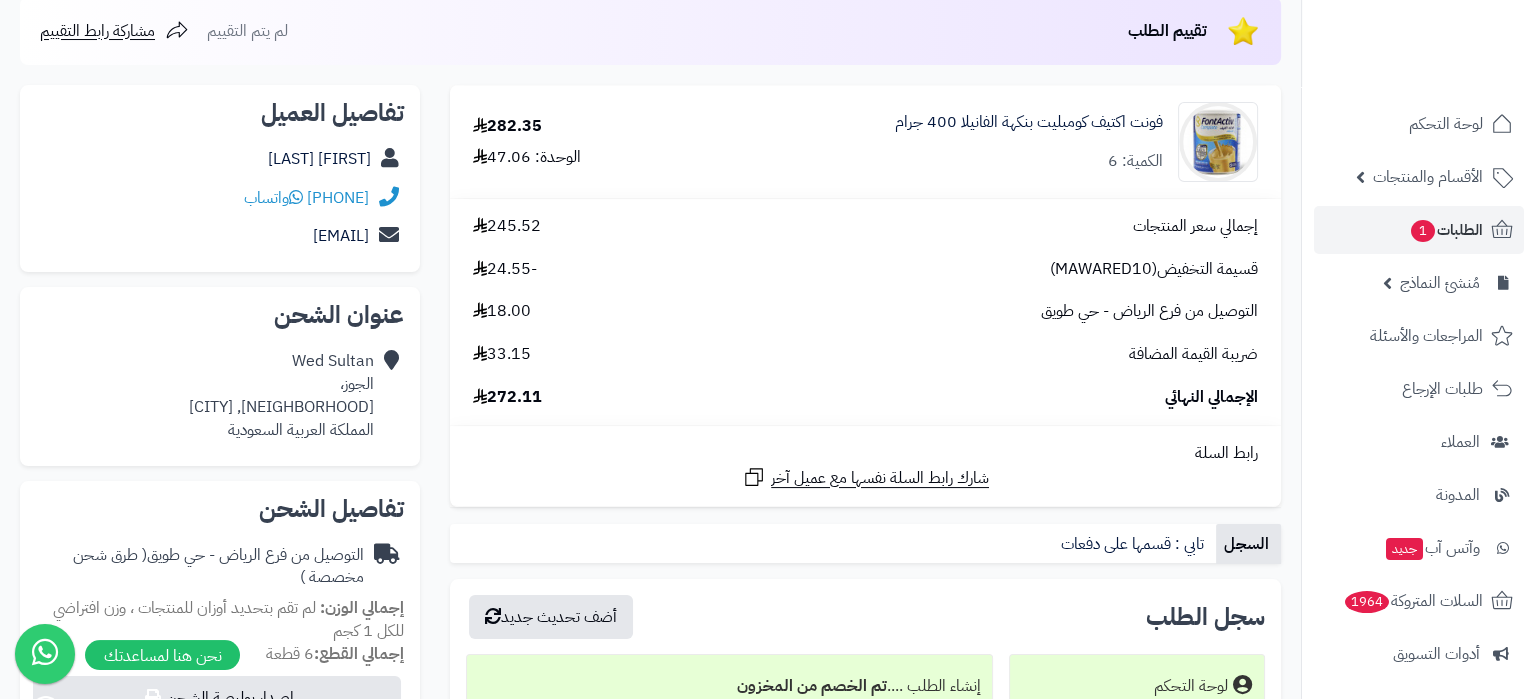 scroll, scrollTop: 0, scrollLeft: 0, axis: both 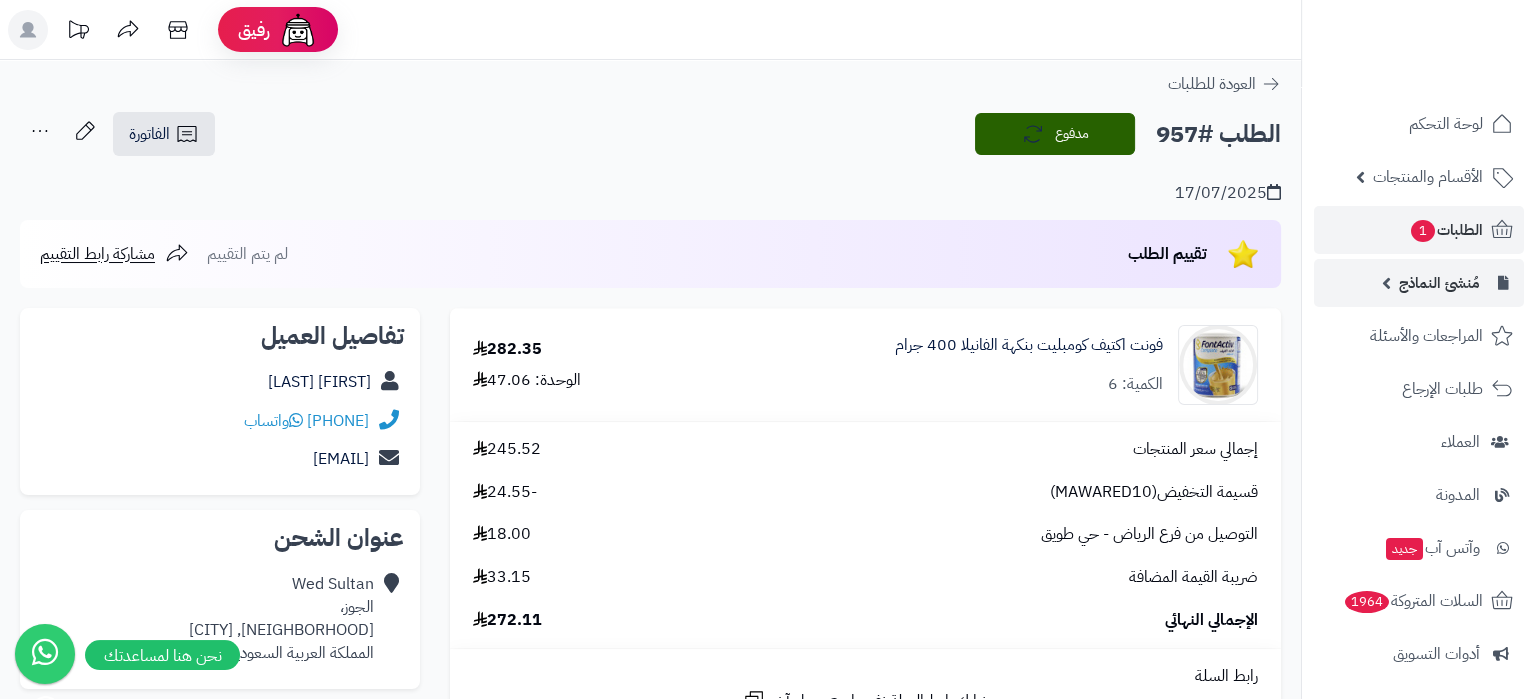 click on "مُنشئ النماذج" at bounding box center (1419, 283) 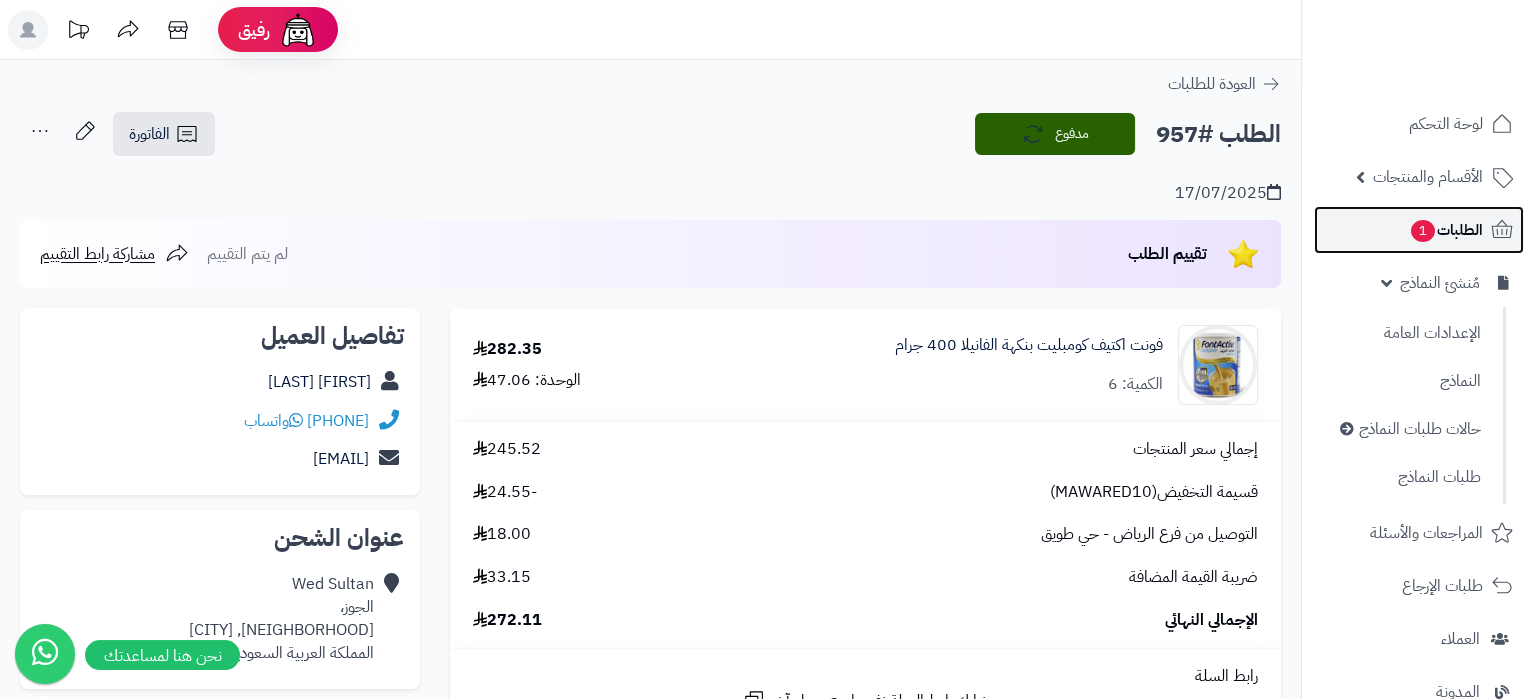 click on "الطلبات  1" at bounding box center (1419, 230) 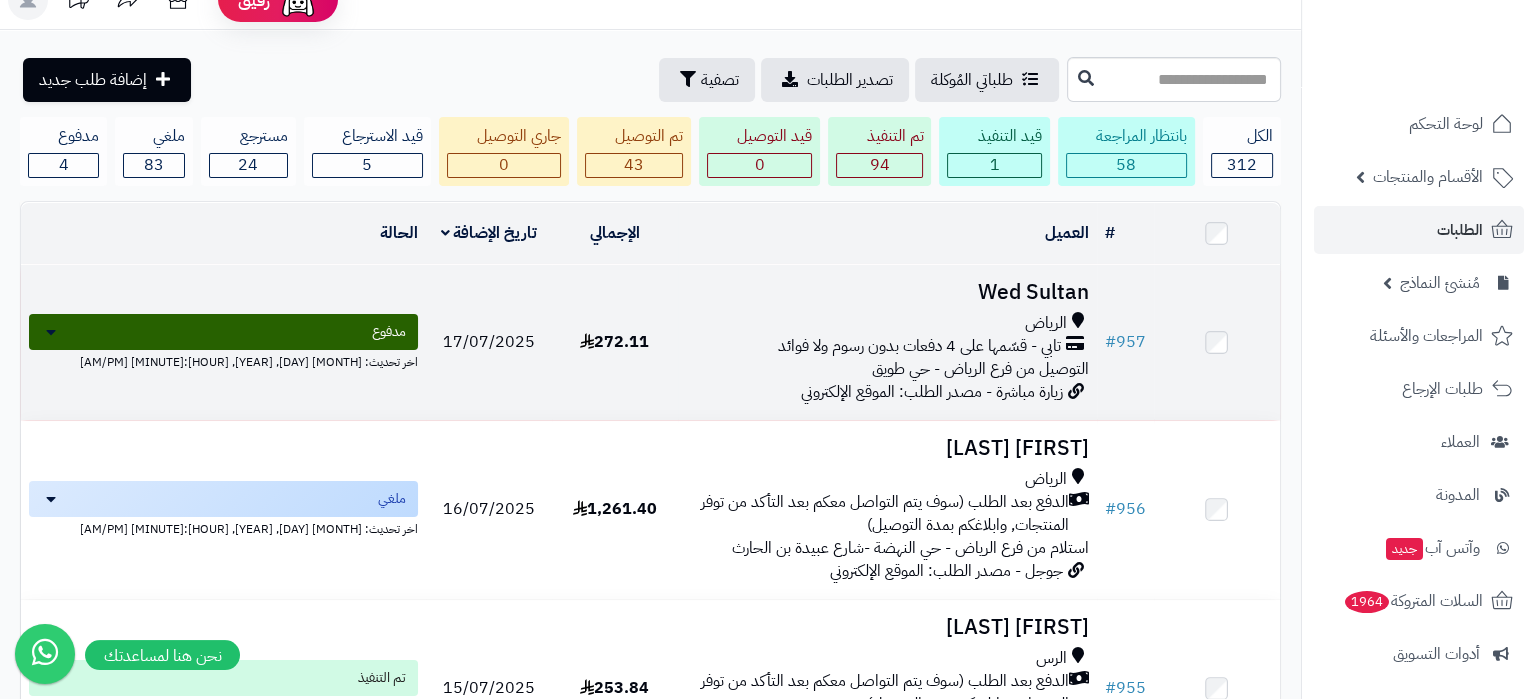 scroll, scrollTop: 0, scrollLeft: 0, axis: both 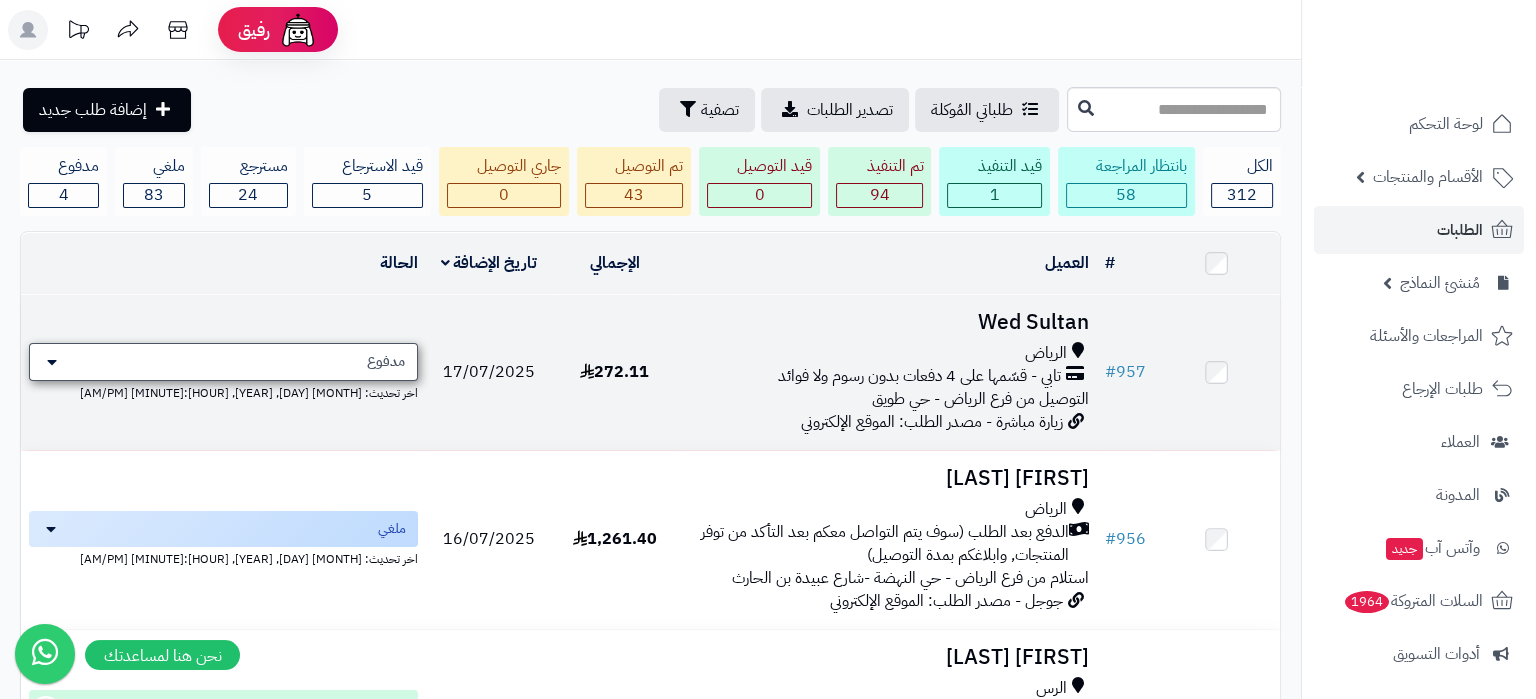 click on "مدفوع" at bounding box center [223, 362] 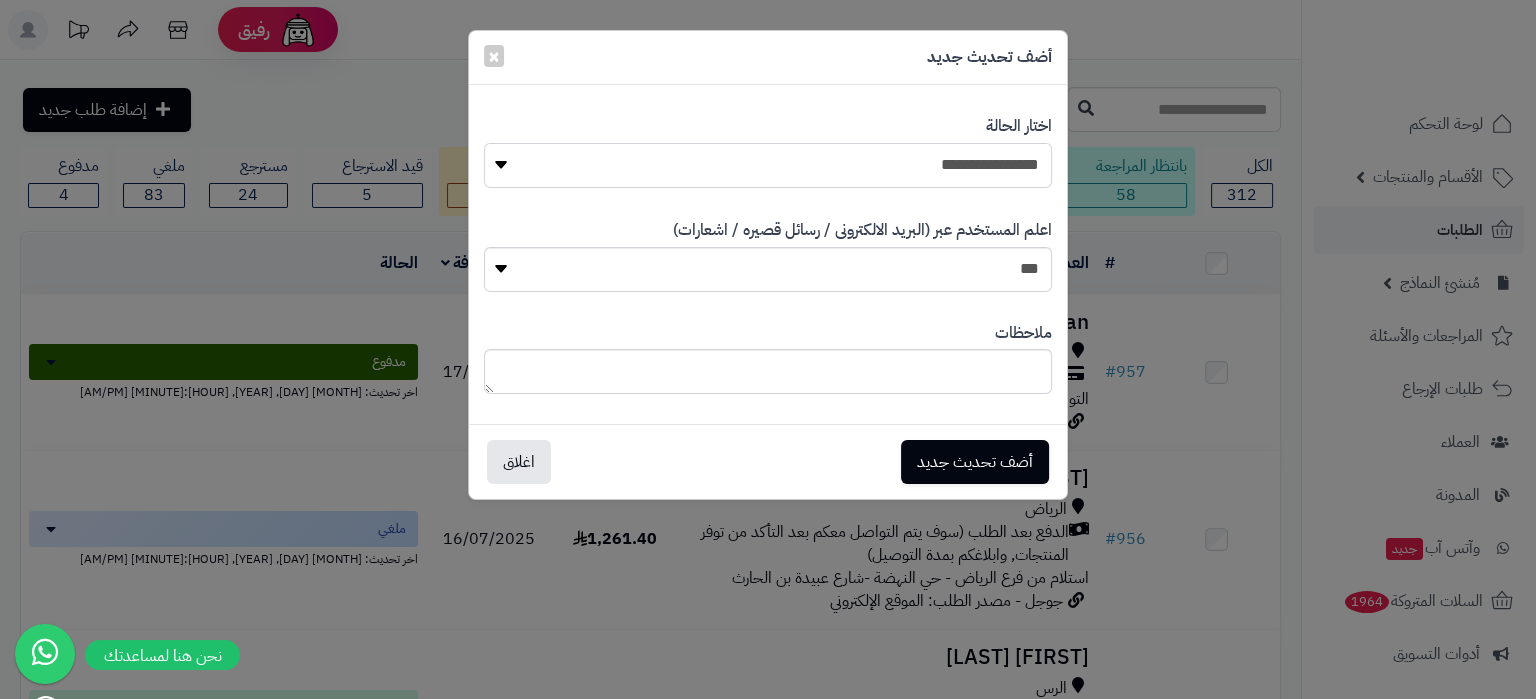 click on "**********" at bounding box center [768, 165] 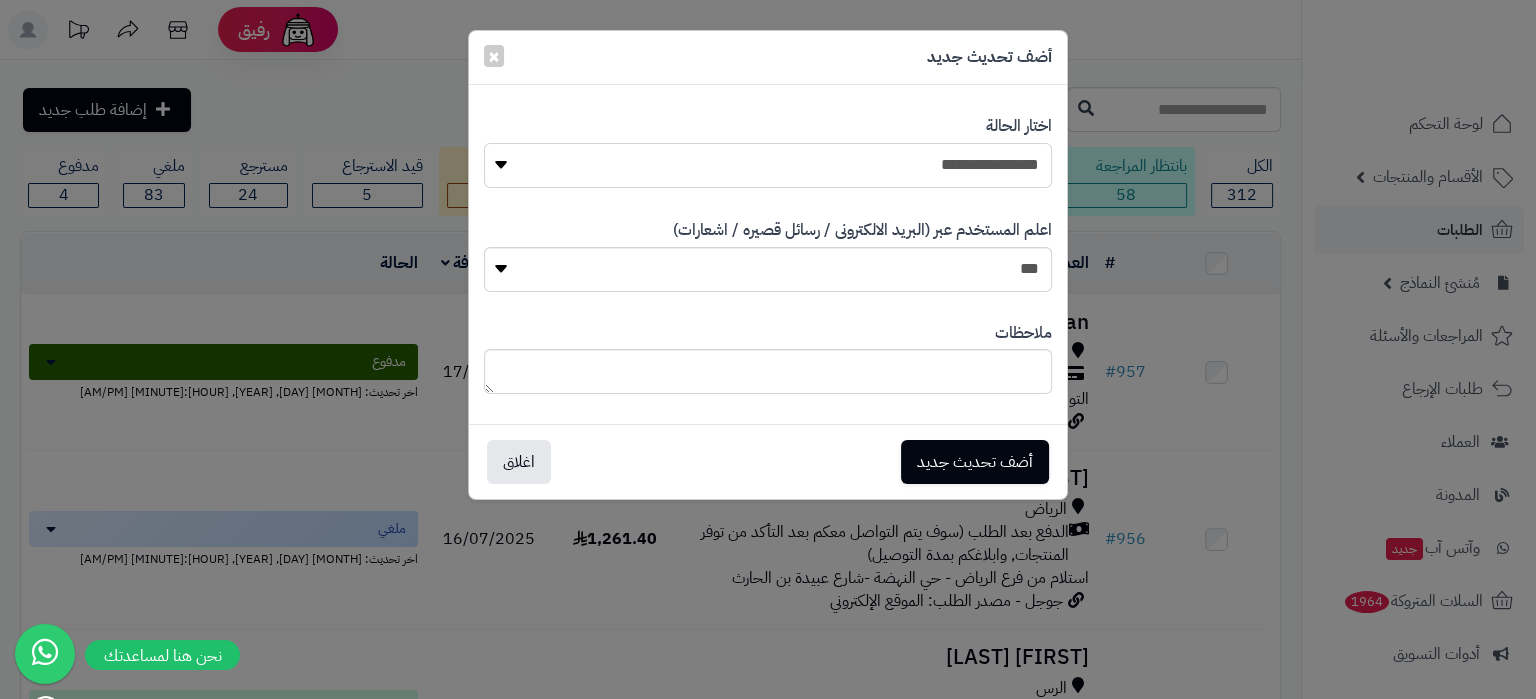 select on "**" 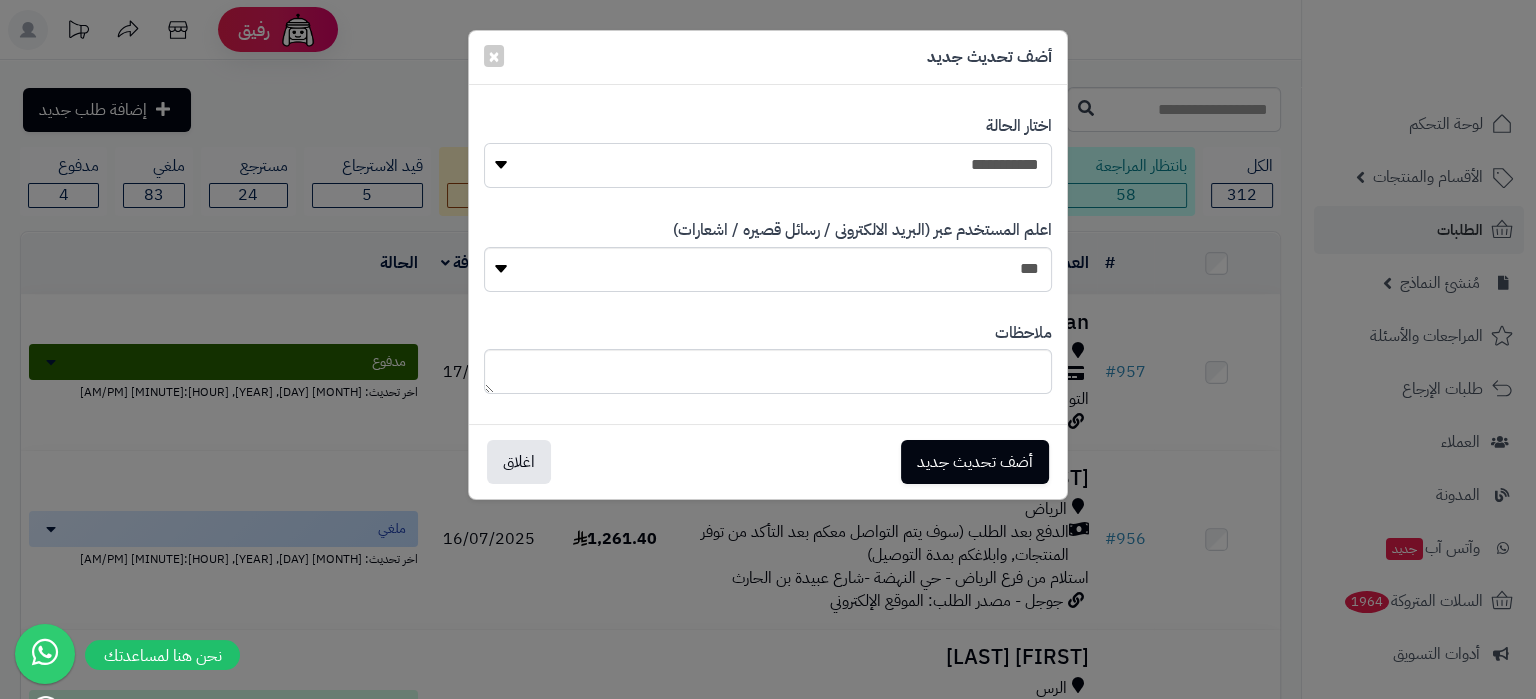 click on "******" at bounding box center [0, 0] 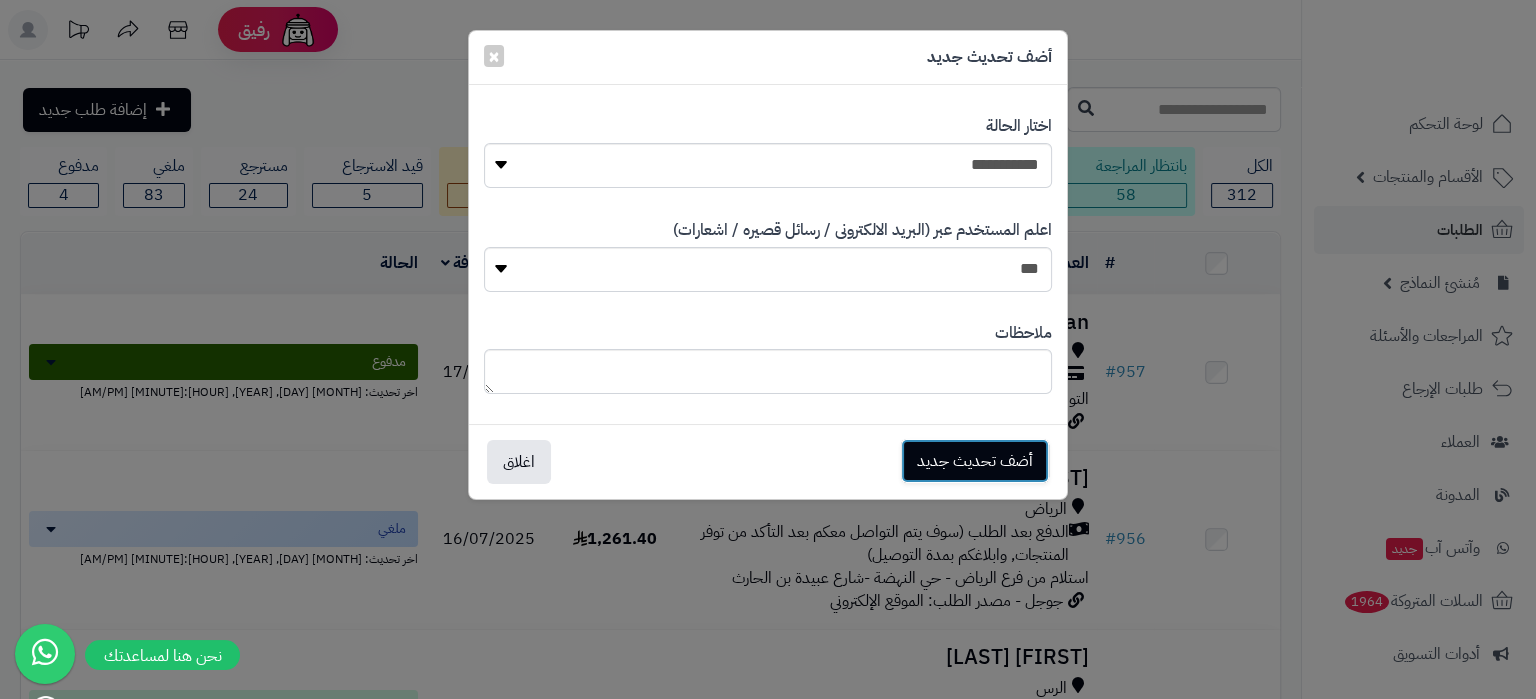 click on "أضف تحديث جديد" at bounding box center [975, 461] 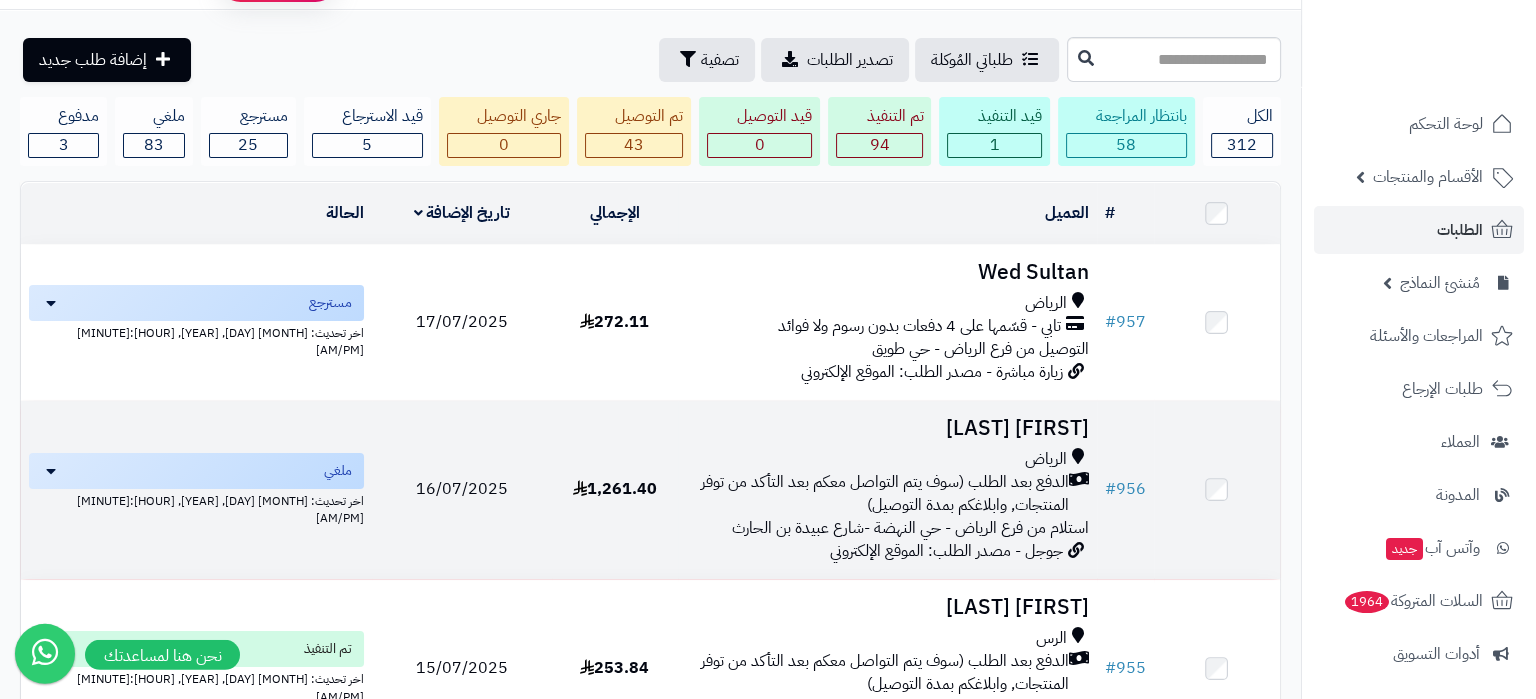 scroll, scrollTop: 0, scrollLeft: 0, axis: both 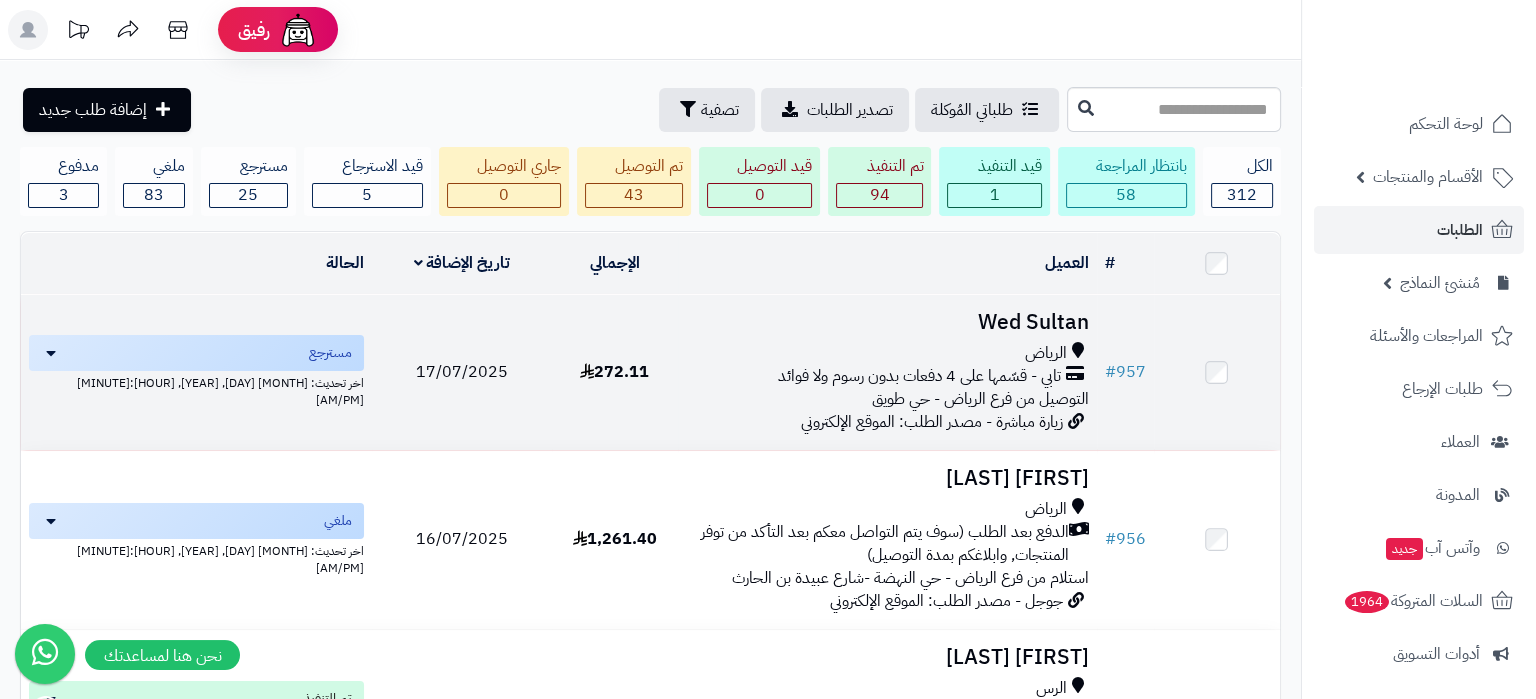 click on "تابي - قسّمها على 4 دفعات بدون رسوم ولا فوائد" at bounding box center [919, 376] 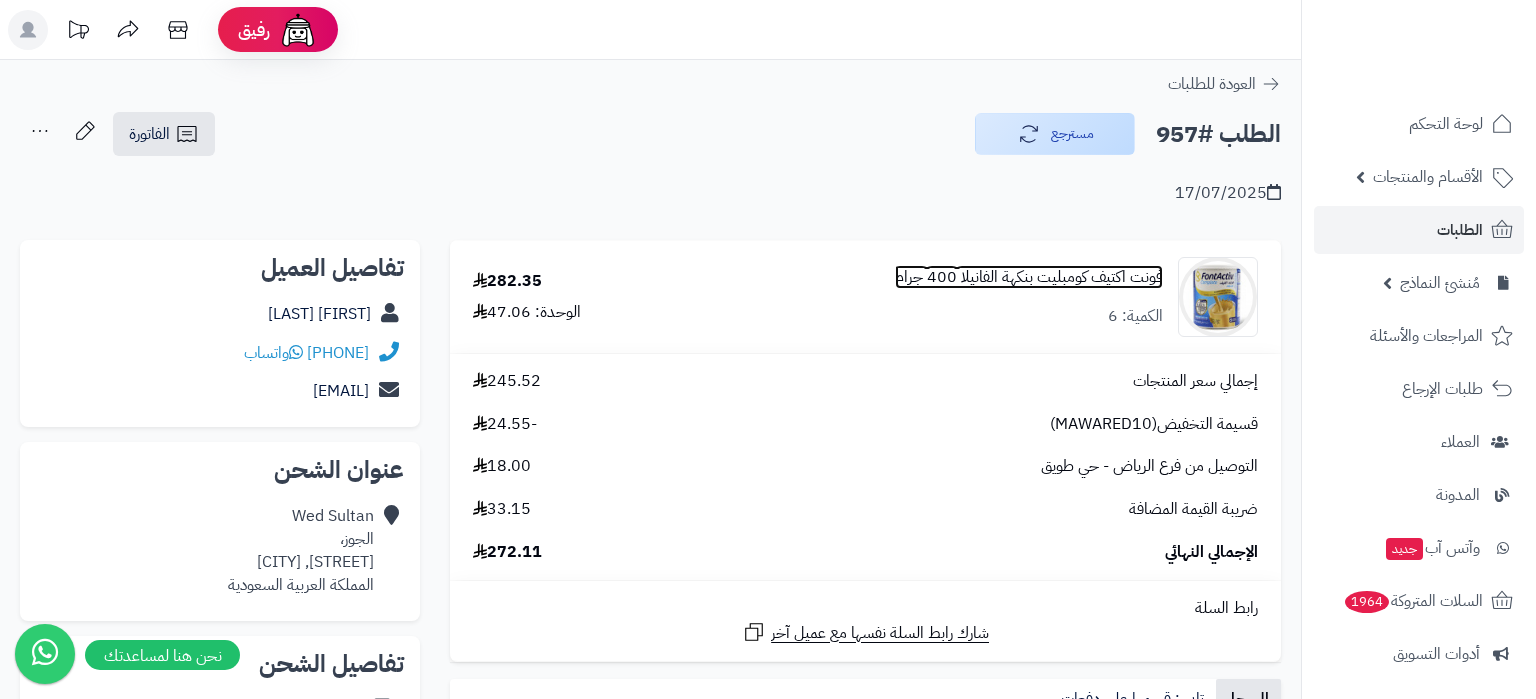 click on "فونت اكتيف كومبليت بنكهة الفانيلا 400 جرام" at bounding box center [1029, 277] 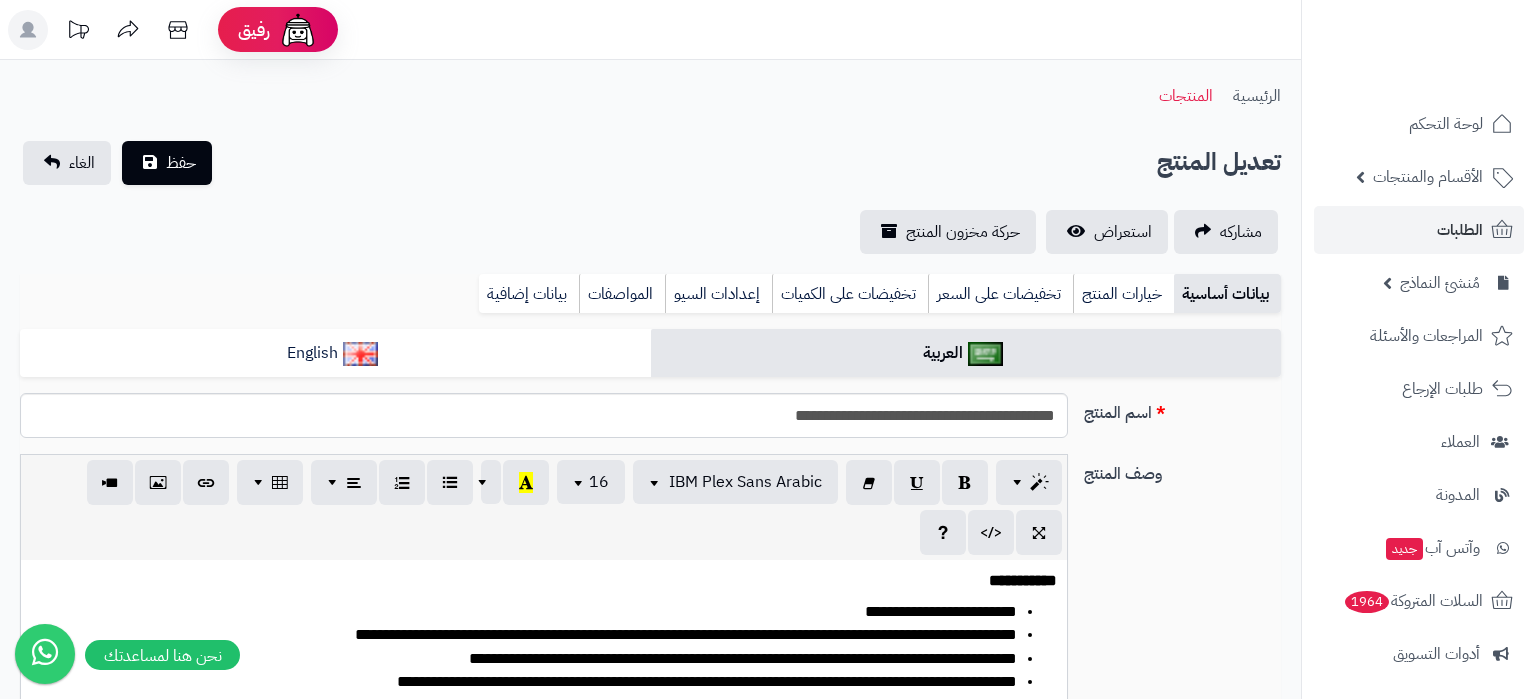 scroll, scrollTop: 735, scrollLeft: 0, axis: vertical 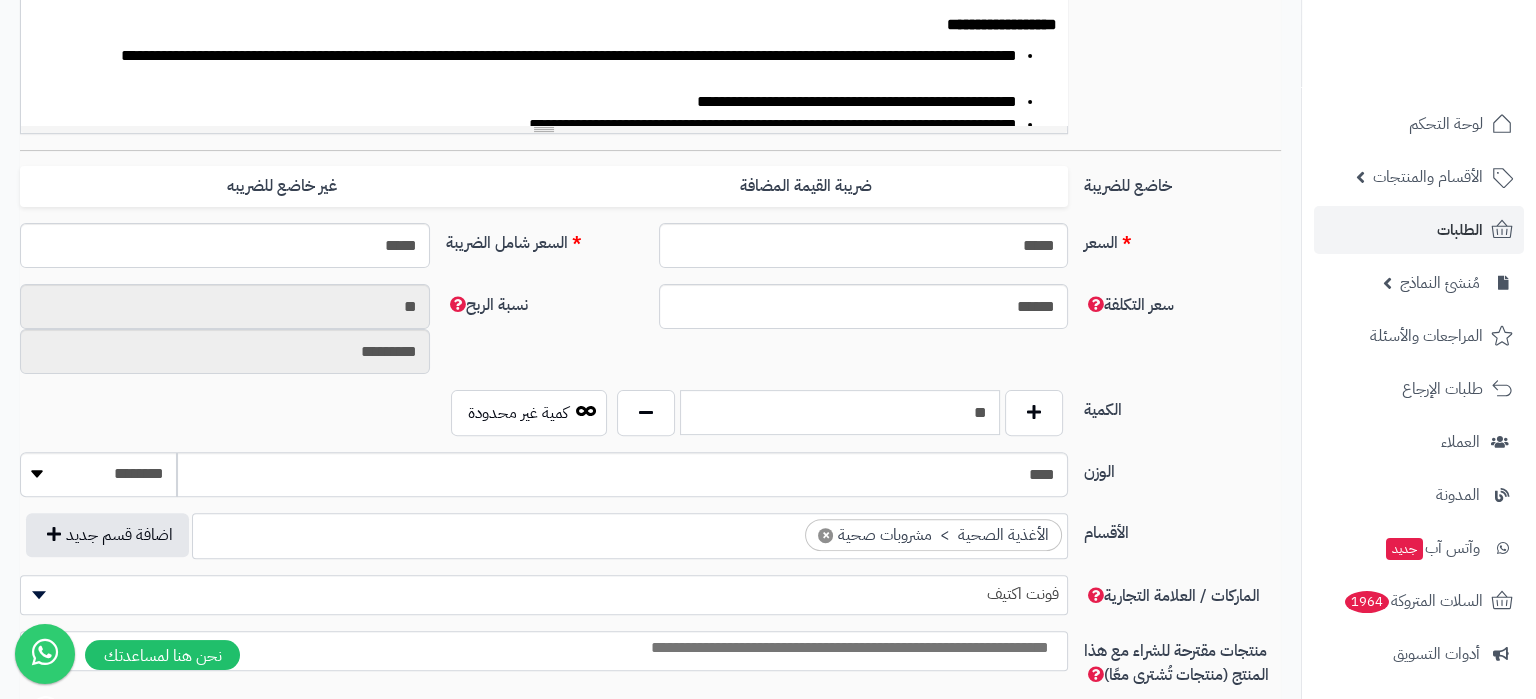 drag, startPoint x: 964, startPoint y: 423, endPoint x: 1003, endPoint y: 423, distance: 39 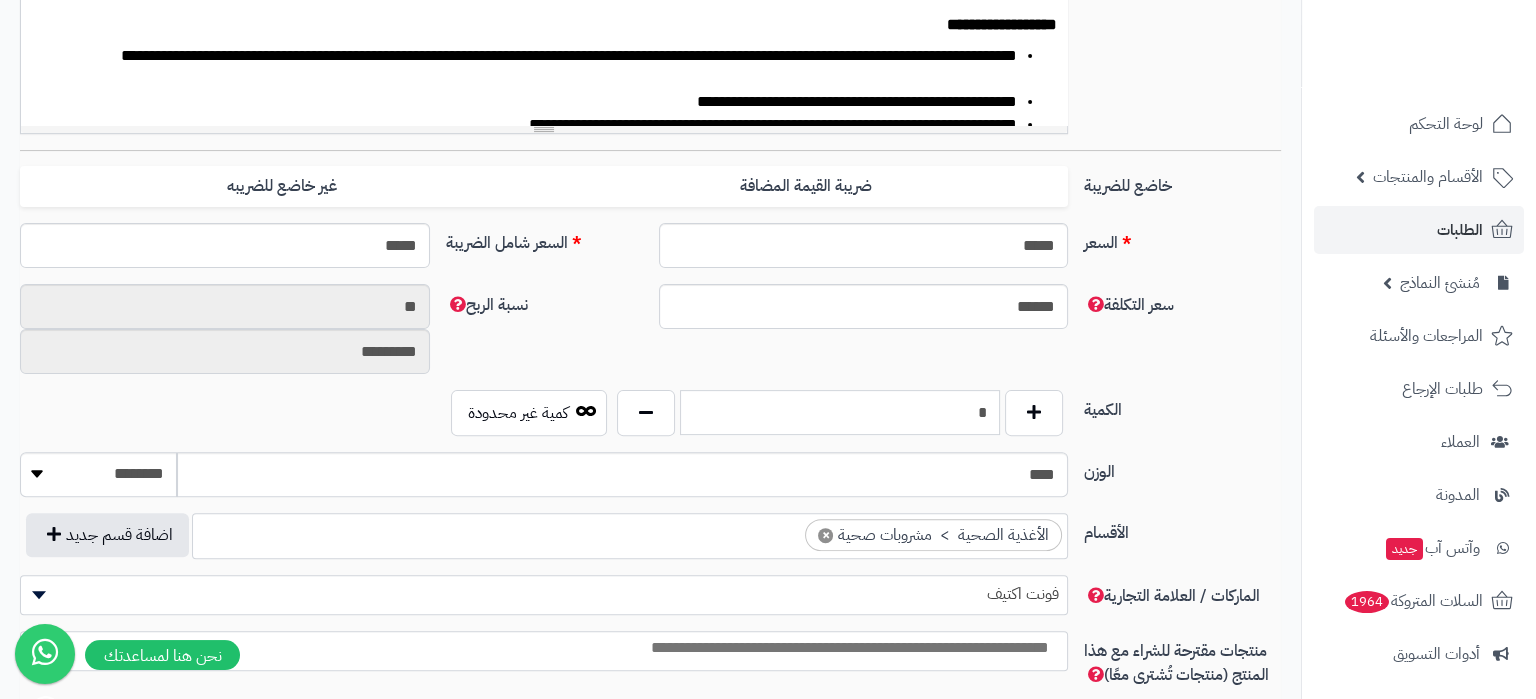 type on "*" 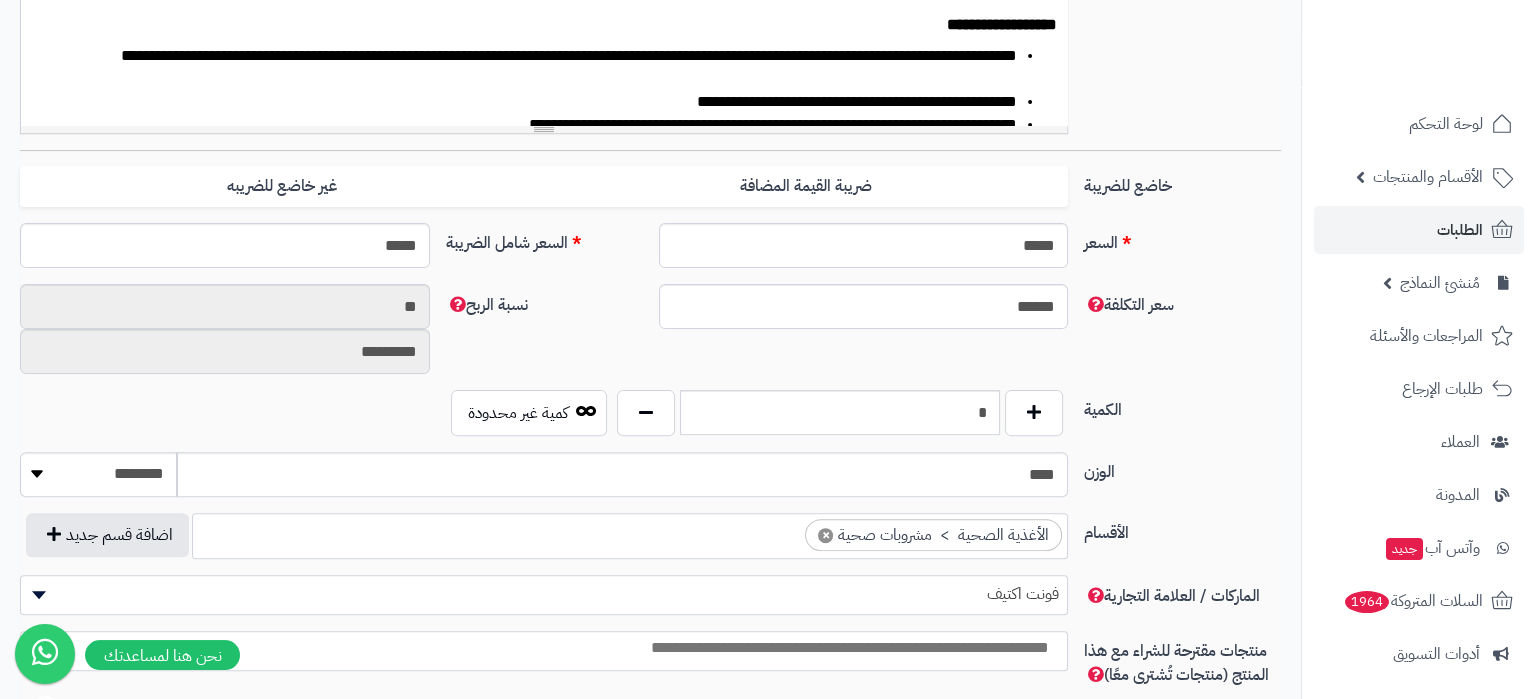 click on "سعر التكلفة
****** نسبة الربح
**
*********" at bounding box center [650, 337] 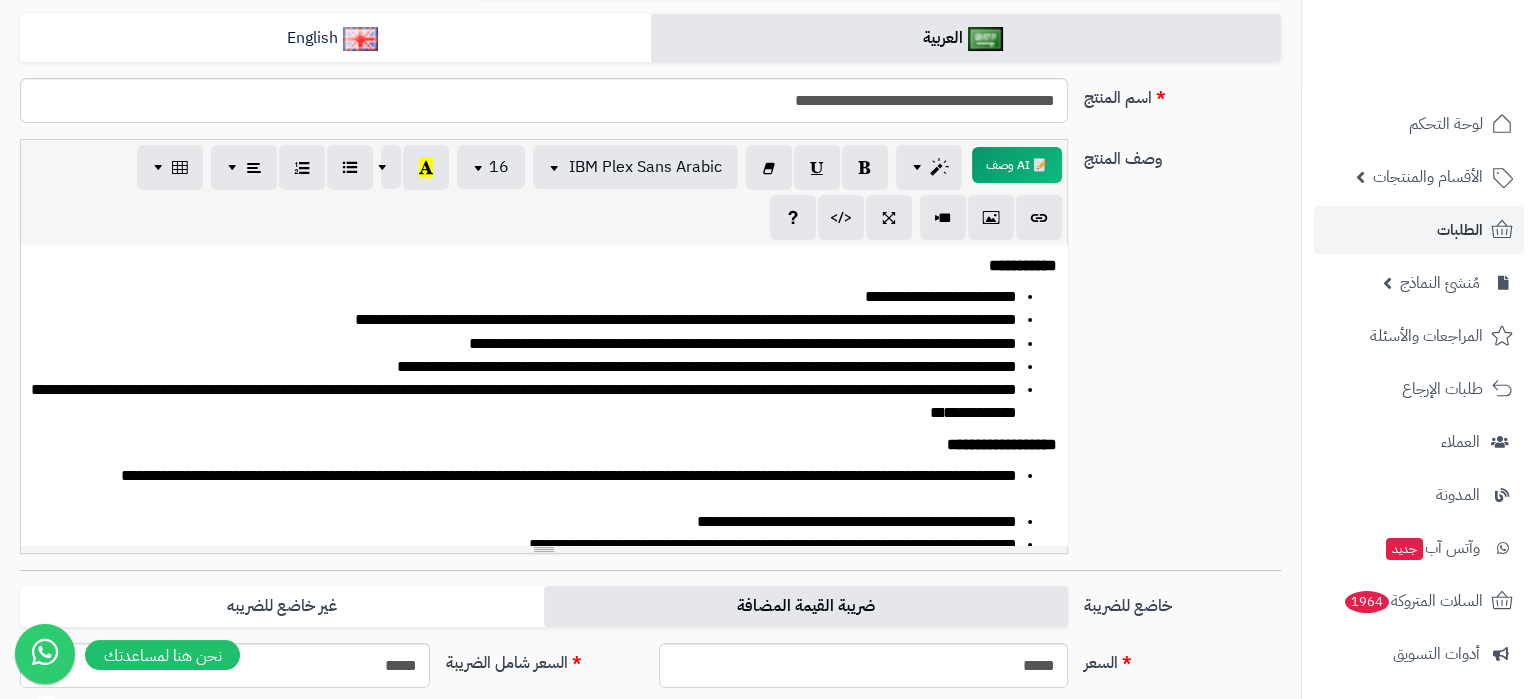 scroll, scrollTop: 0, scrollLeft: 0, axis: both 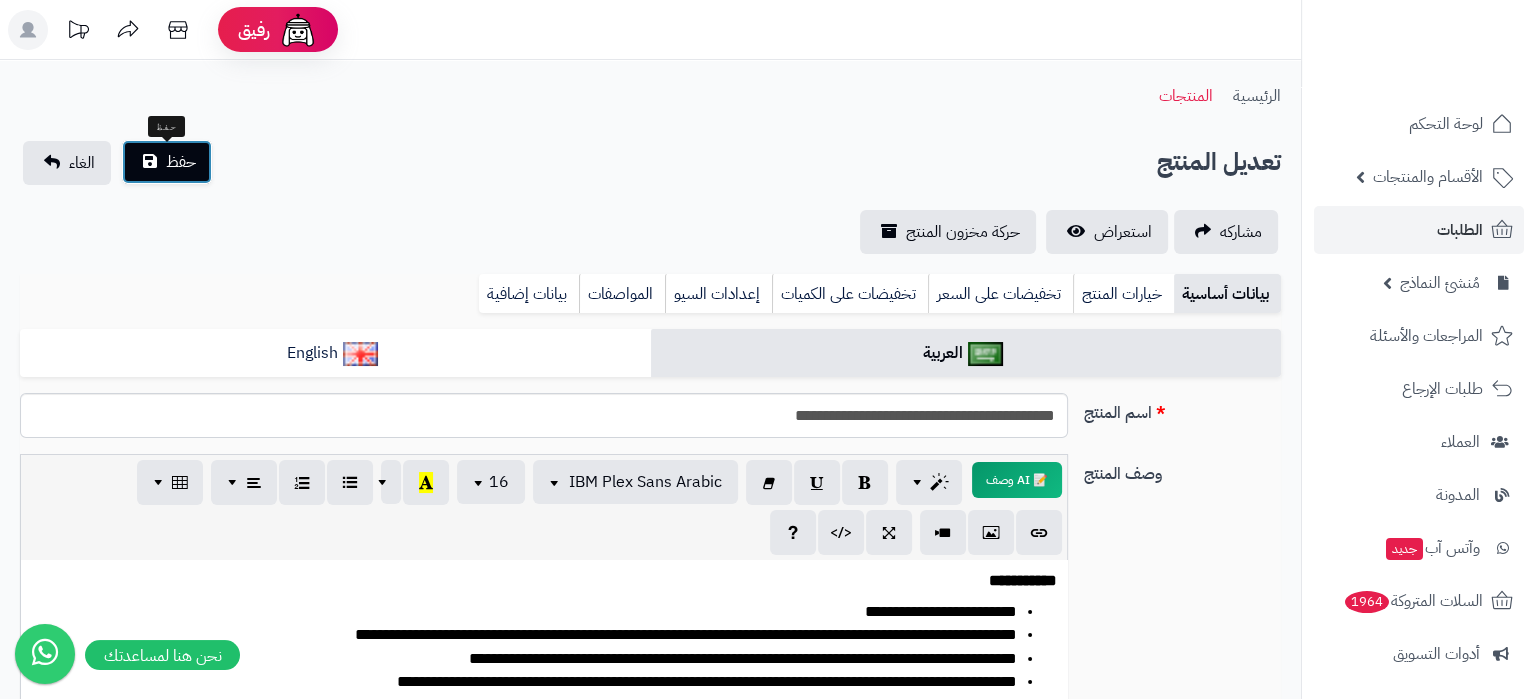 click on "حفظ" at bounding box center (181, 162) 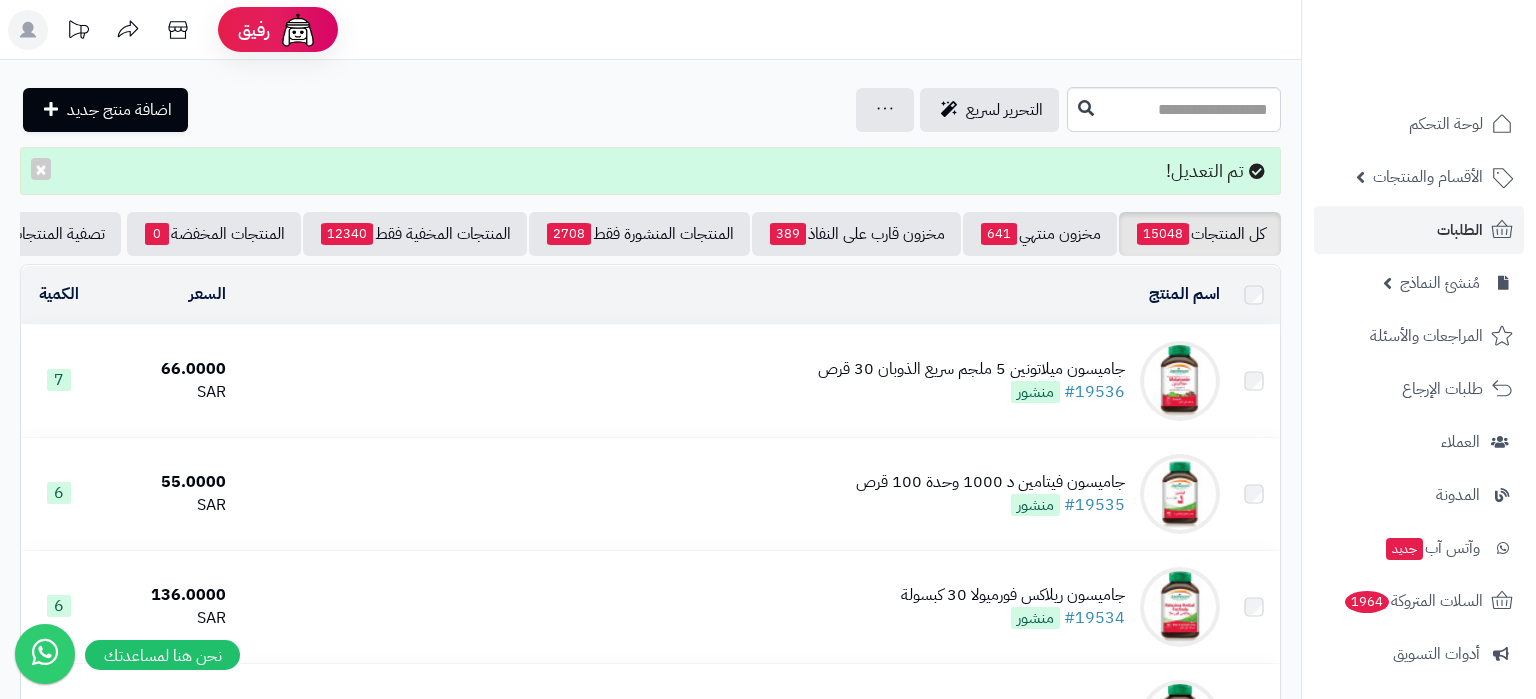 scroll, scrollTop: 0, scrollLeft: 0, axis: both 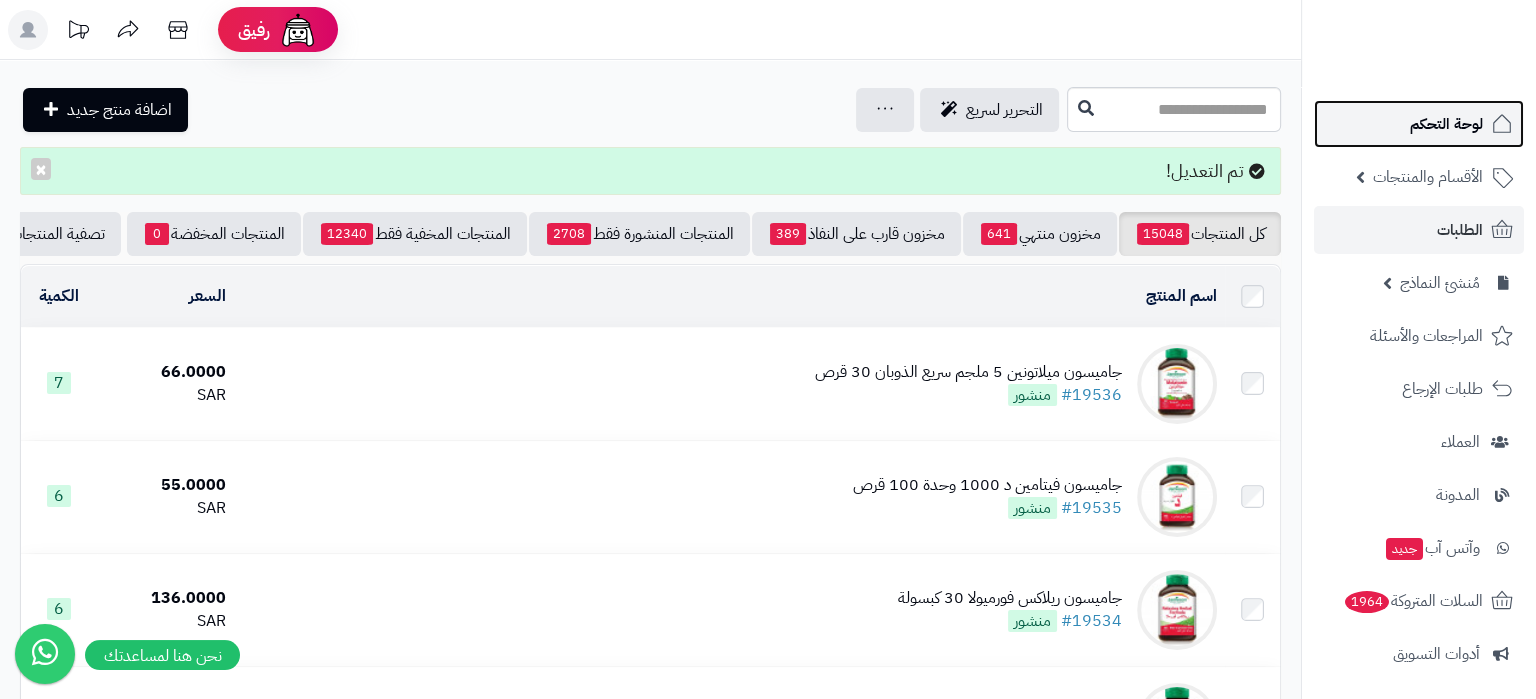 click on "لوحة التحكم" at bounding box center (1419, 124) 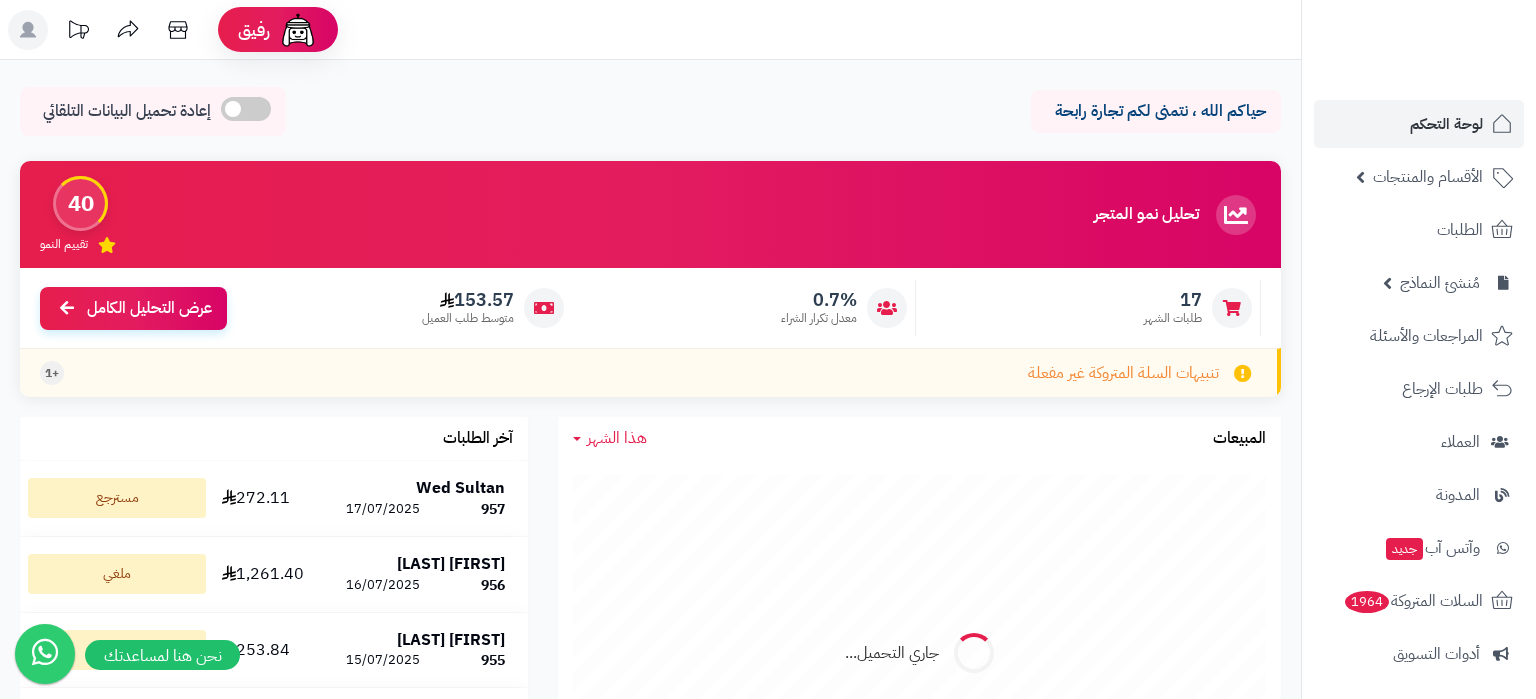 scroll, scrollTop: 0, scrollLeft: 0, axis: both 